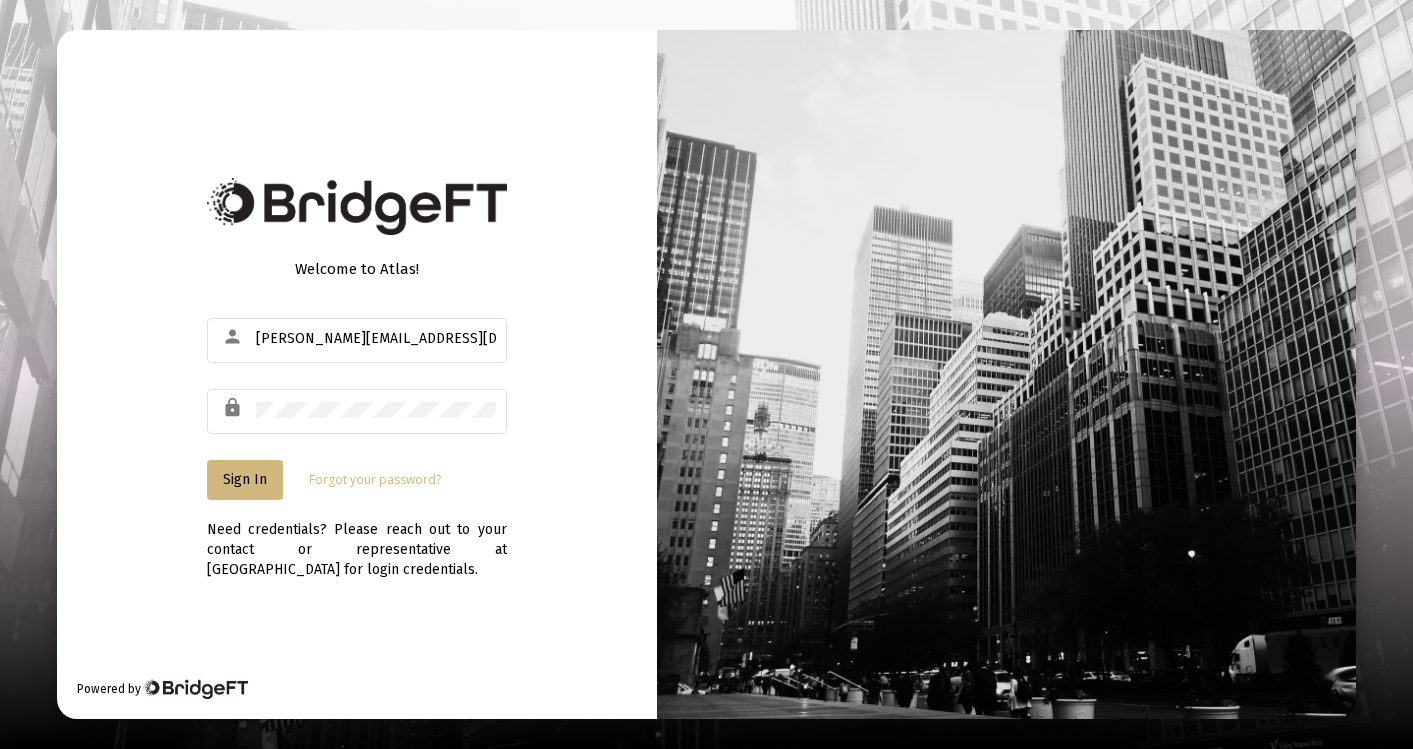 click on "Welcome to Atlas!  person blake@marquamcapital.com lock  Sign In  Forgot your password?  Need credentials? Please reach out to your contact or representative at BridgeFT for login credentials.   Powered by" 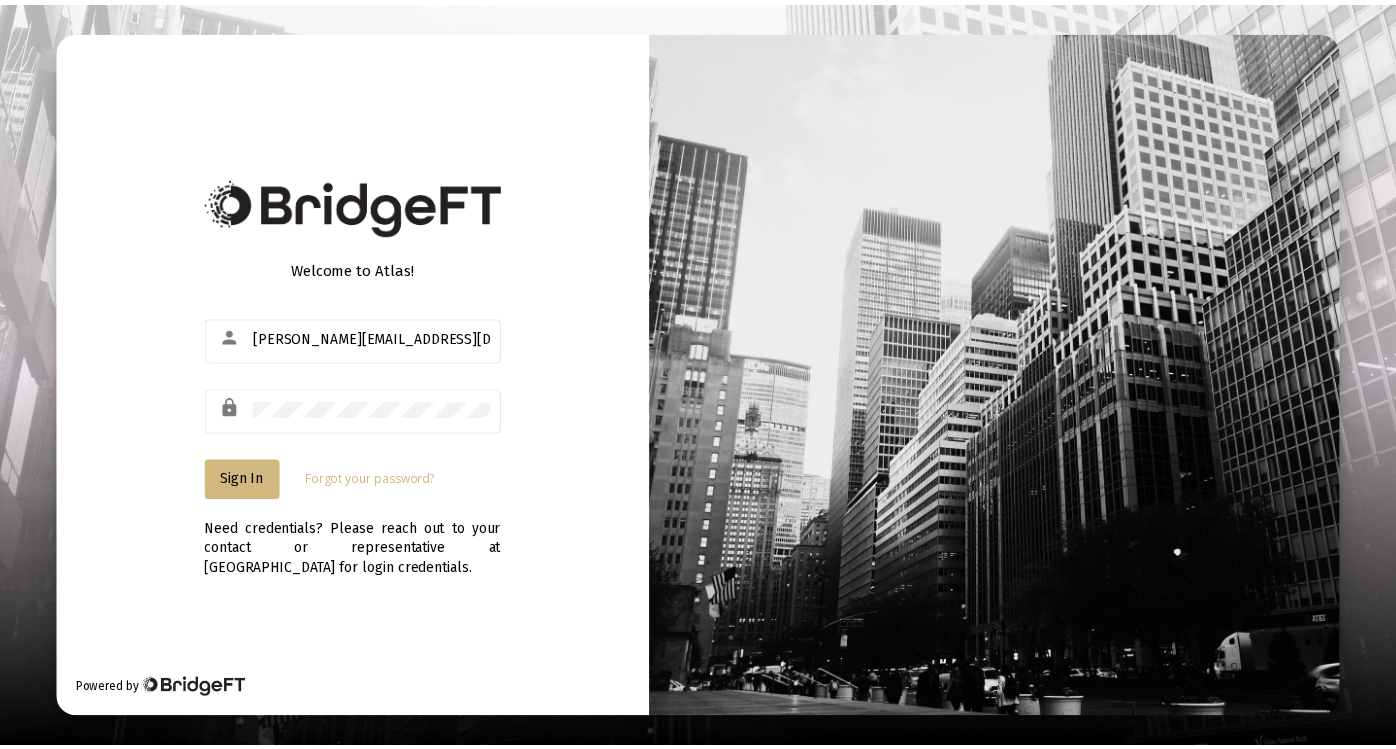 scroll, scrollTop: 0, scrollLeft: 0, axis: both 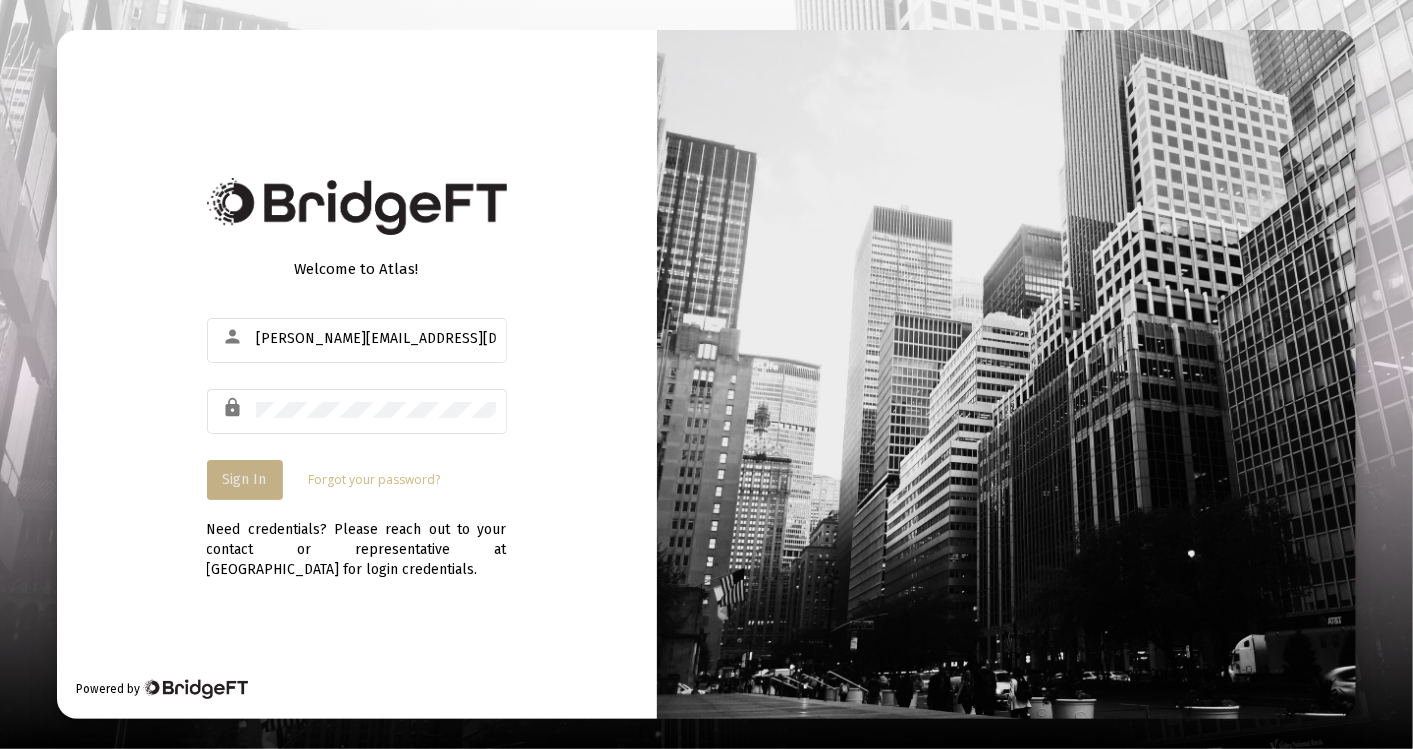 click on "Sign In" 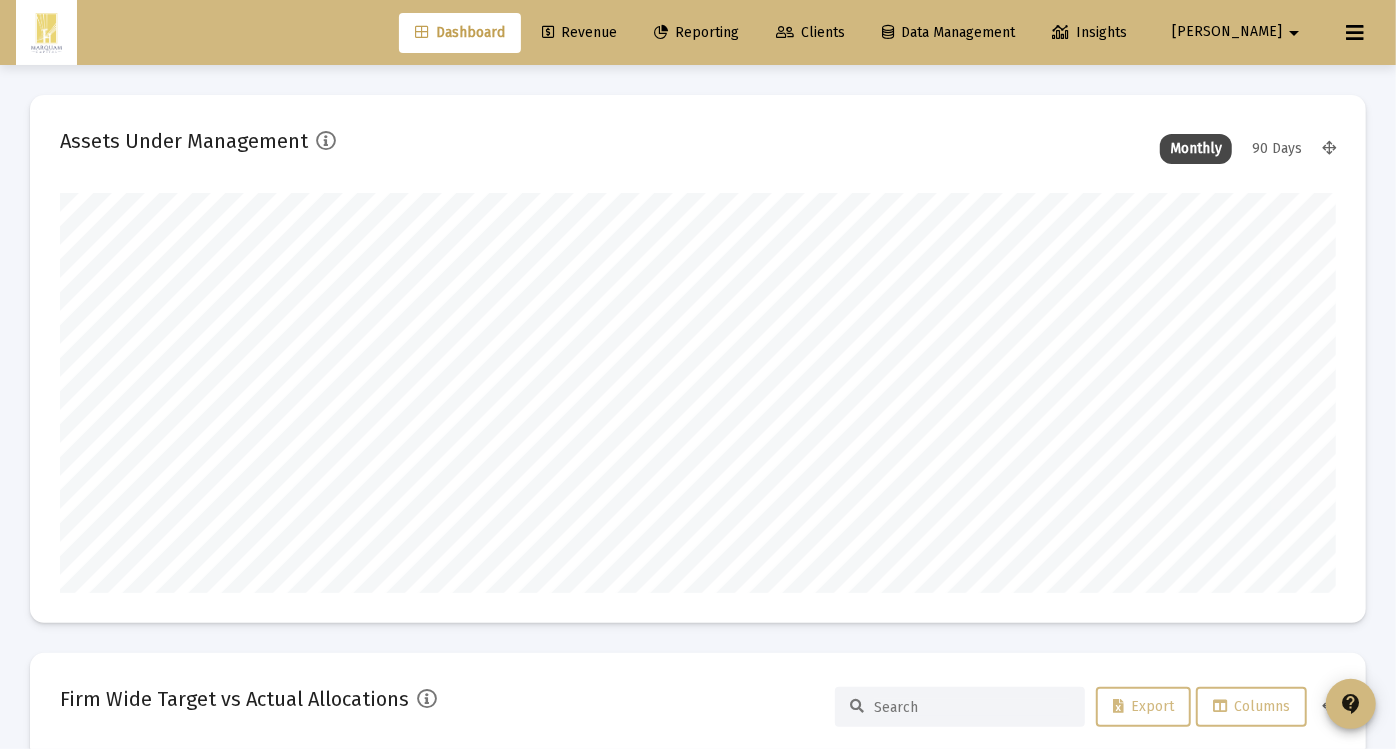 scroll, scrollTop: 999600, scrollLeft: 998723, axis: both 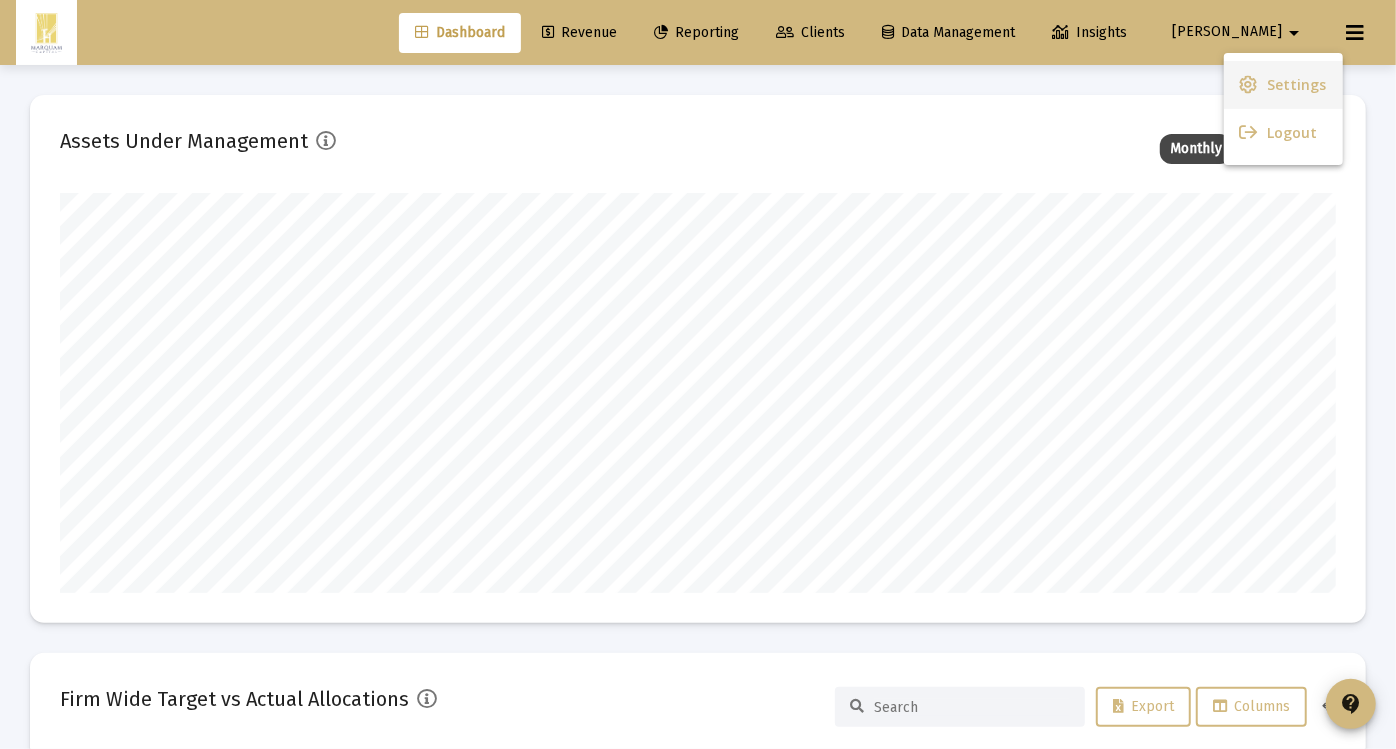 type on "2025-07-08" 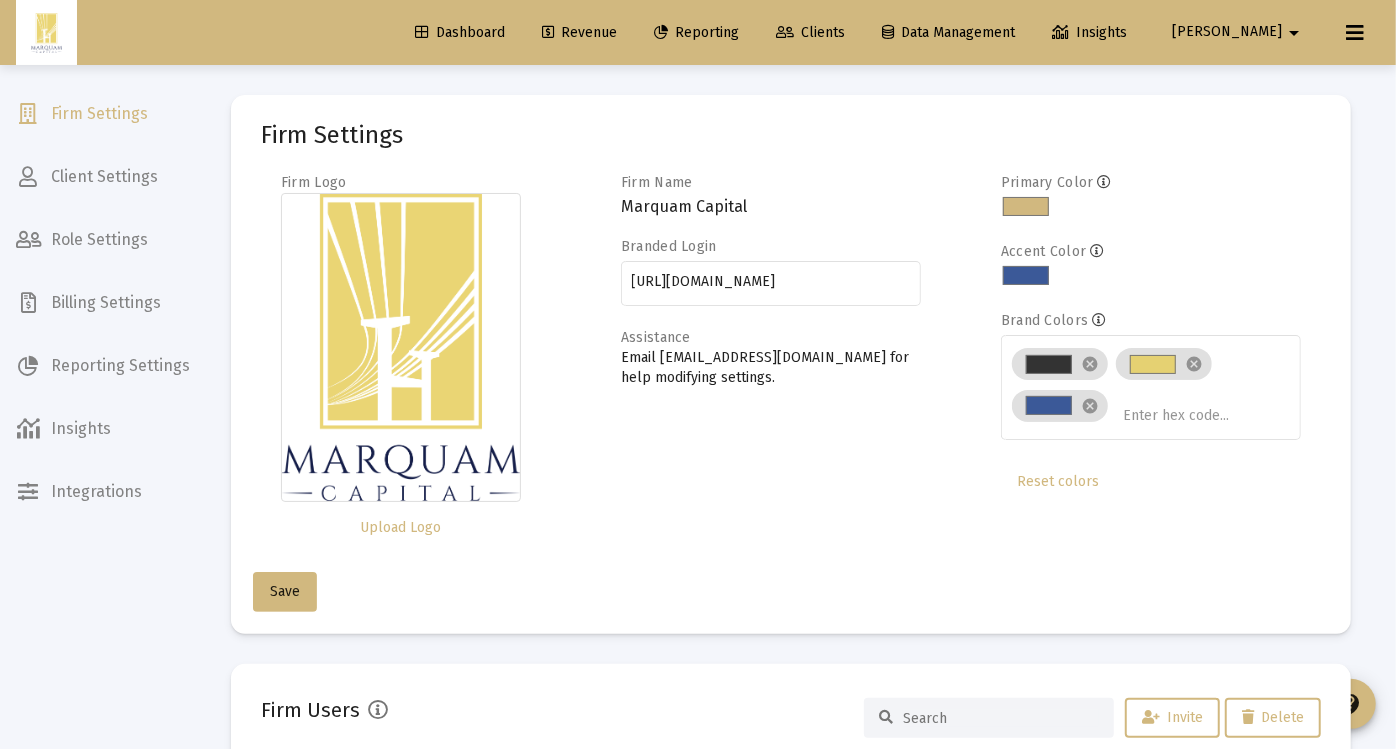 scroll, scrollTop: 0, scrollLeft: 0, axis: both 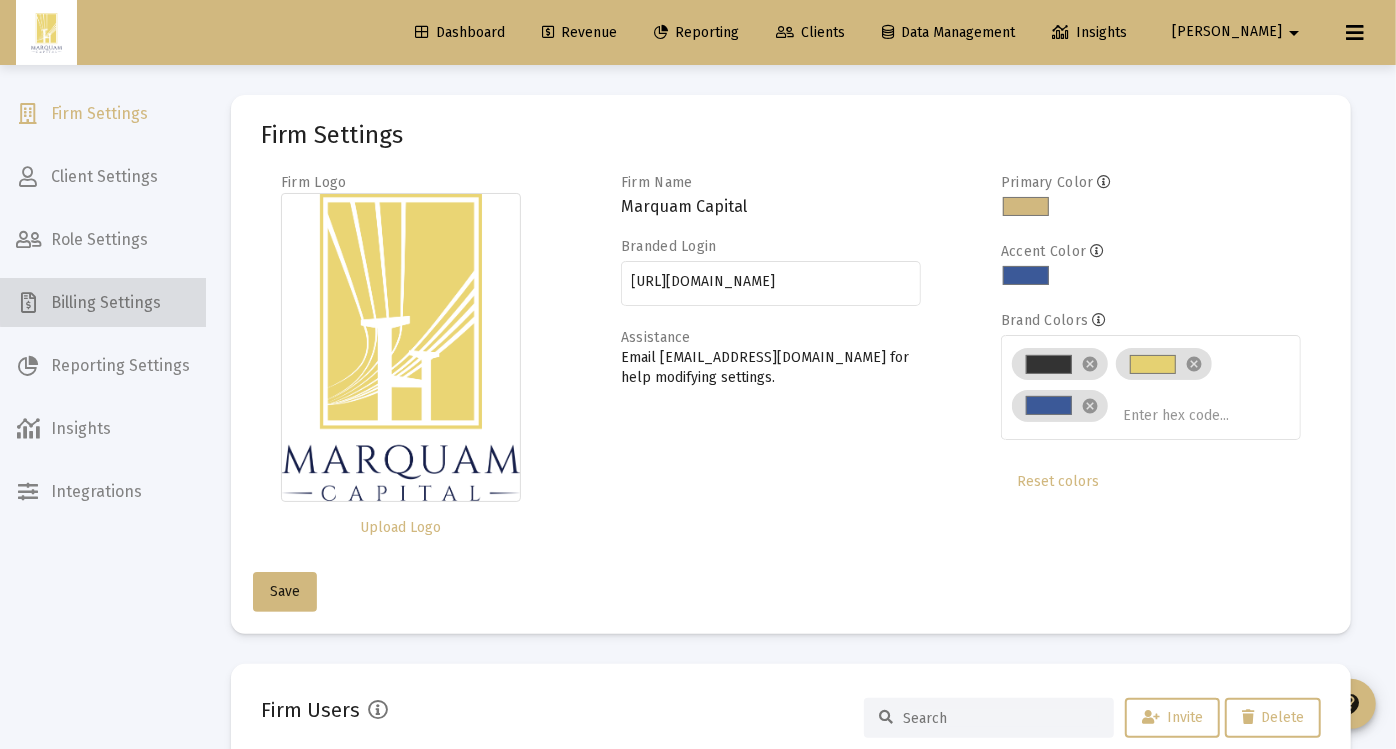 click on "Billing Settings" 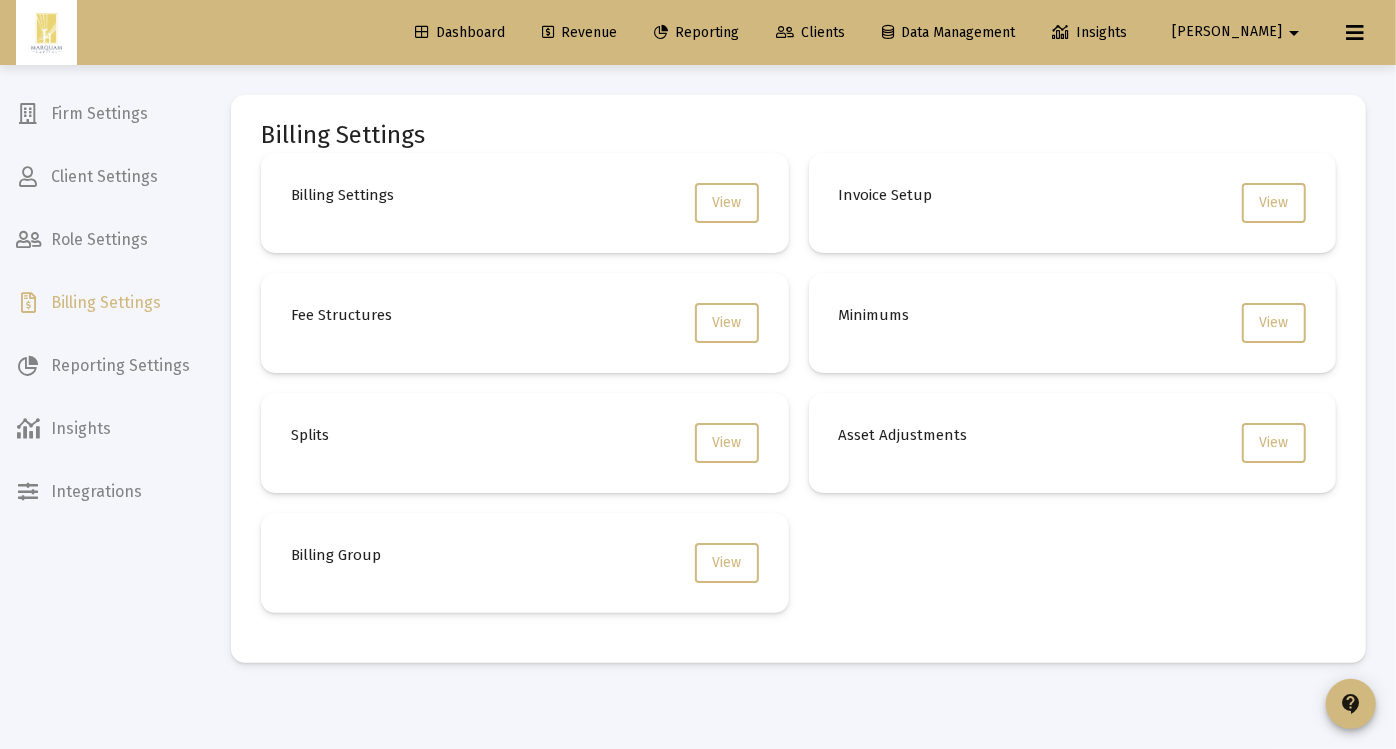 click on "Asset Adjustments View" 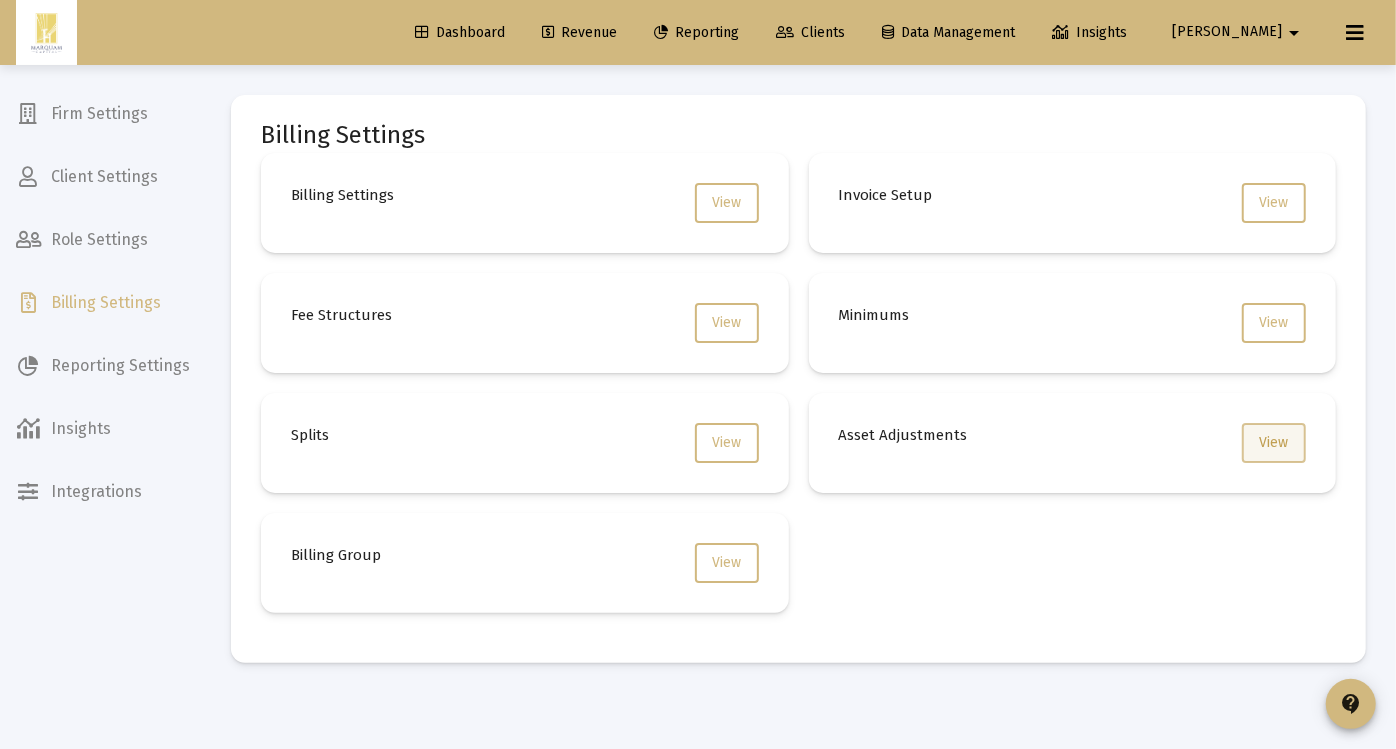 click on "View" 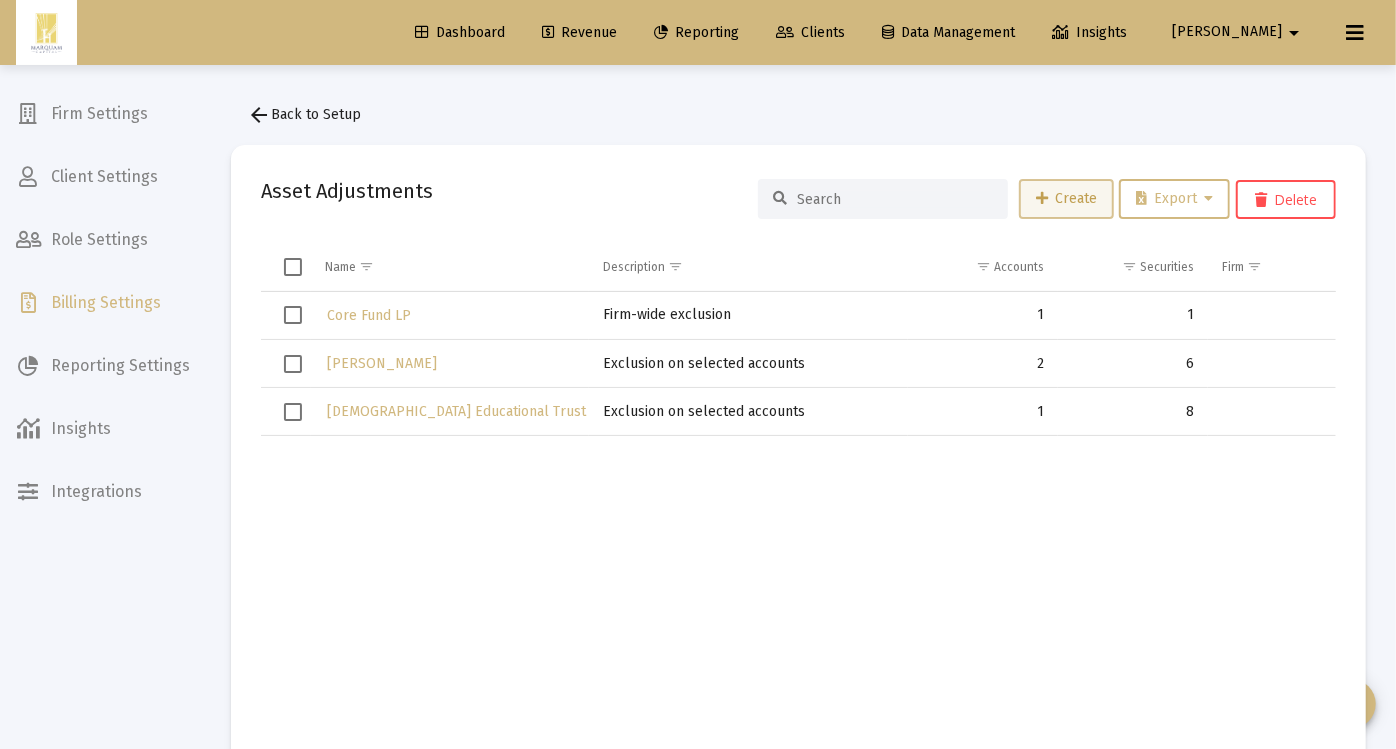 click on "Create" 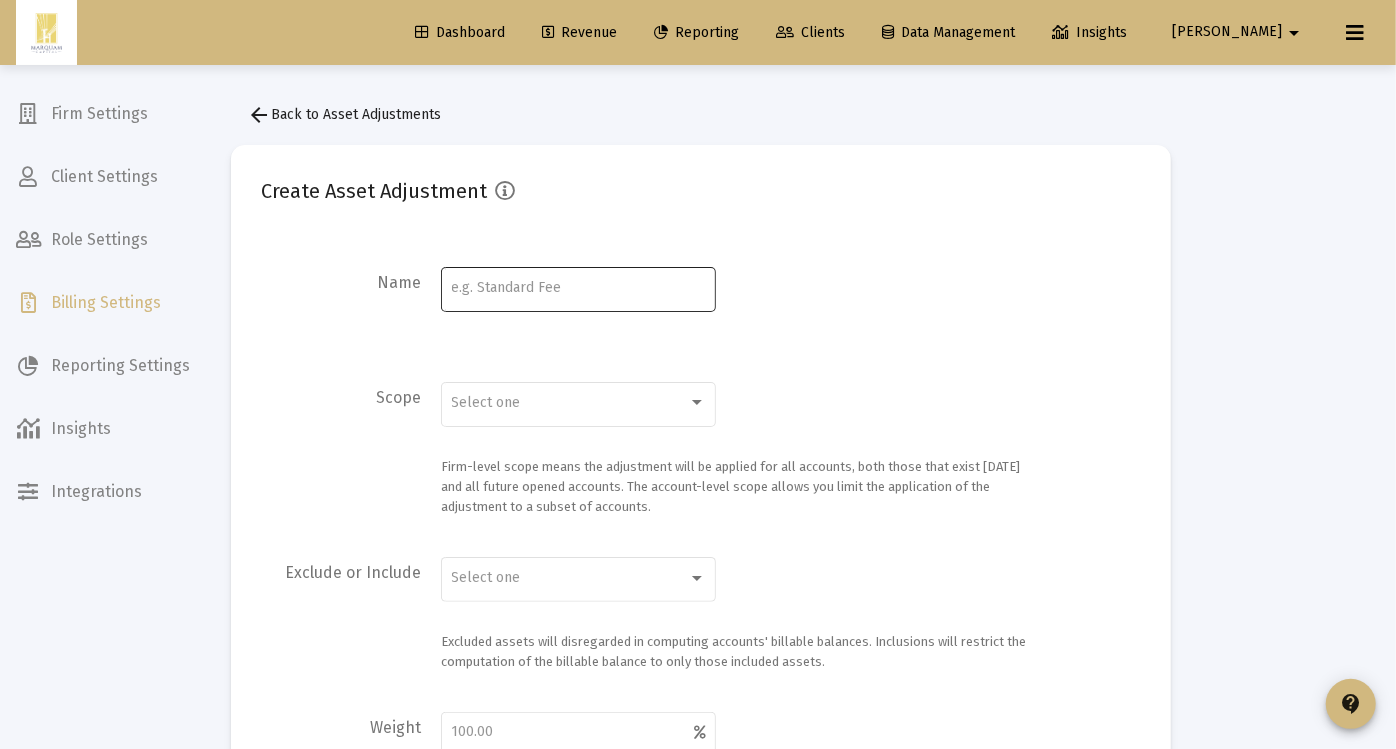 click 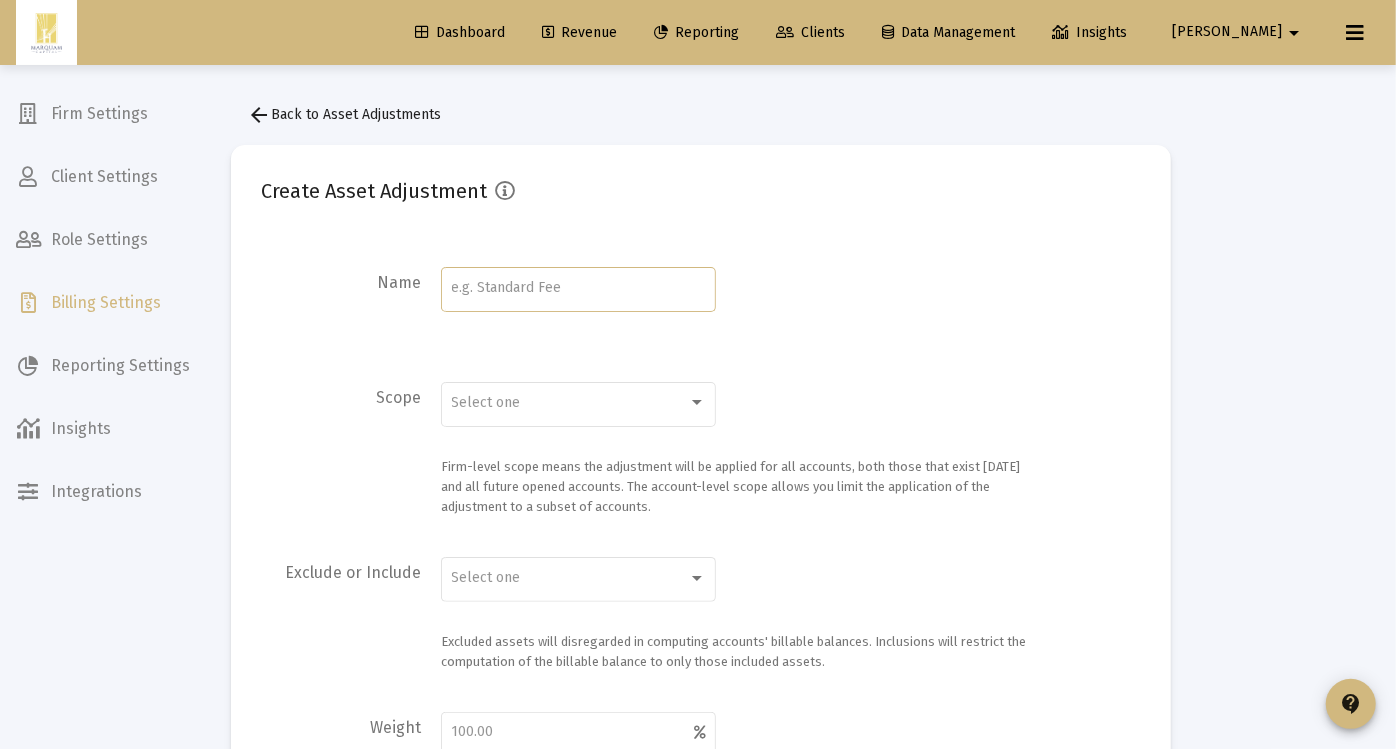 type on "R" 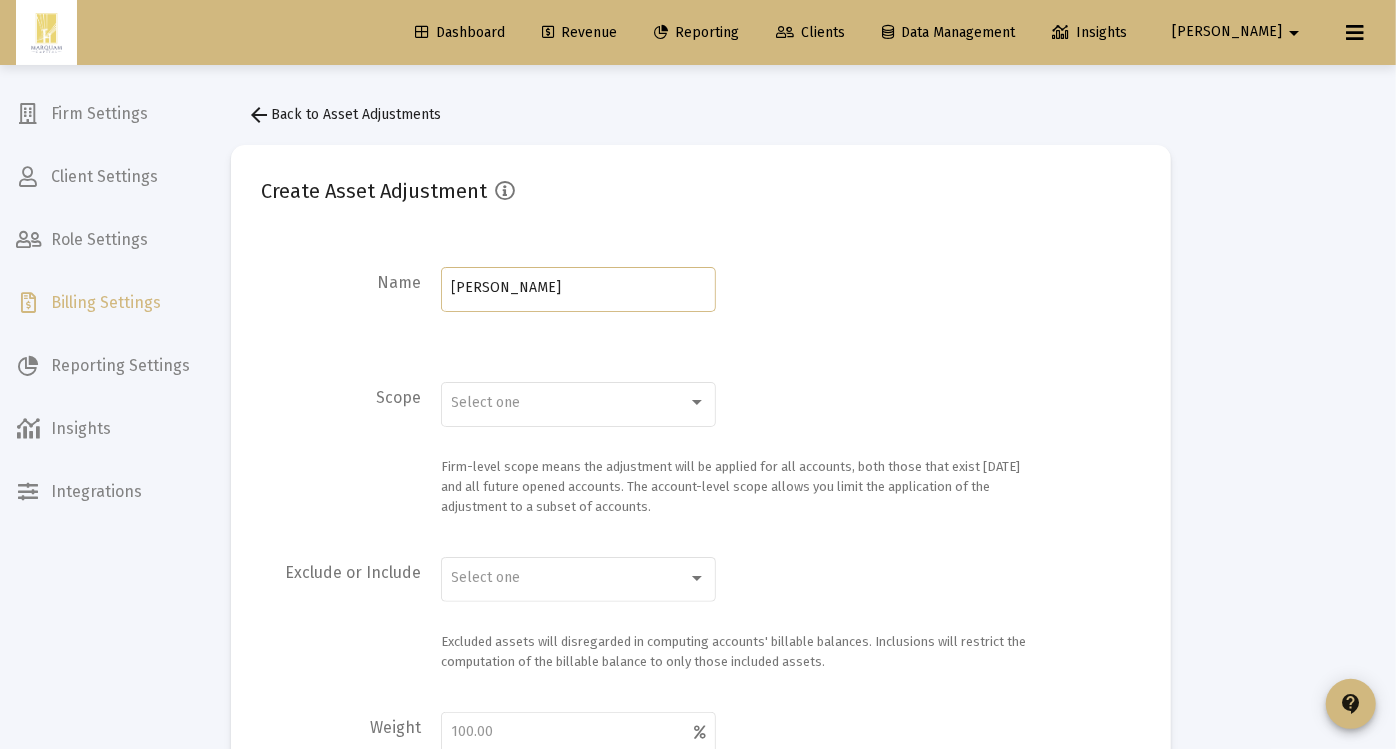 type on "Webb" 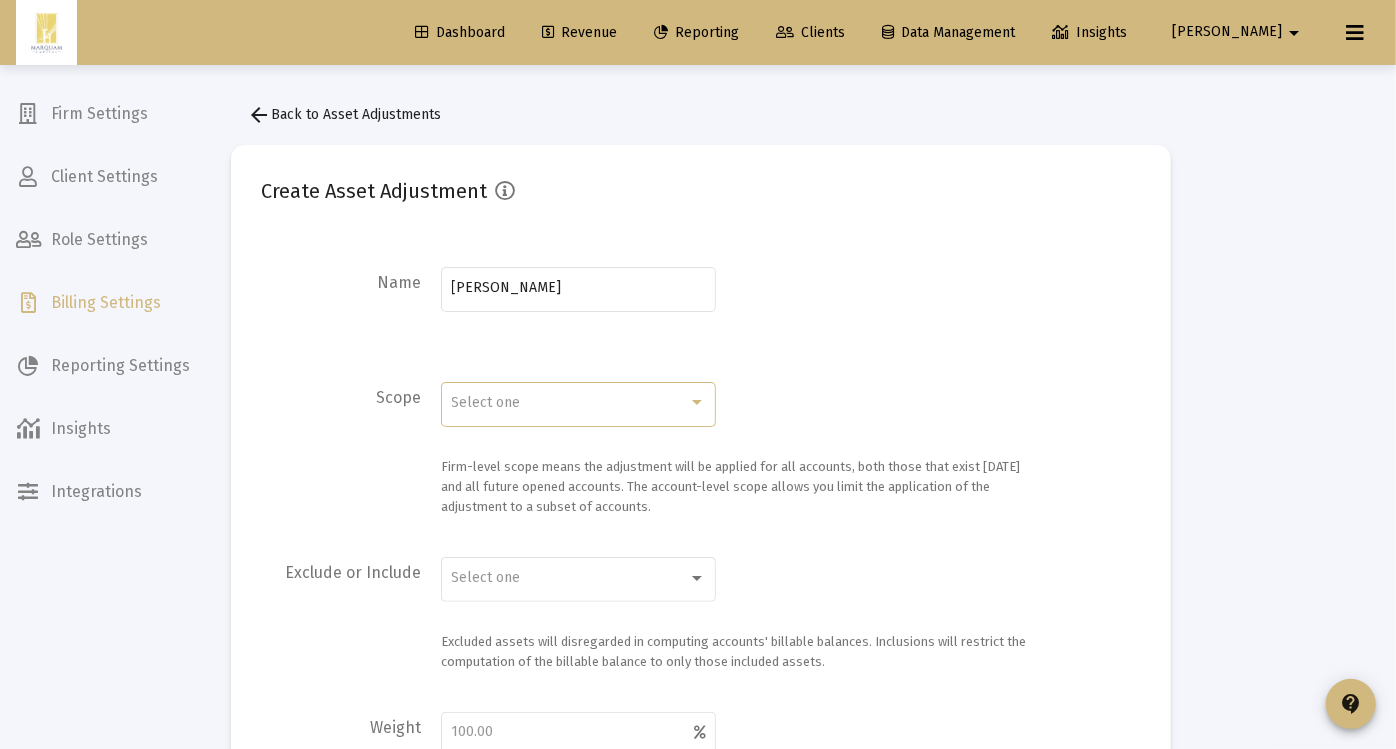 click on "Select one" at bounding box center [486, 402] 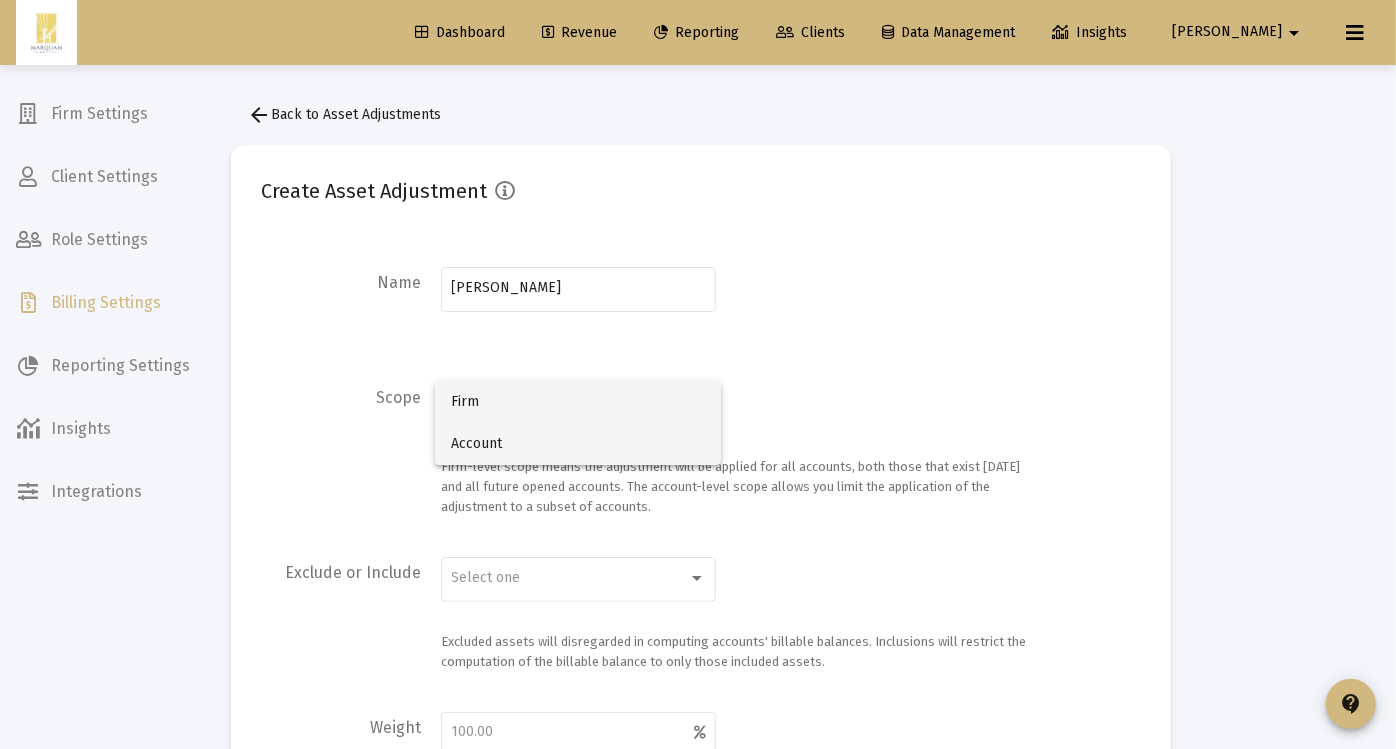 click on "Account" at bounding box center [578, 444] 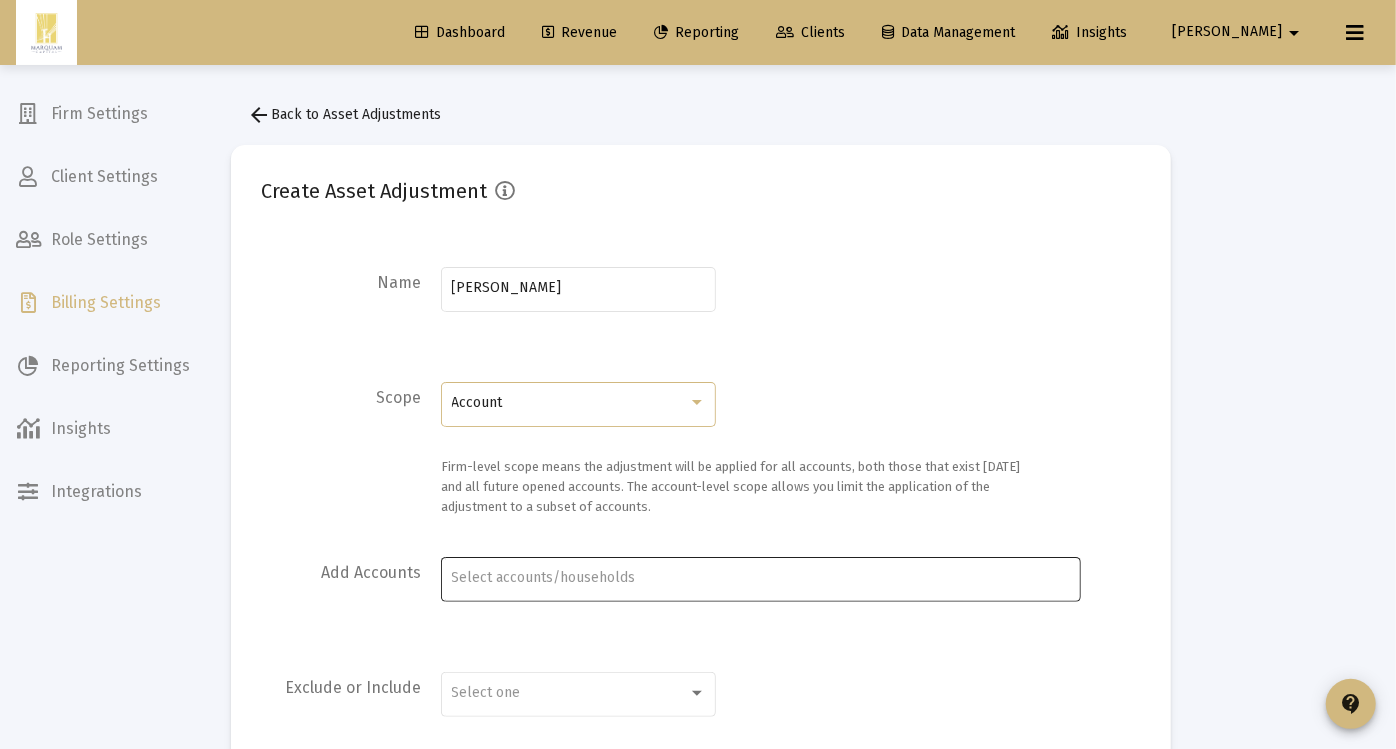 click 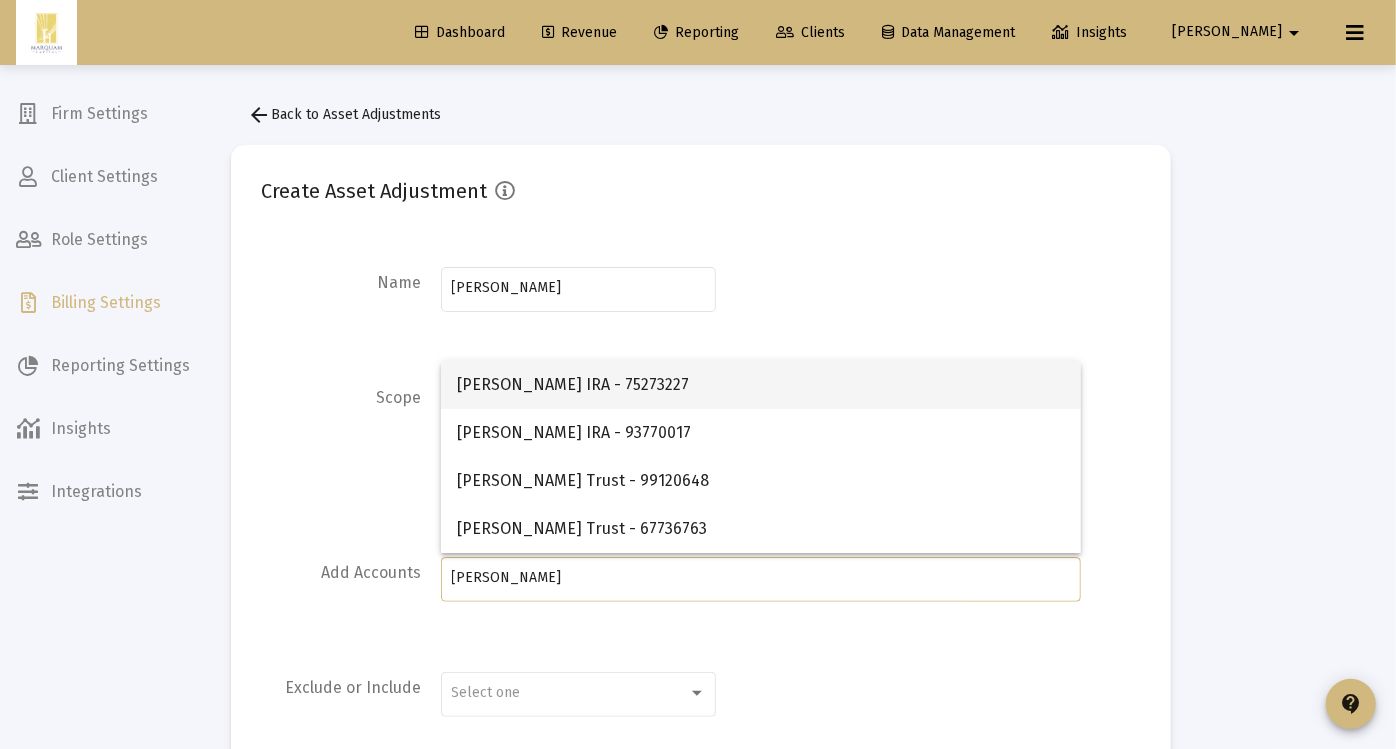type on "webb" 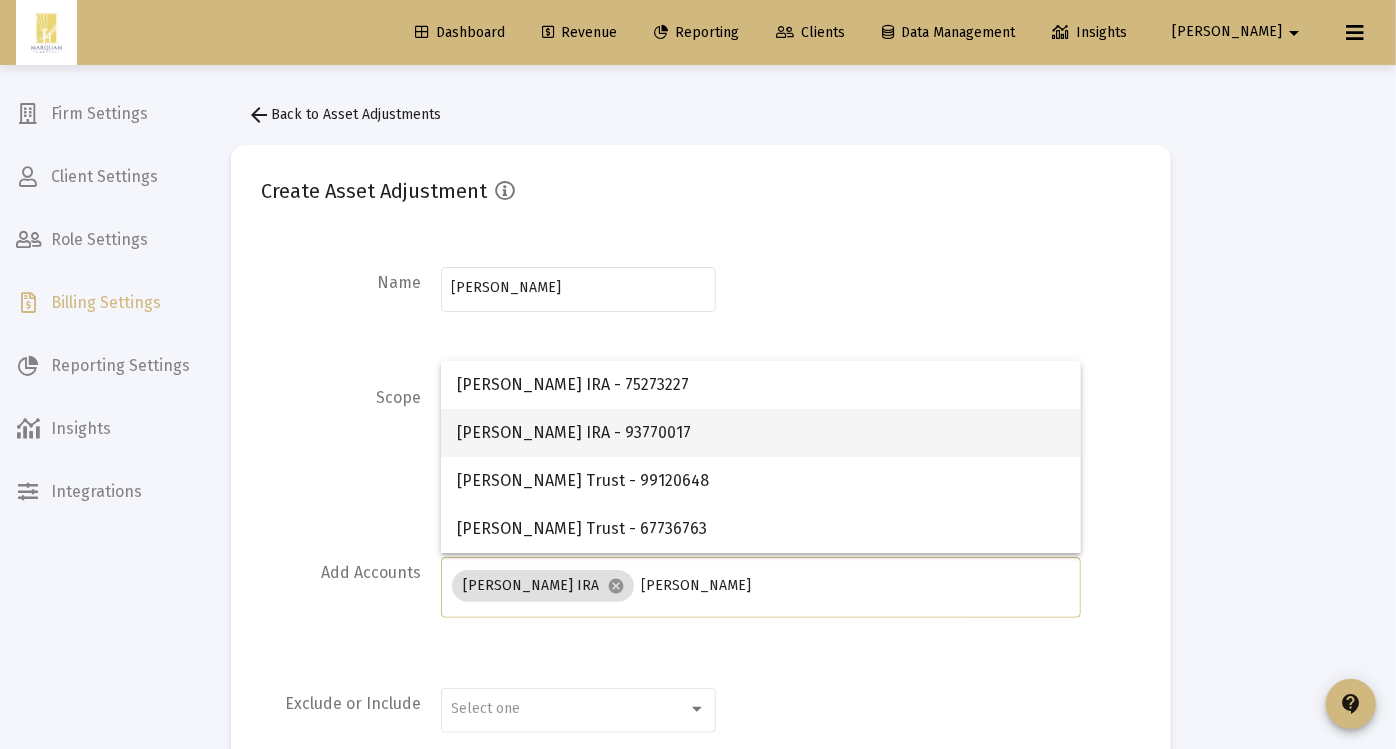 type on "webb" 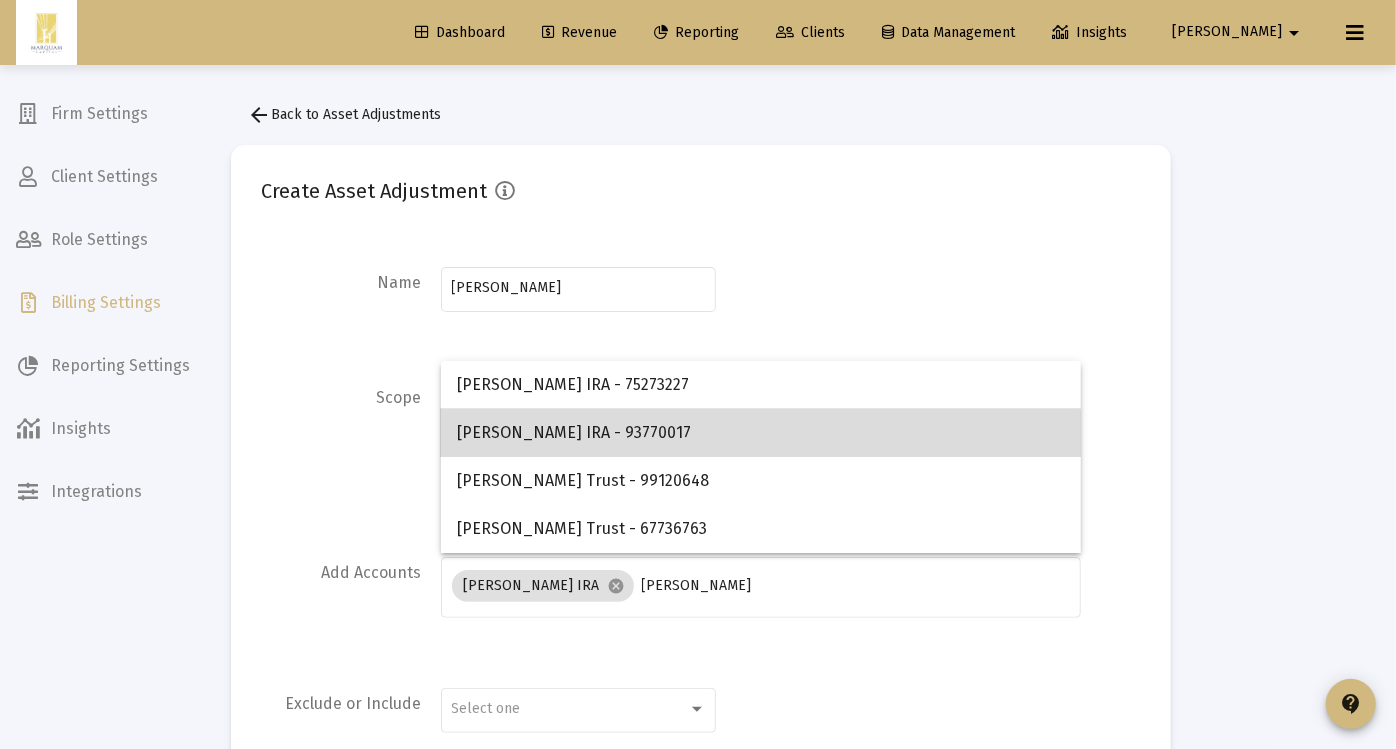 click on "Ronald Webb IRA - 93770017" at bounding box center [761, 433] 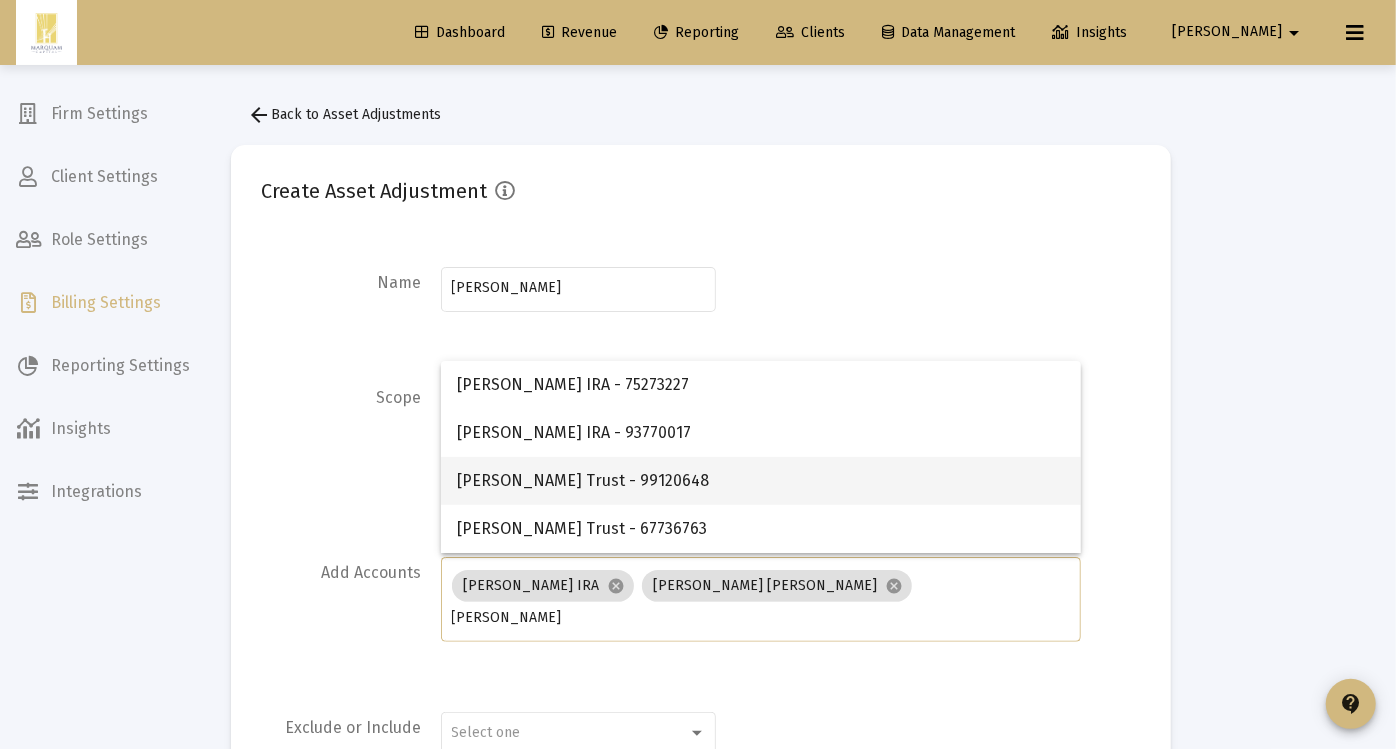 type on "webb" 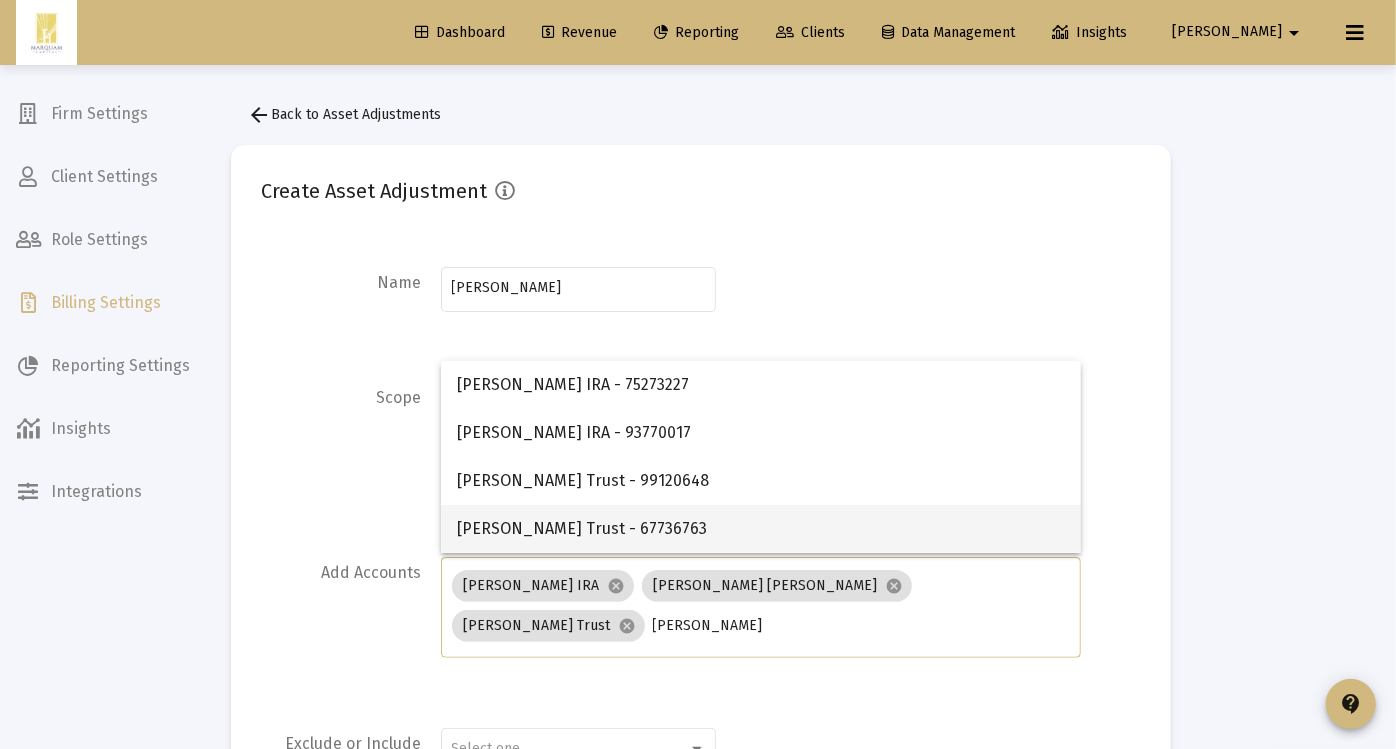 type on "webb" 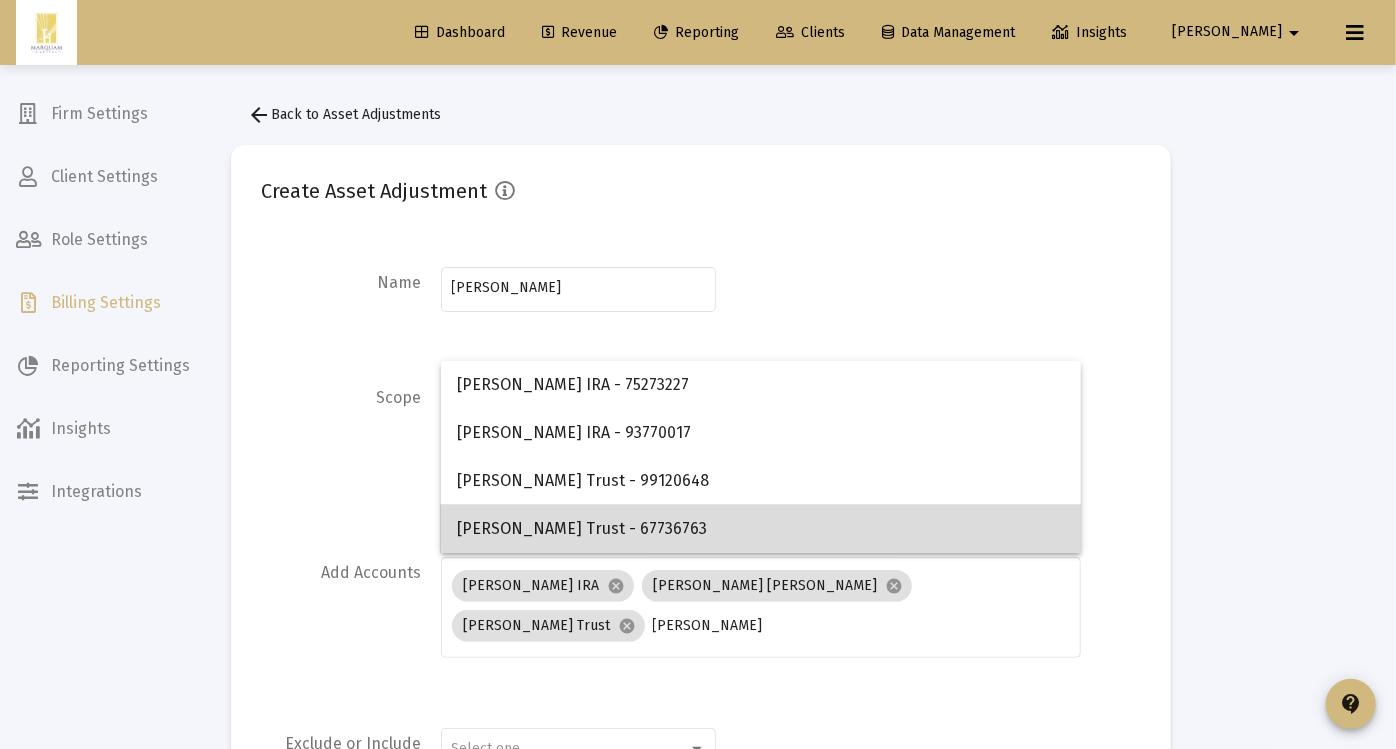 click on "Ronald Webb Trust - 67736763" at bounding box center (761, 529) 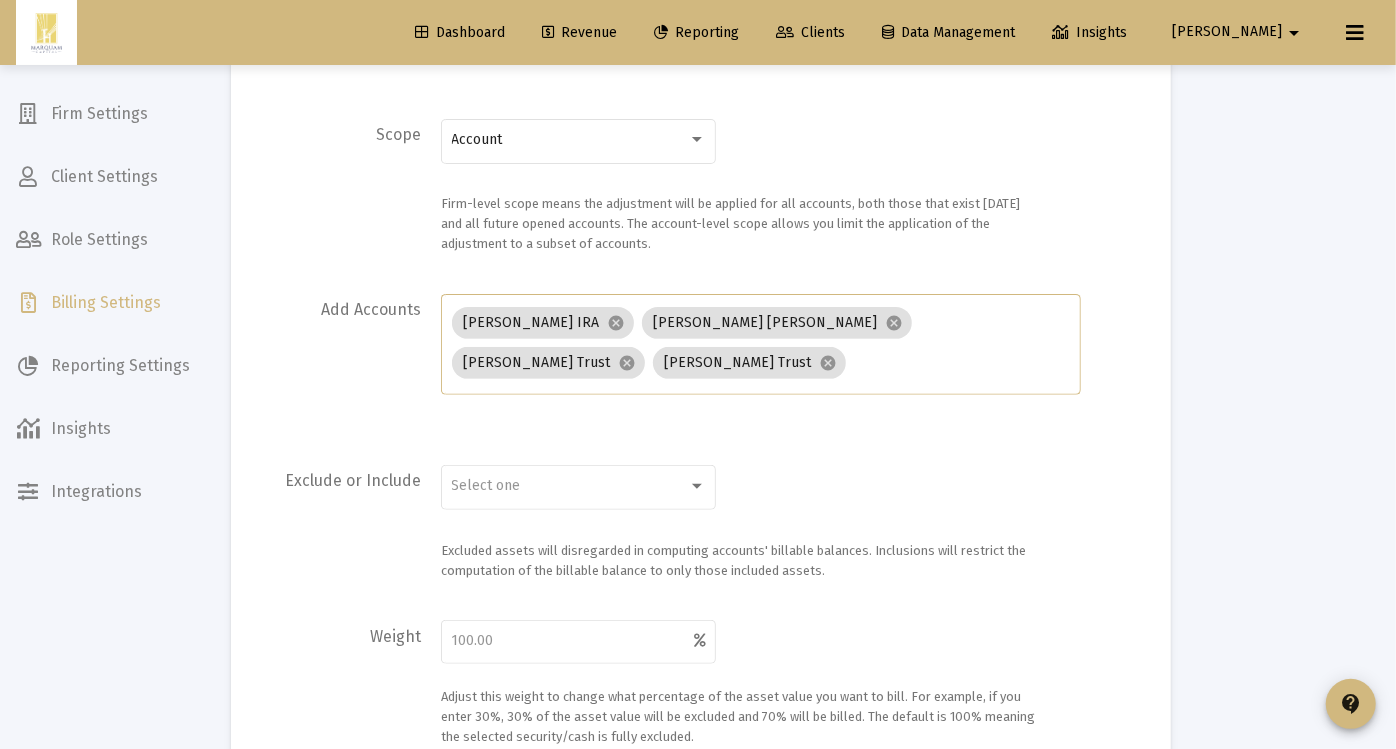 scroll, scrollTop: 305, scrollLeft: 0, axis: vertical 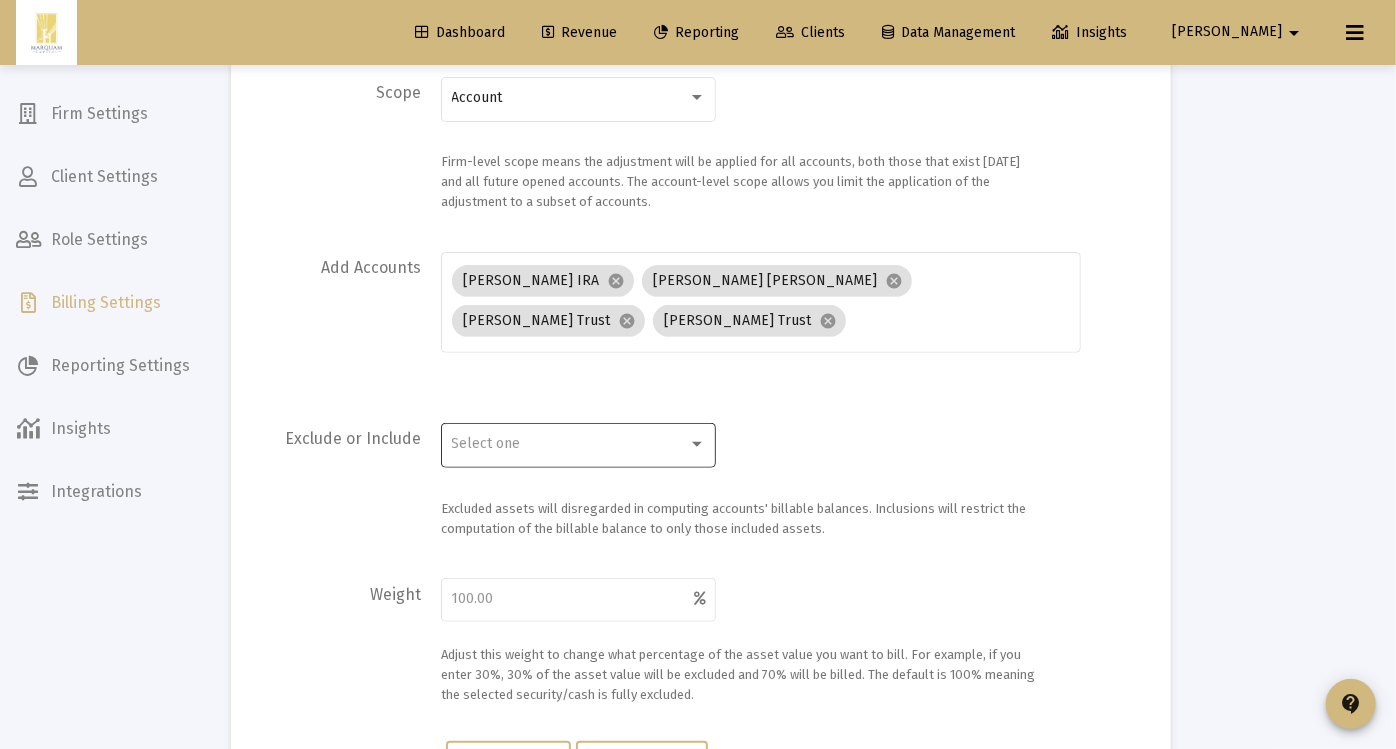 click on "Select one" 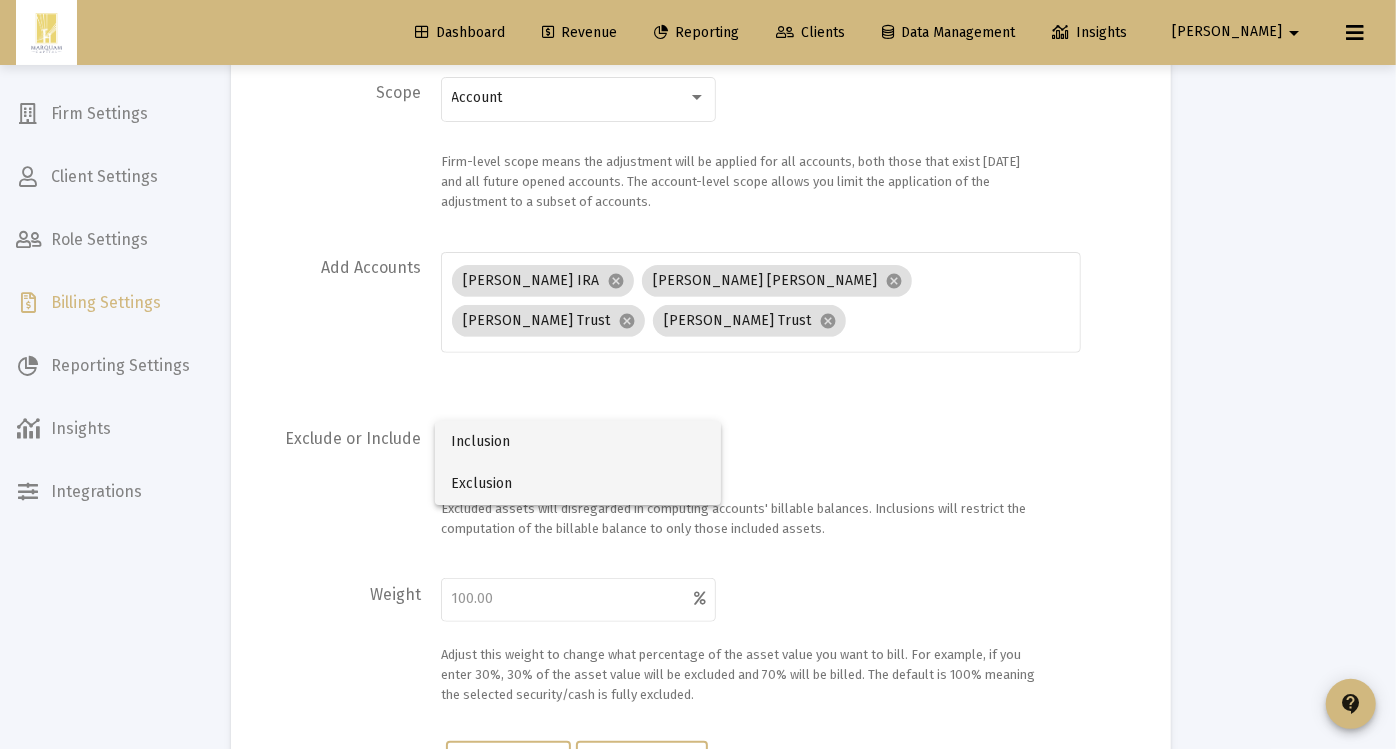 click on "Exclusion" at bounding box center (578, 484) 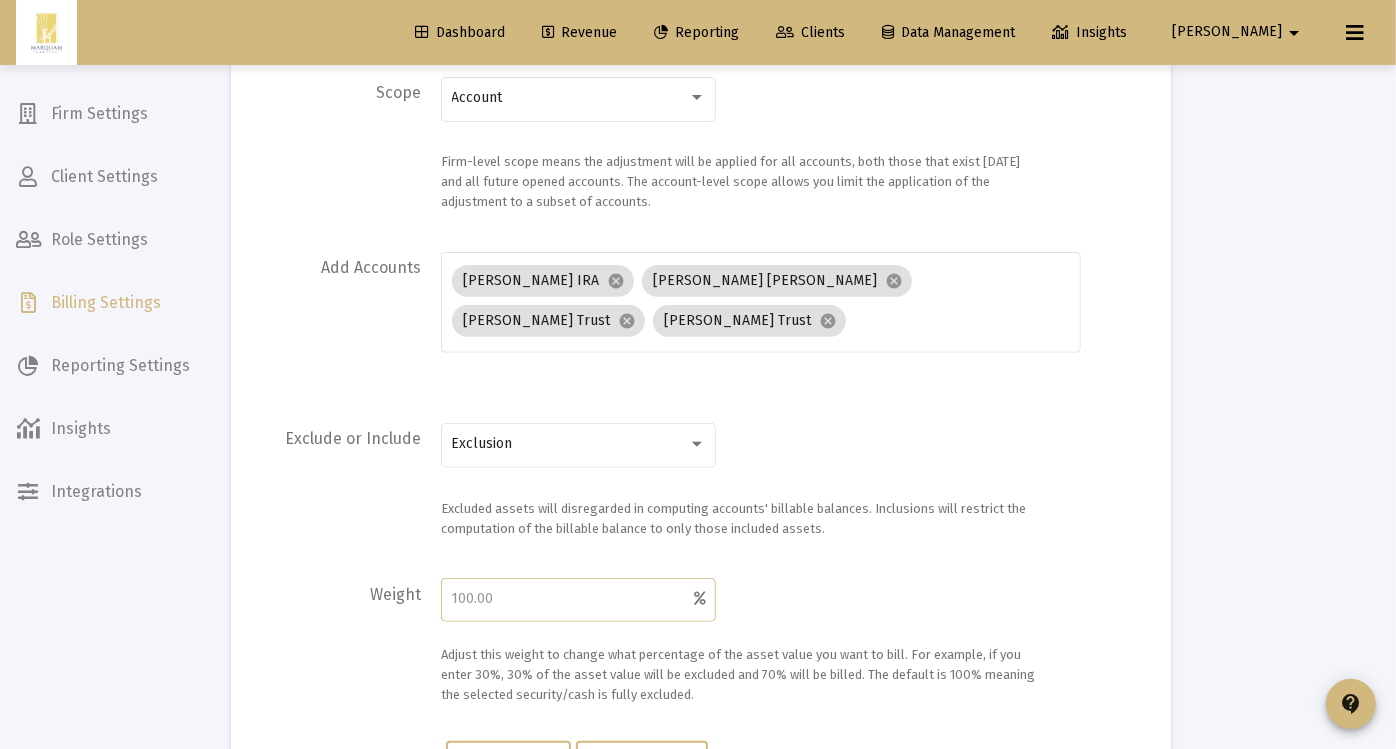 click at bounding box center (573, 599) 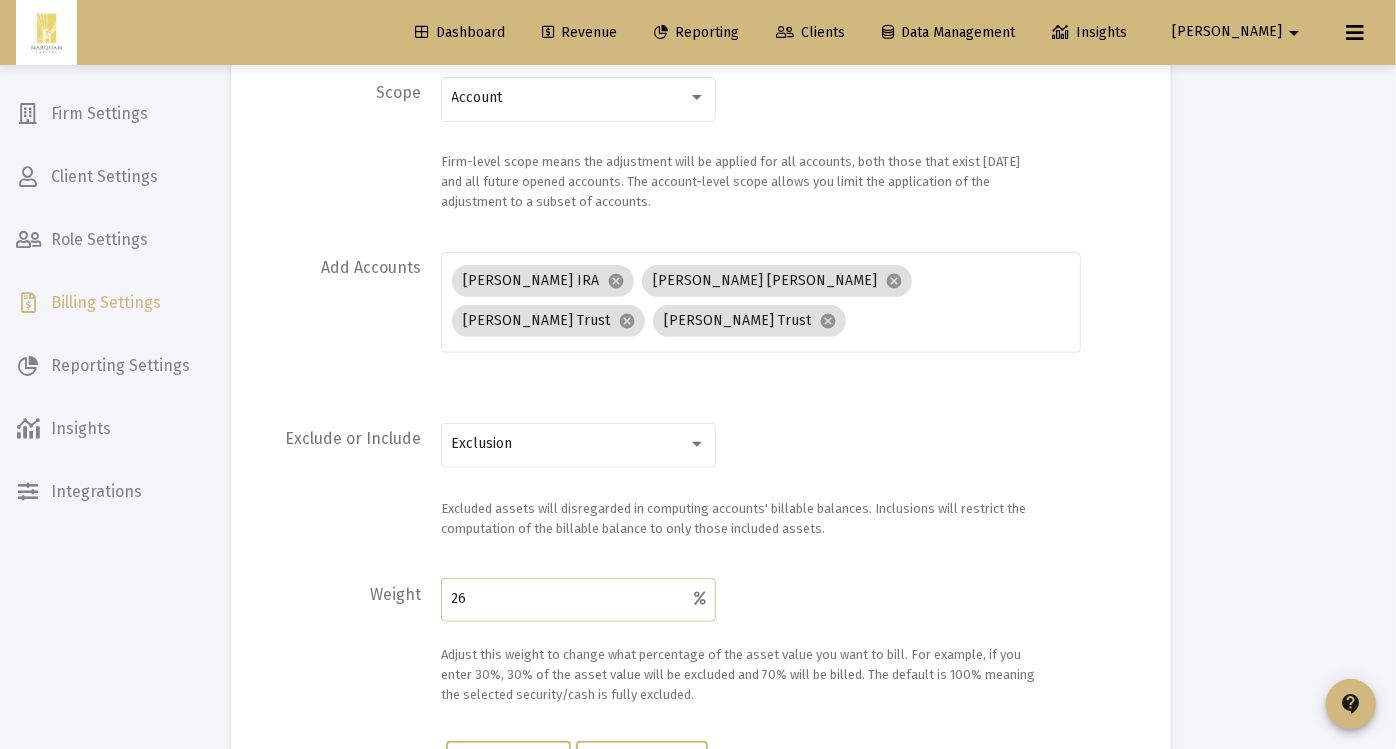 type on "26" 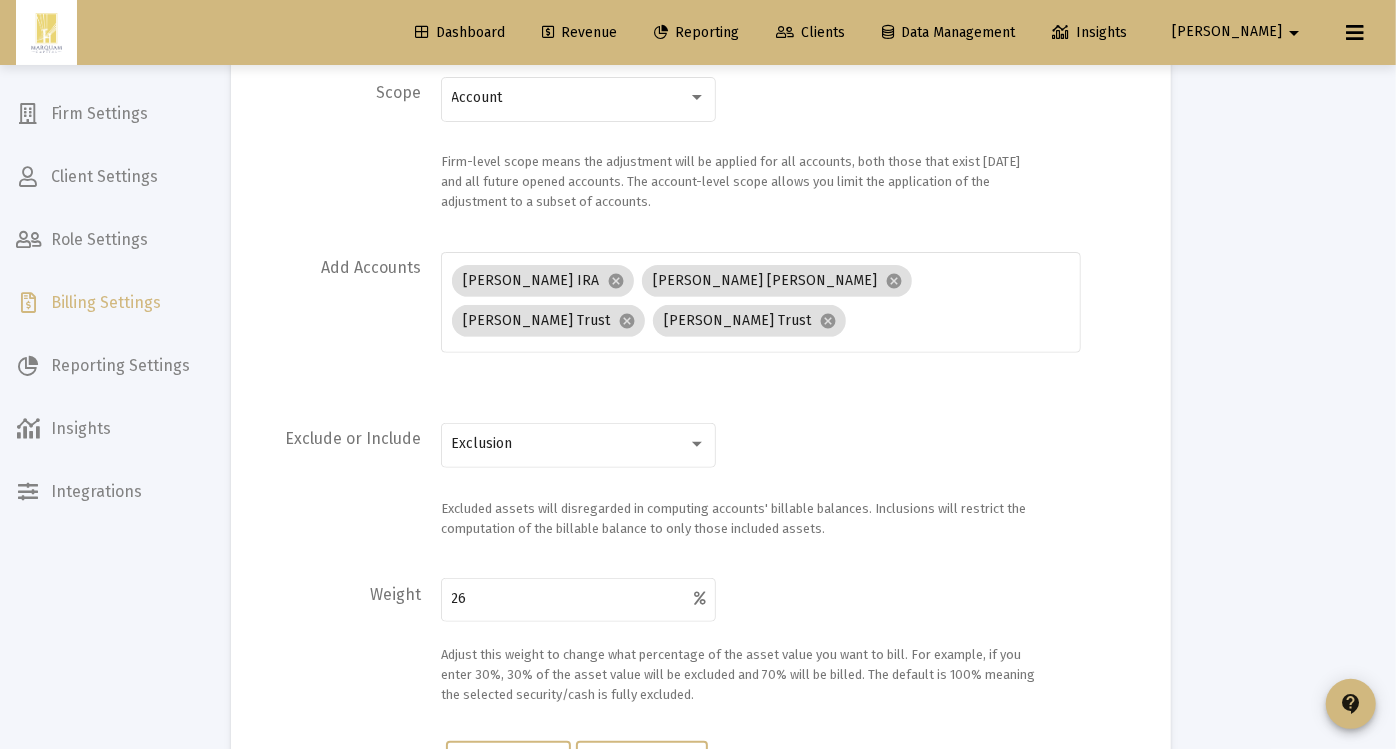 click on "Adjust this weight to change what percentage of the asset value you want to bill. For example, if you enter 30%, 30% of the asset value will be excluded and 70% will be billed. The default is 100% meaning the selected security/cash is fully excluded." 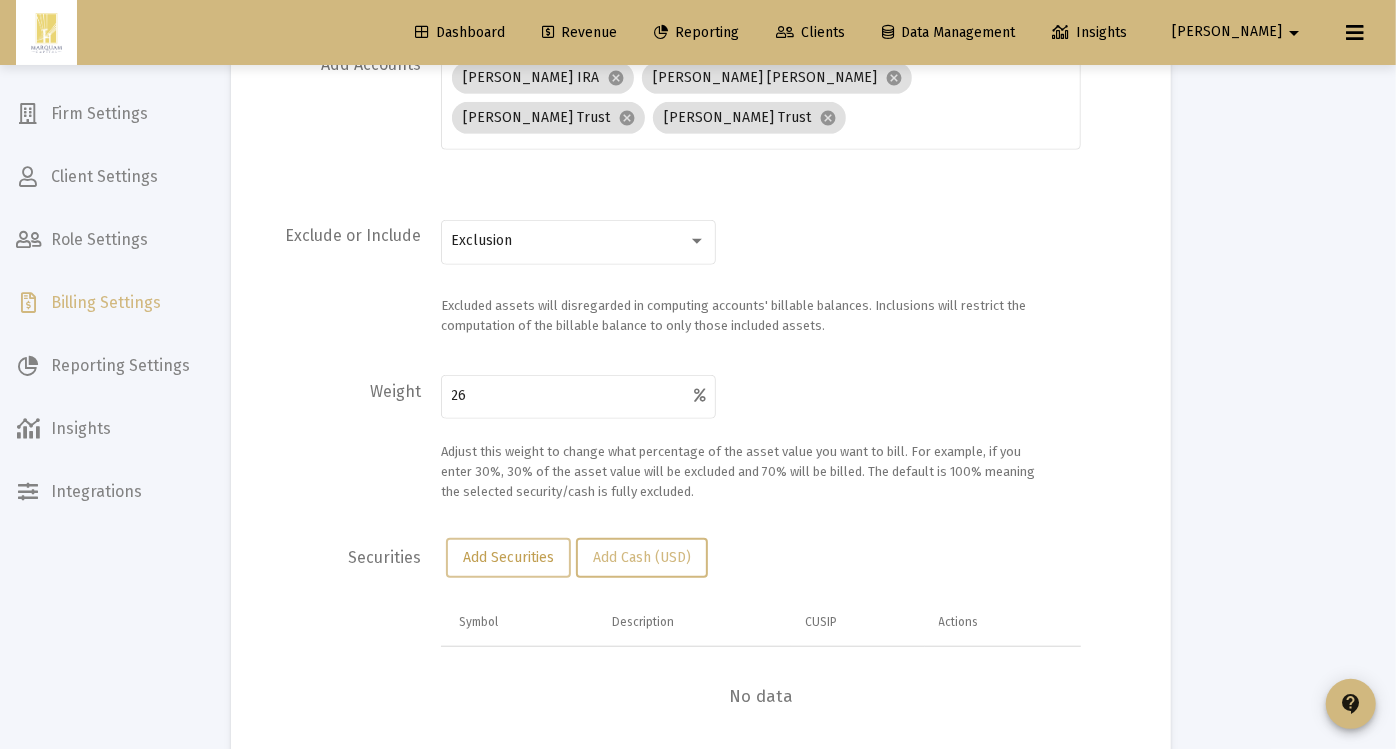 click on "Add Securities" 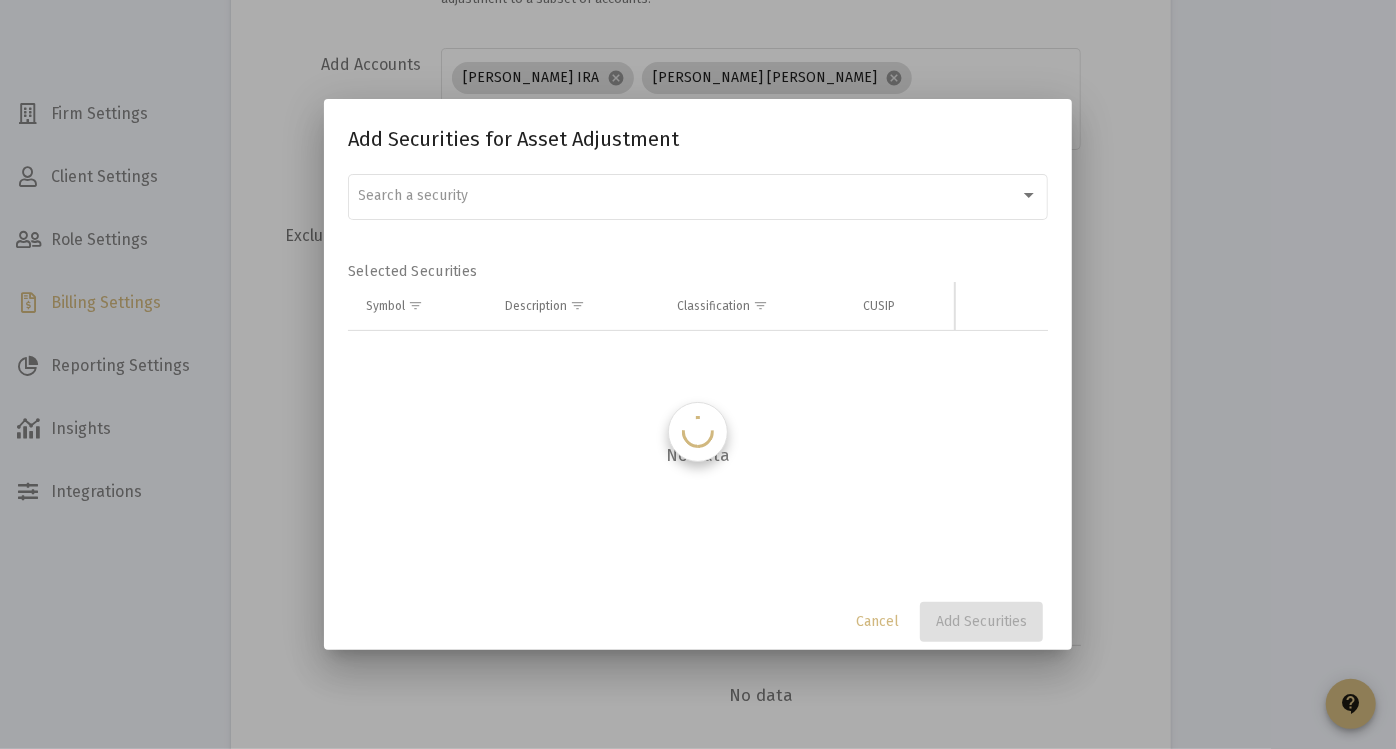 scroll, scrollTop: 0, scrollLeft: 0, axis: both 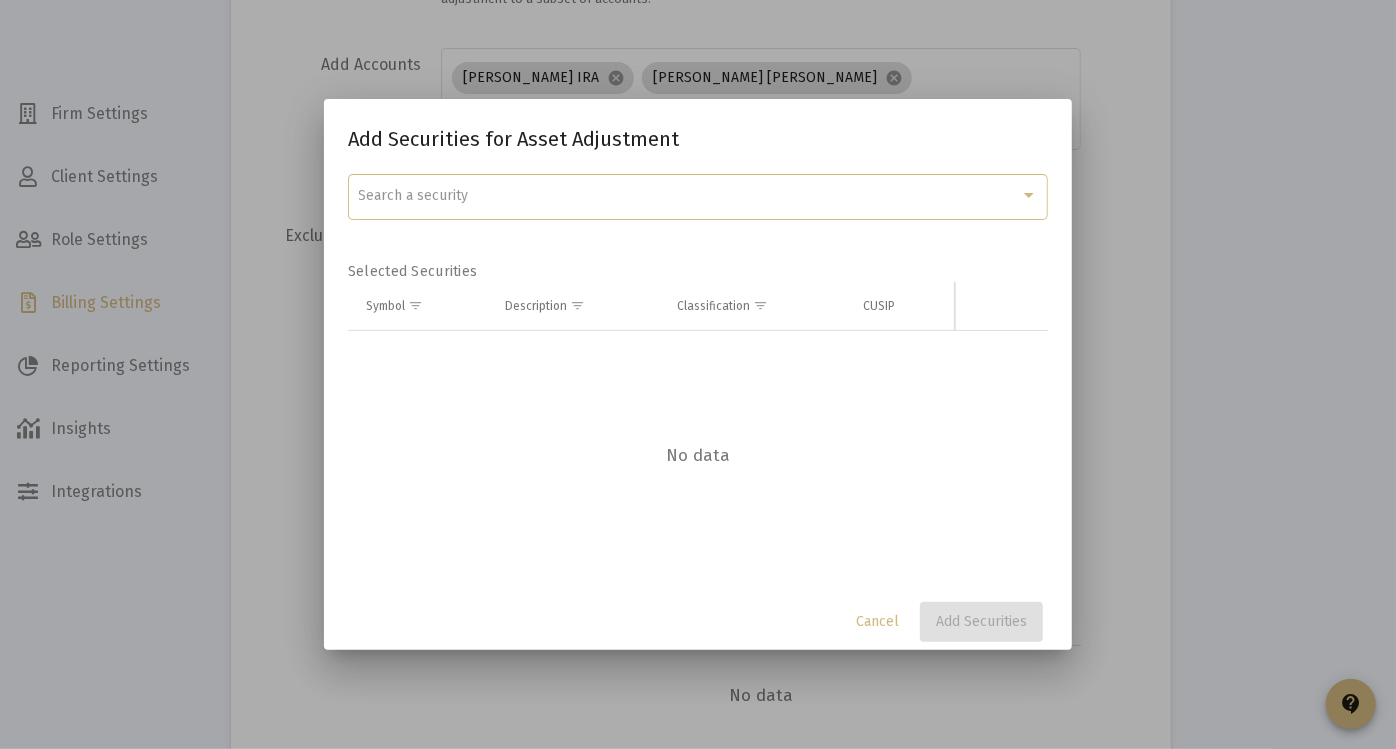 click on "Search a security" at bounding box center (698, 195) 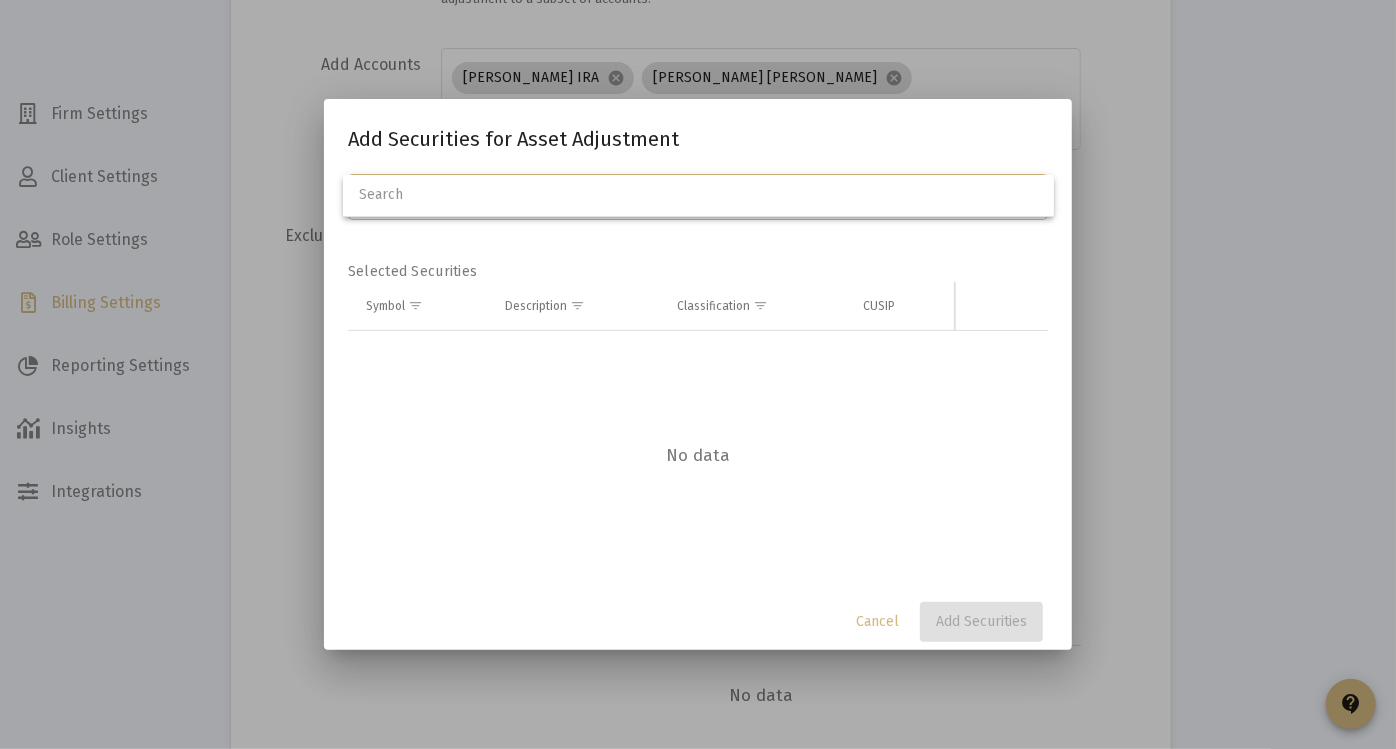 click at bounding box center (698, 195) 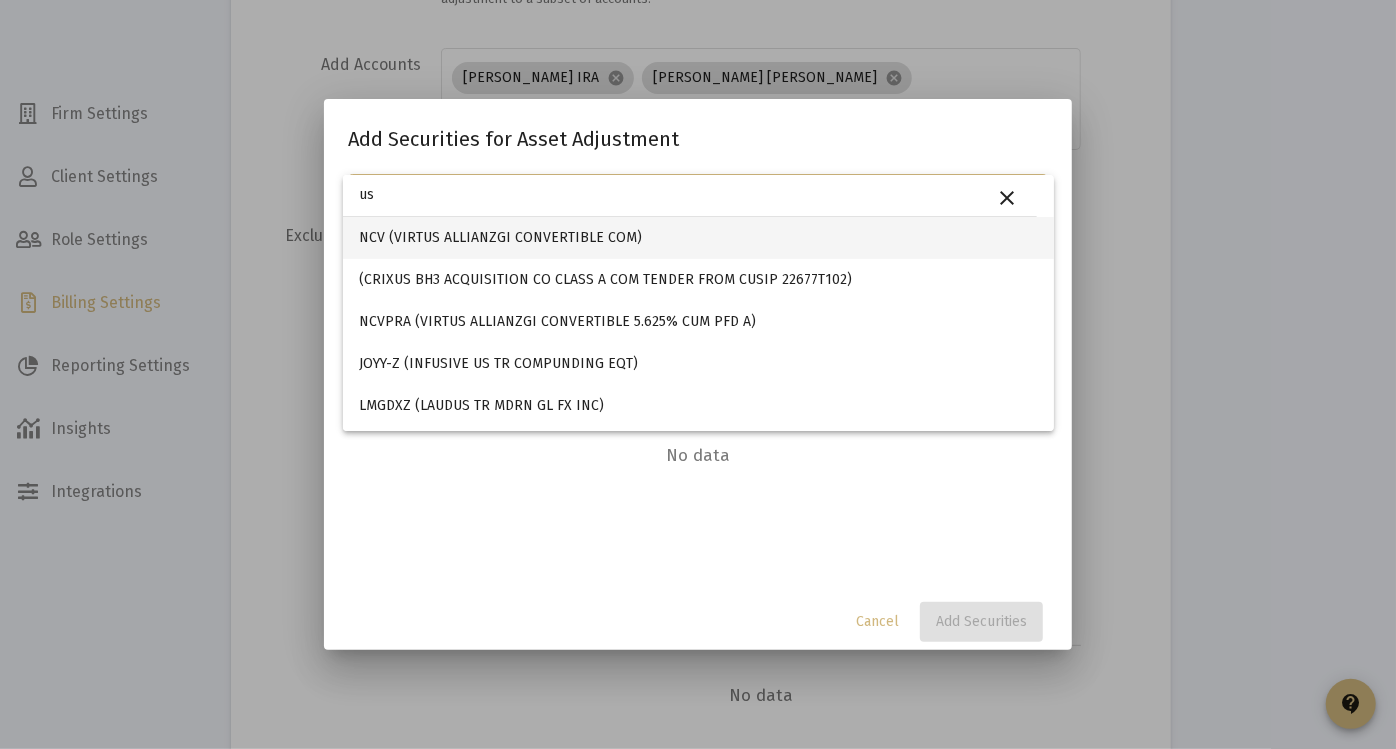 type on "u" 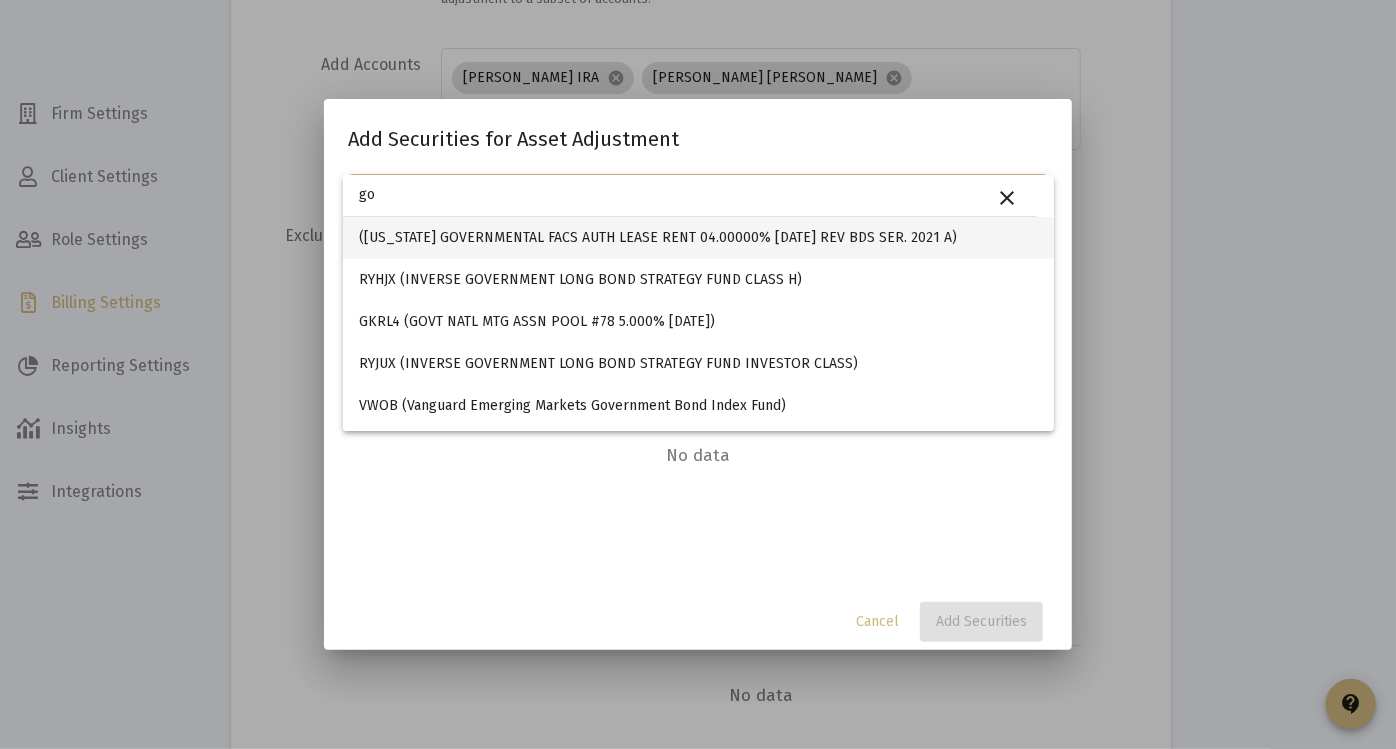 type on "g" 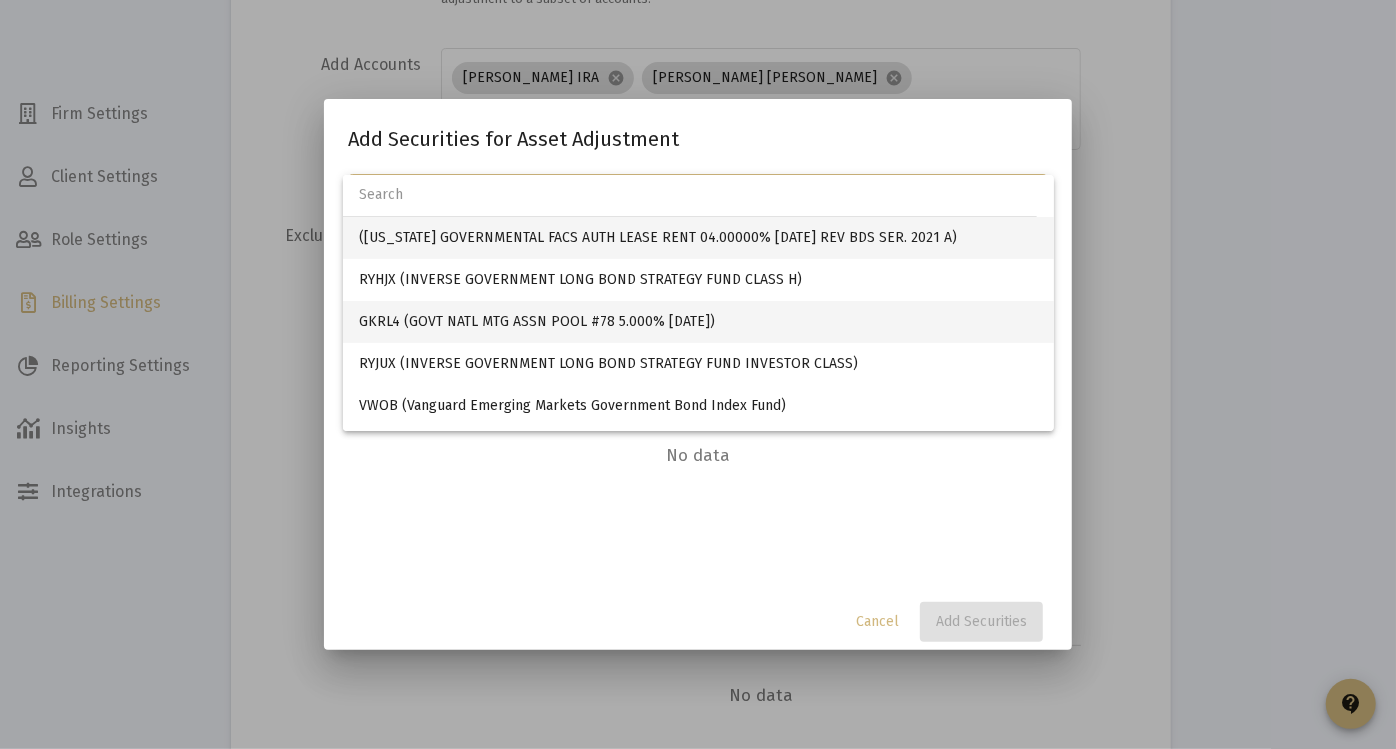 paste on "912797PP6" 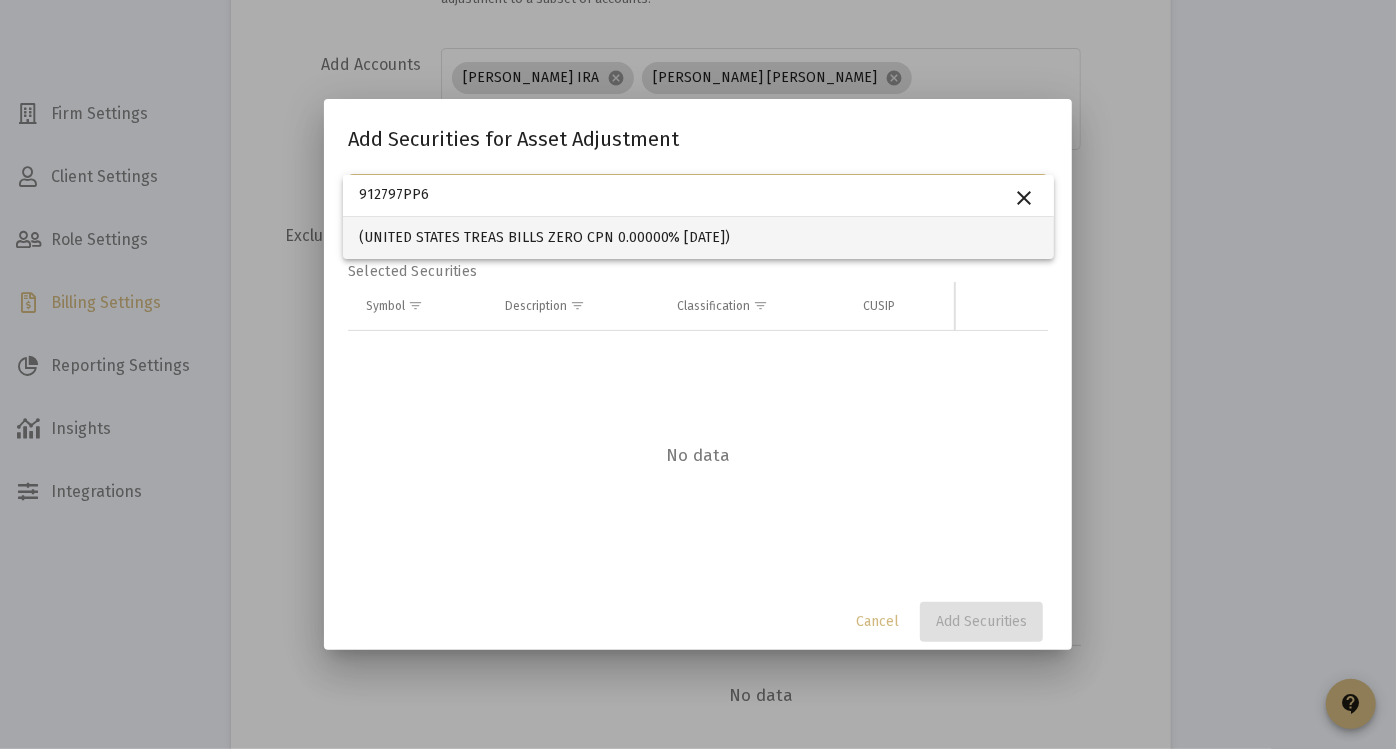 type on "912797PP6" 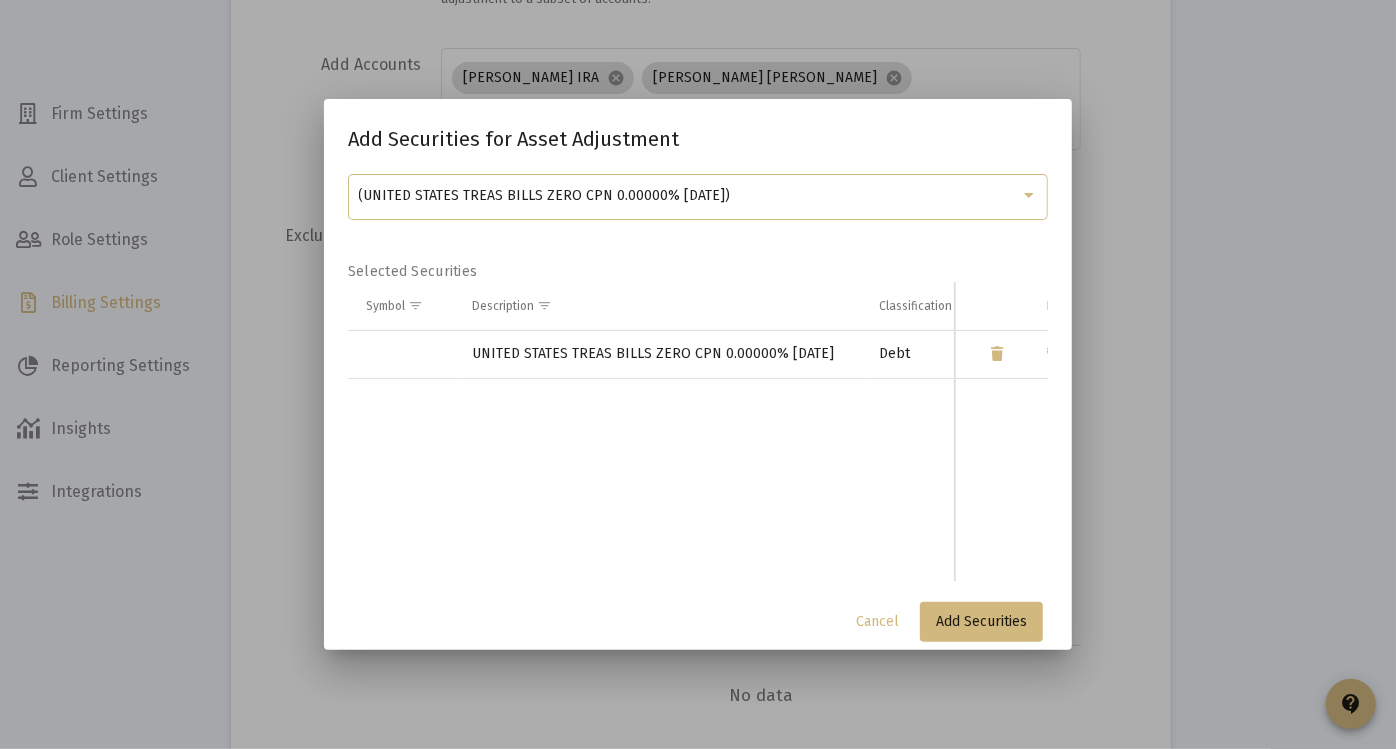 click on "(UNITED STATES TREAS BILLS ZERO CPN 0.00000% 08/21/2025)" at bounding box center [545, 195] 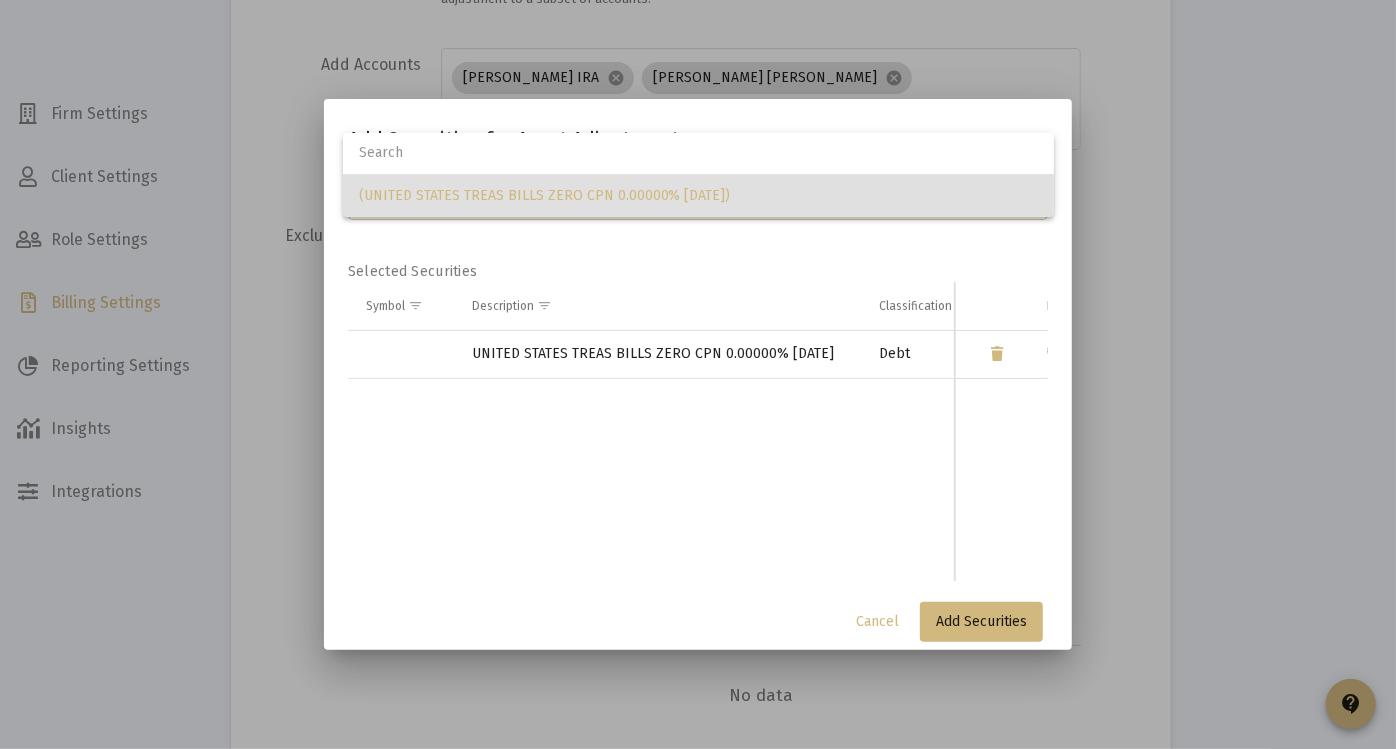 click at bounding box center (698, 153) 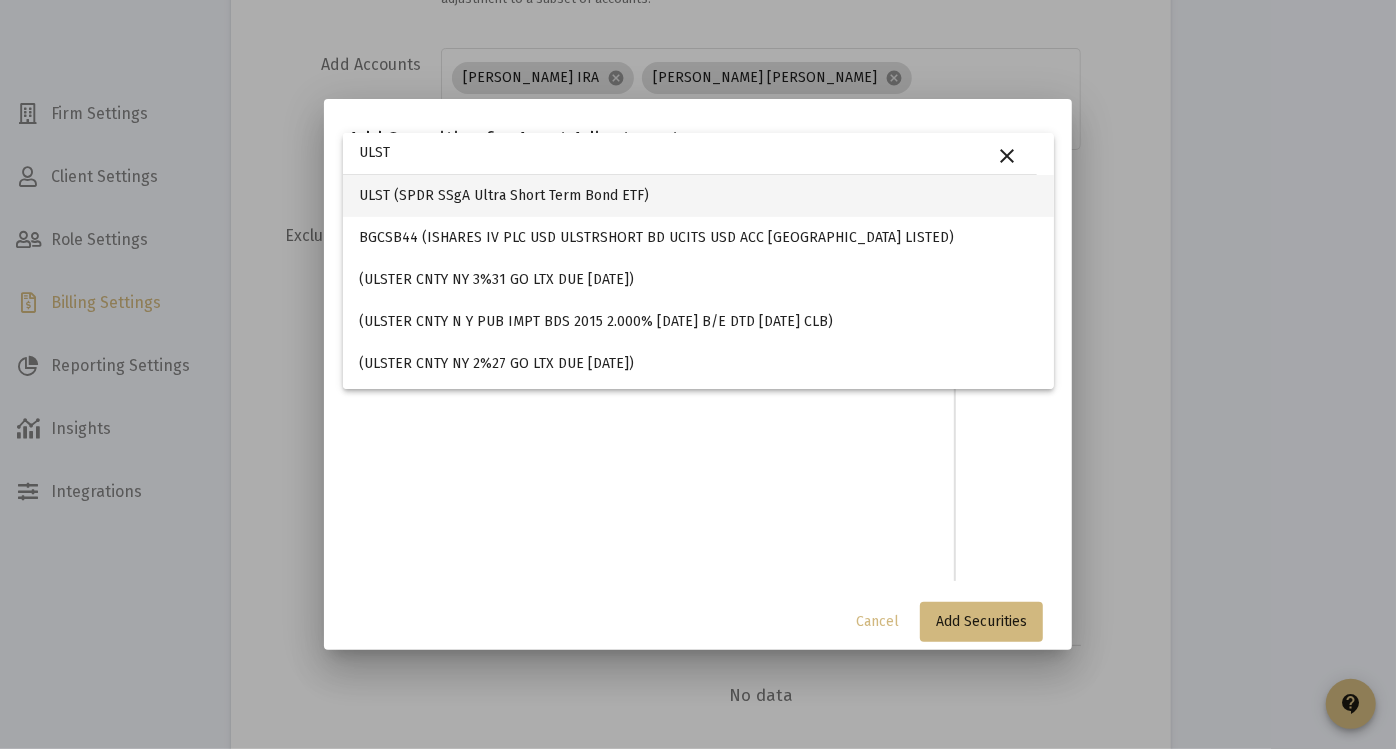 type on "ULST" 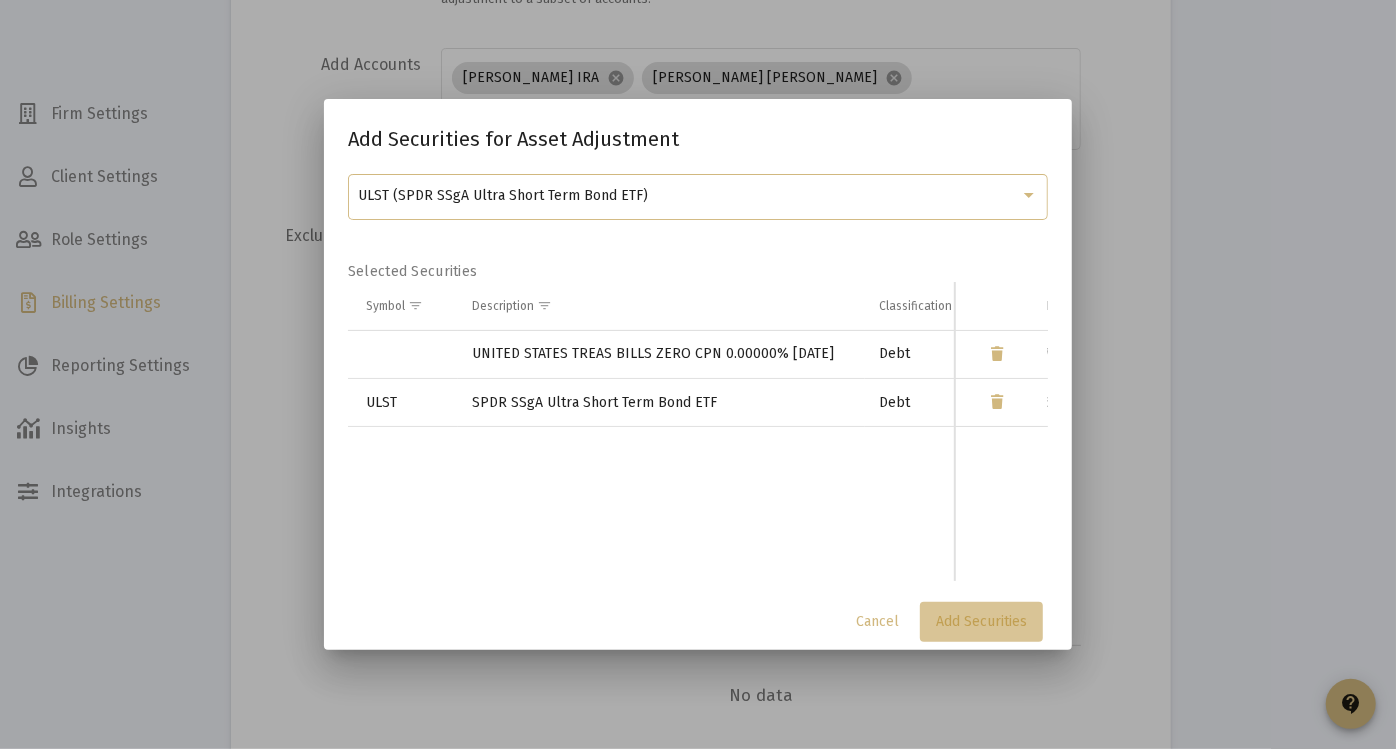 click on "Add Securities" 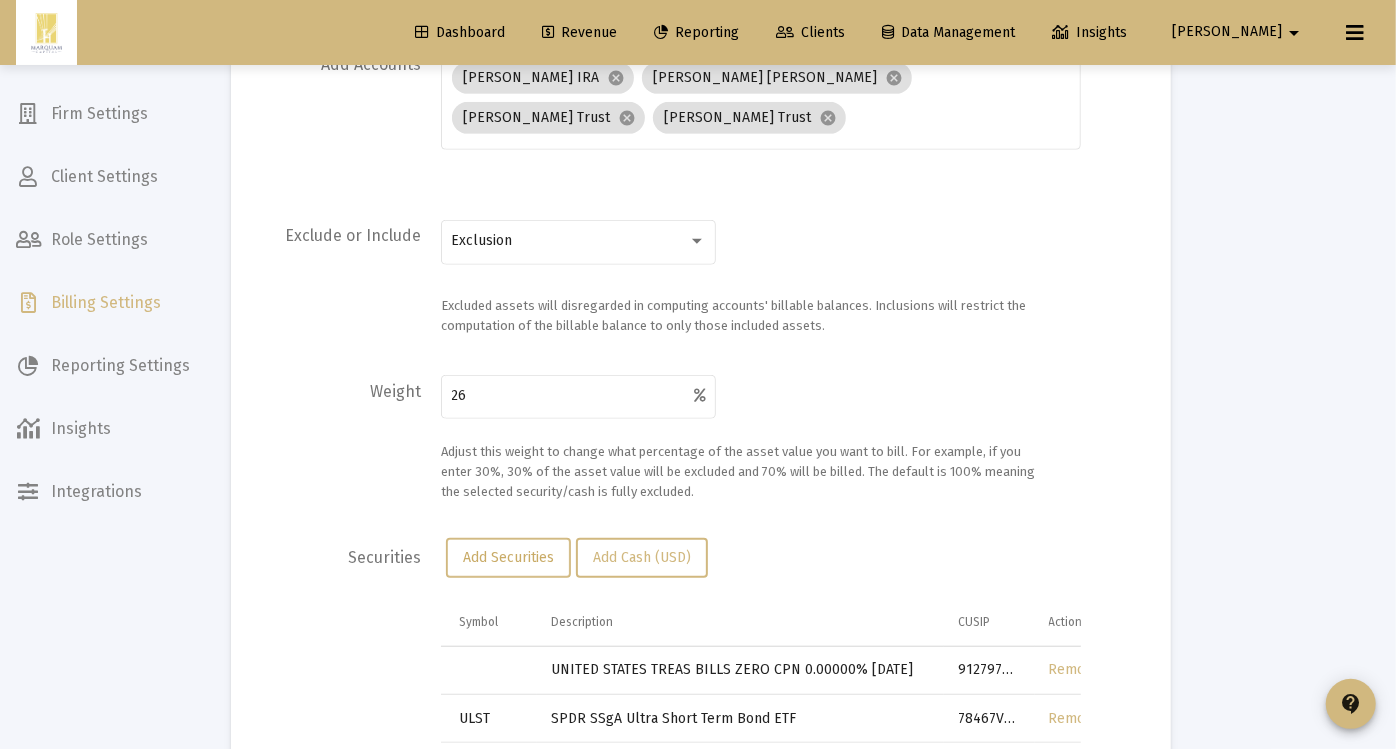 scroll, scrollTop: 679, scrollLeft: 0, axis: vertical 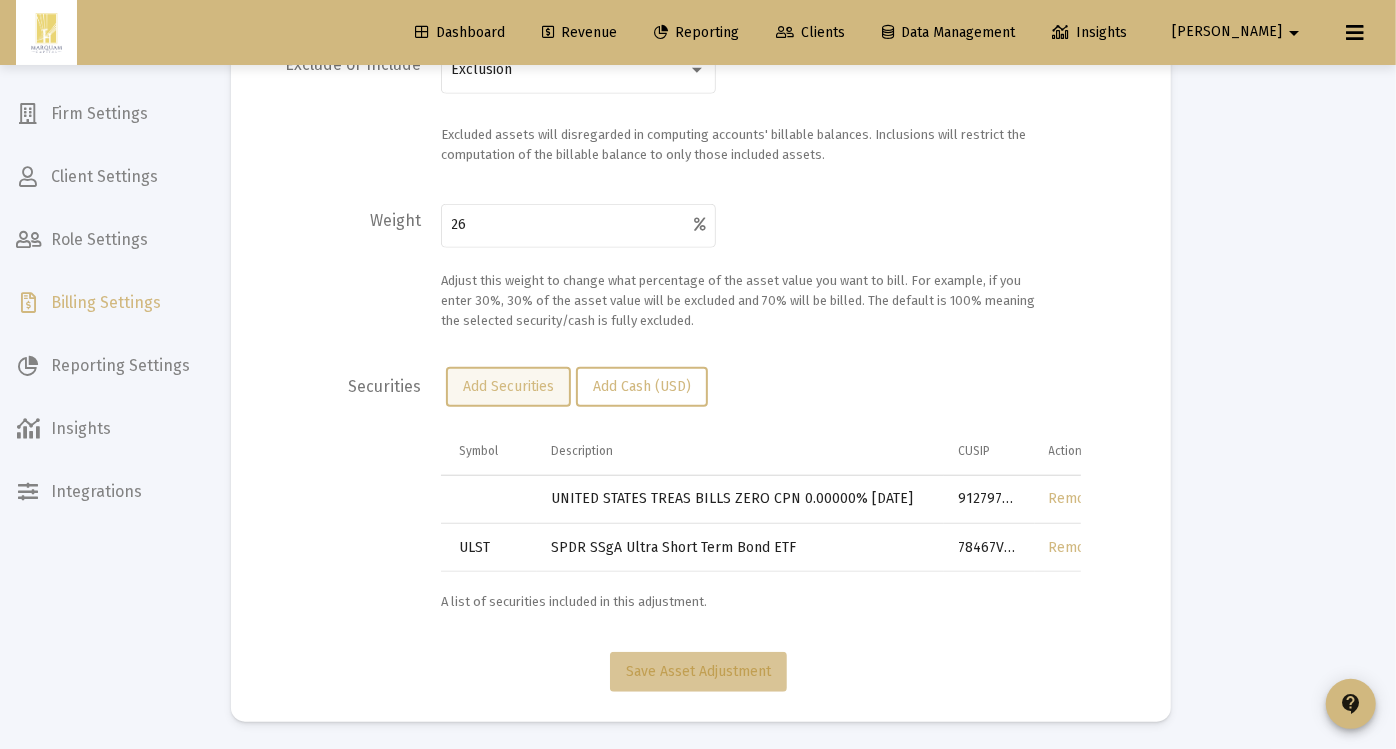 click on "Save Asset Adjustment" 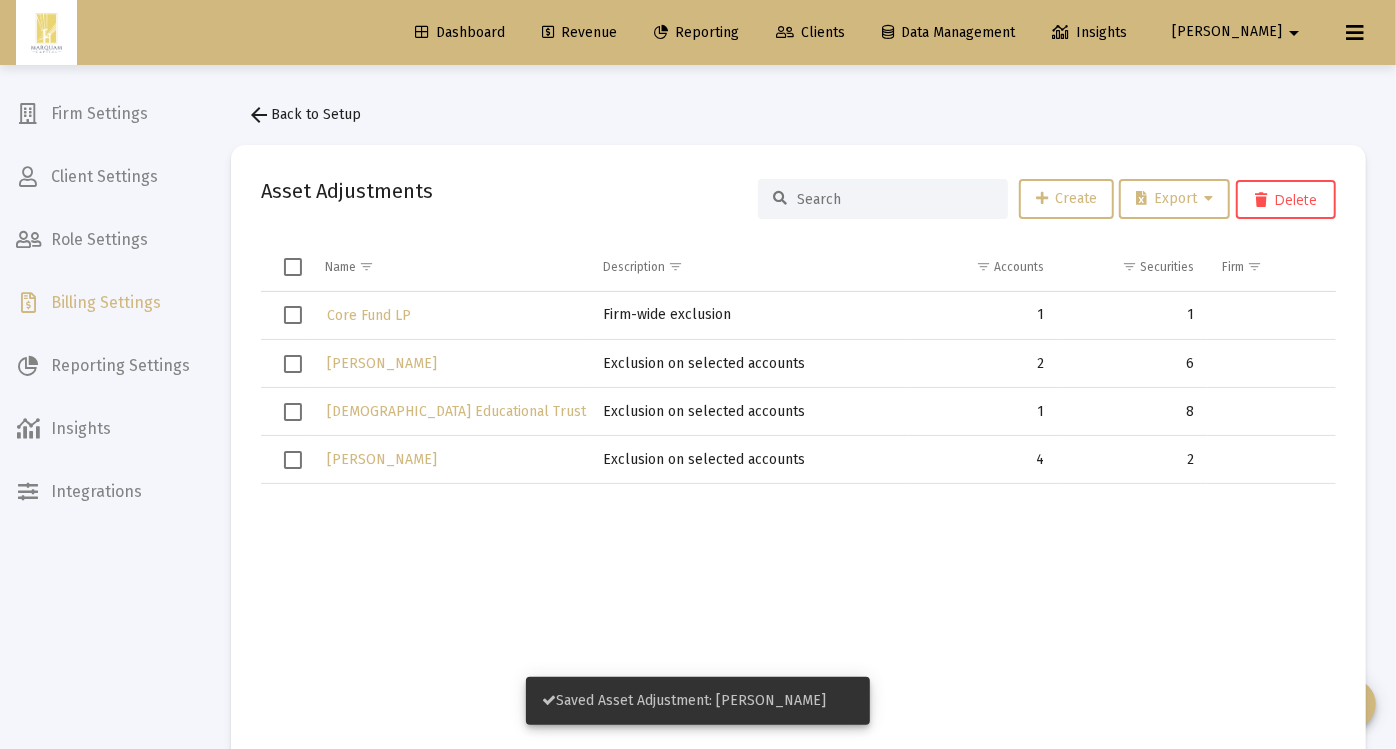 scroll, scrollTop: 54, scrollLeft: 0, axis: vertical 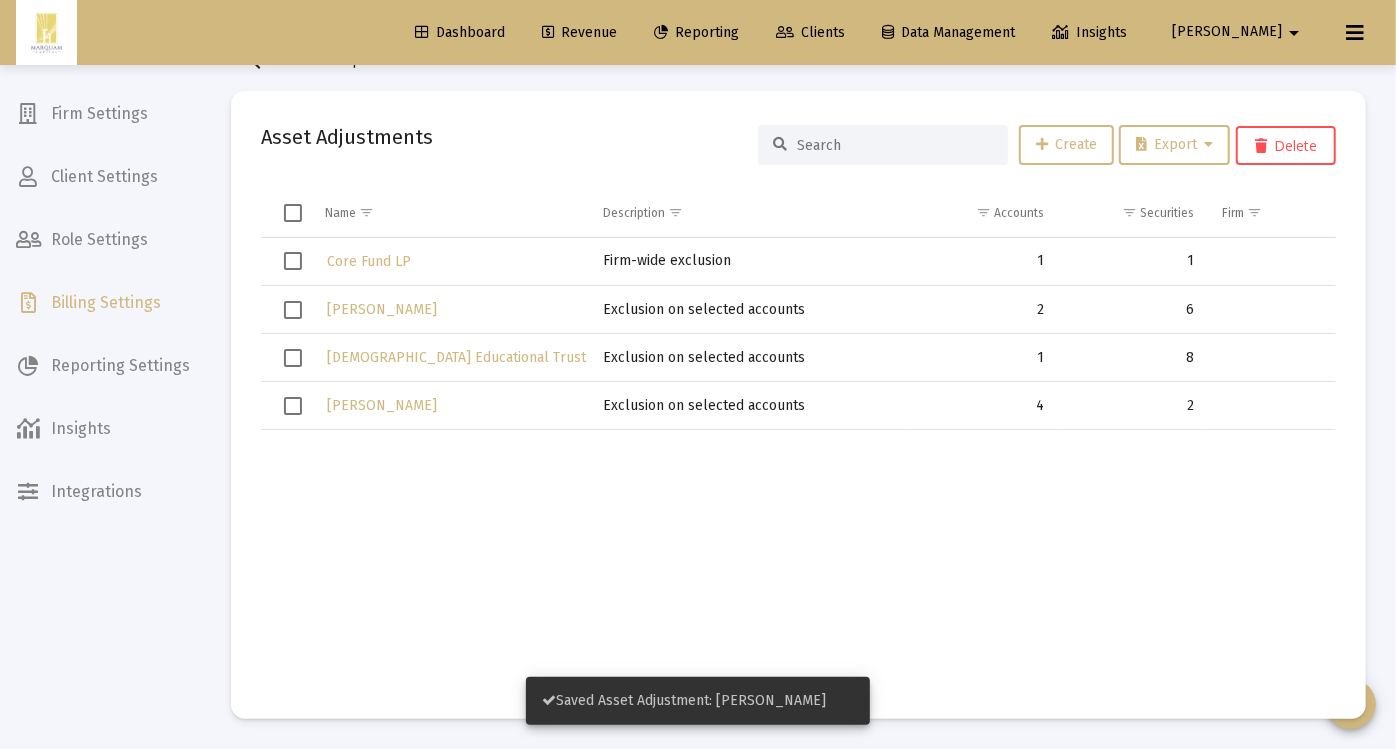 click on "Revenue" 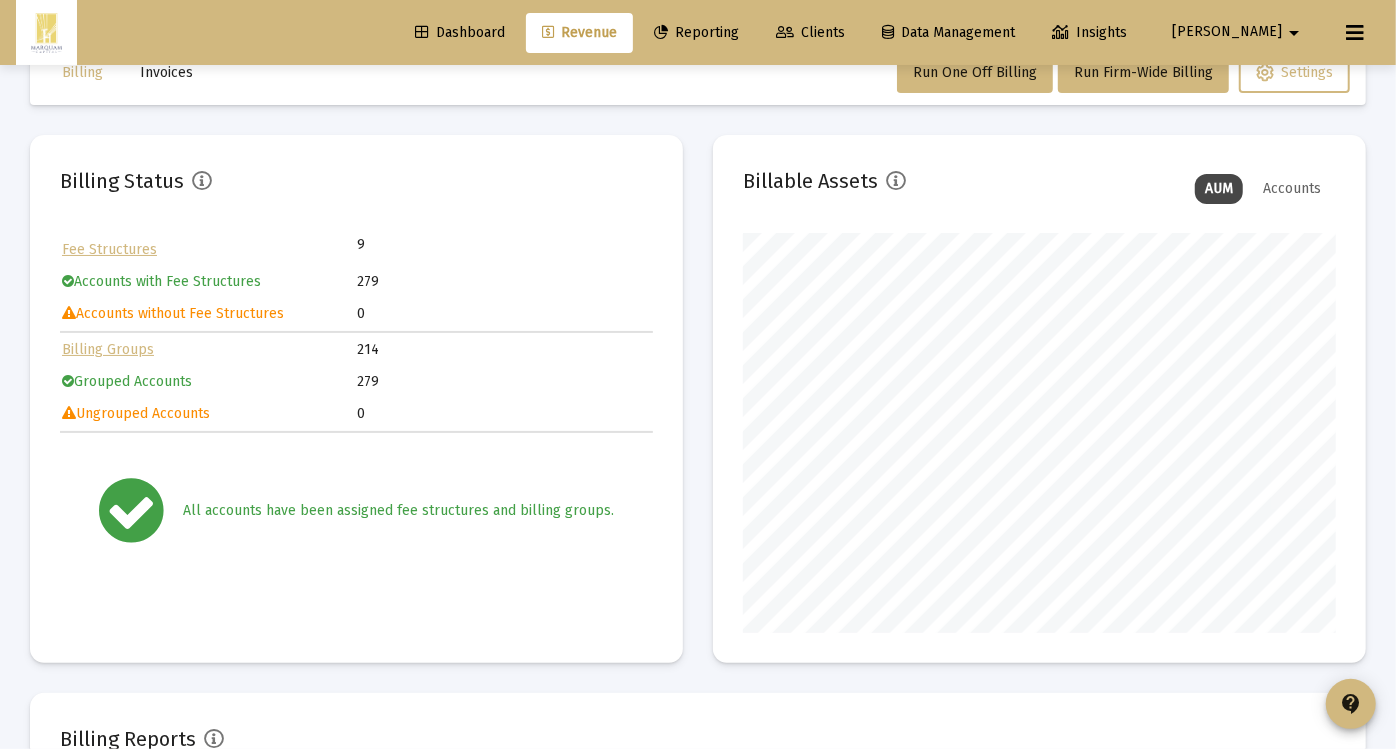 scroll, scrollTop: 999600, scrollLeft: 999406, axis: both 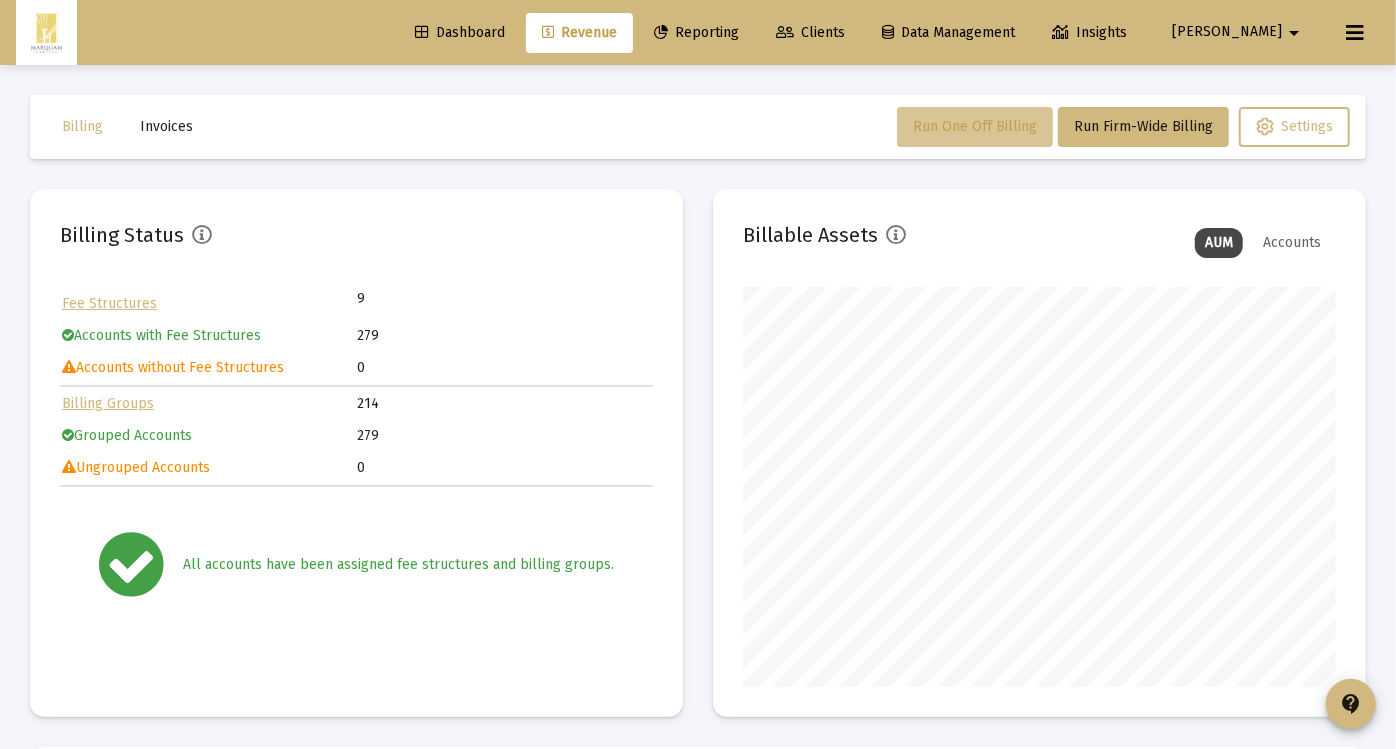 click on "Run One Off Billing" 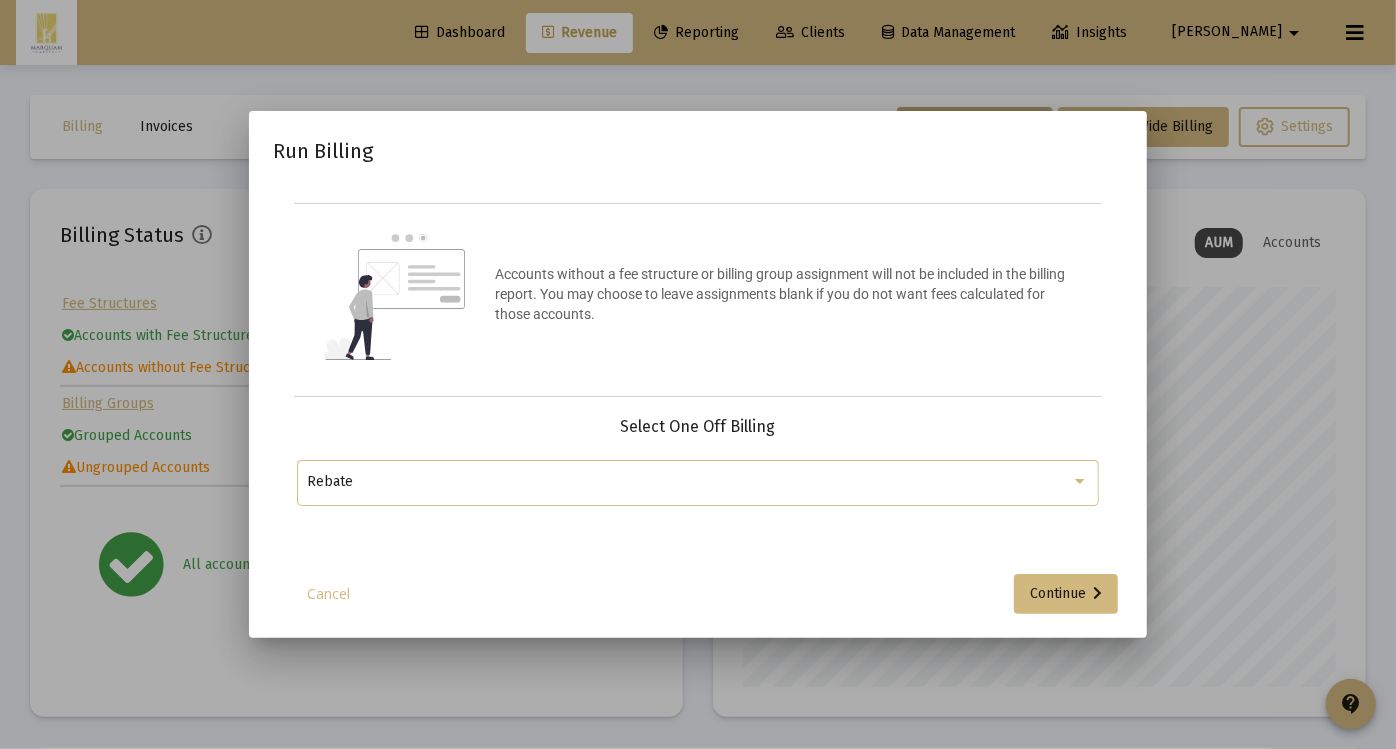 click on "Rebate" at bounding box center (689, 482) 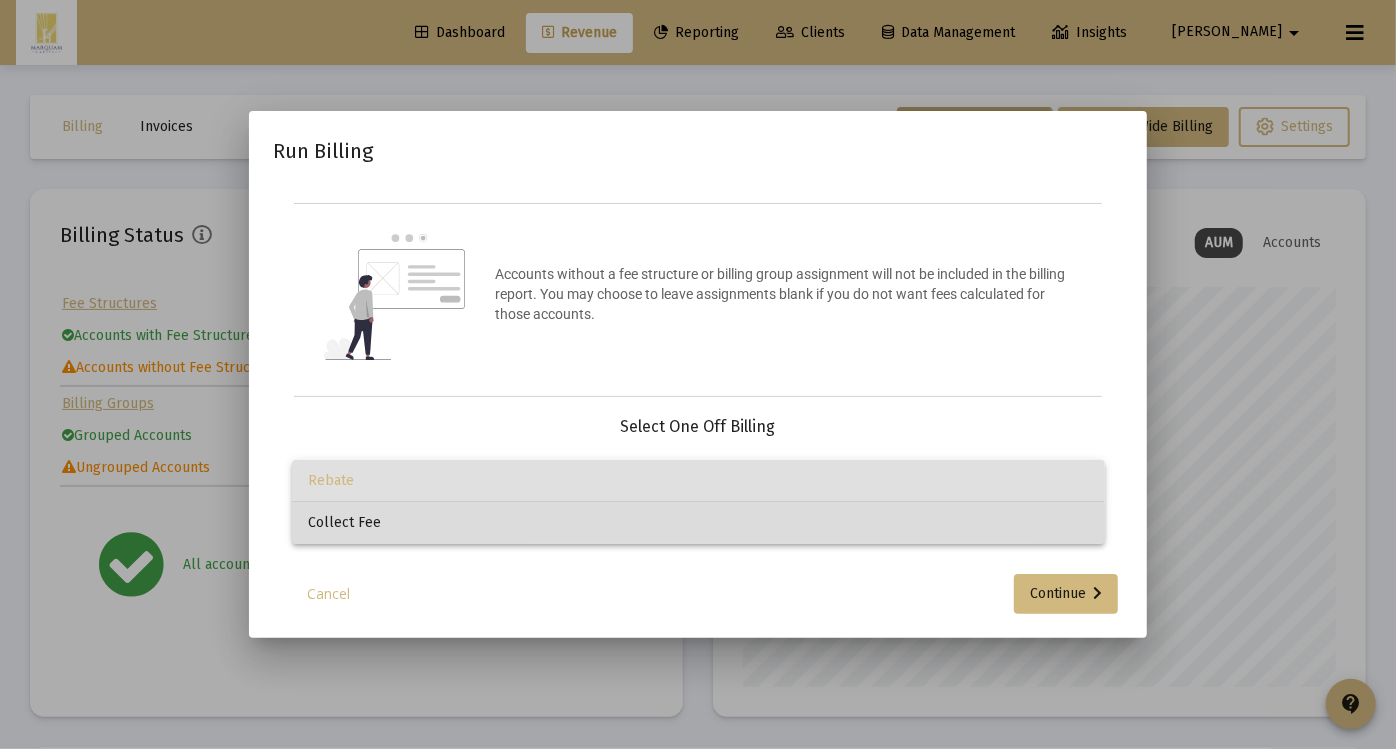 click on "Collect Fee" at bounding box center (698, 523) 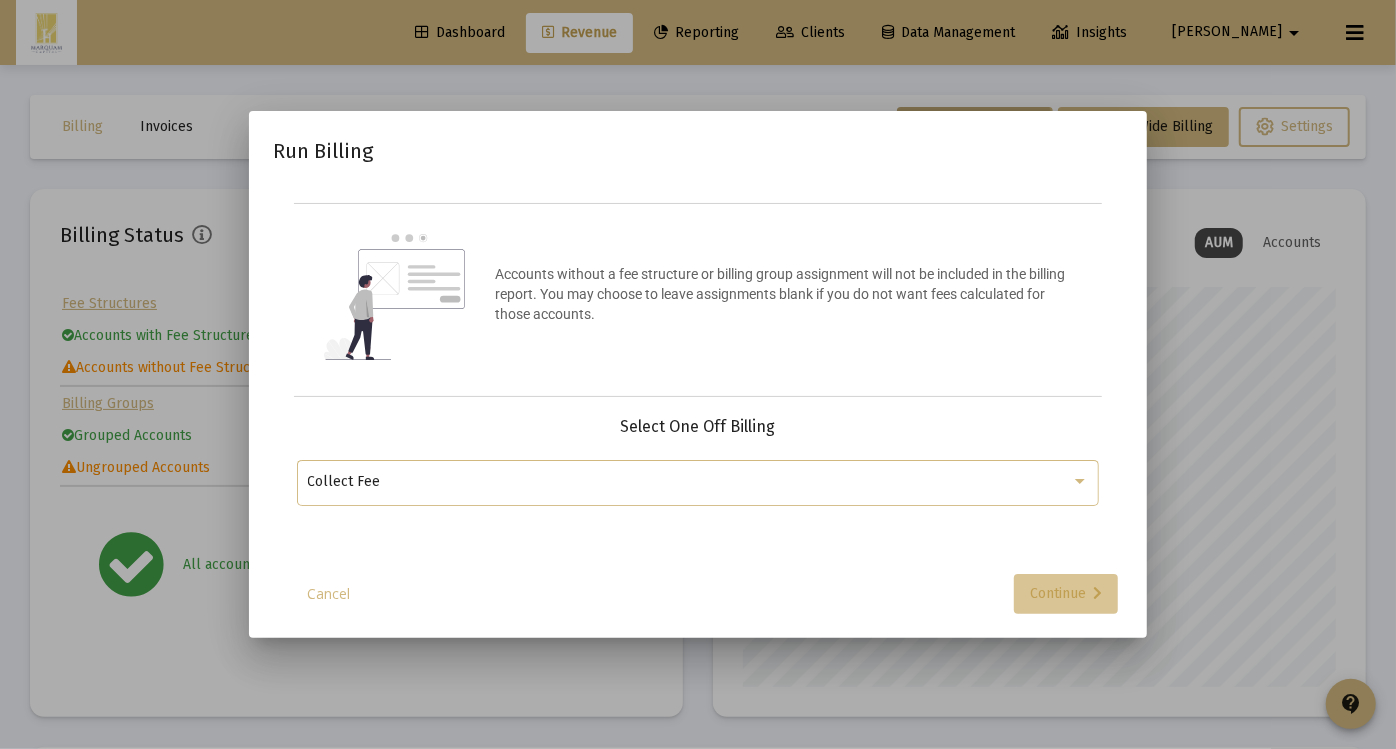 click on "Continue" at bounding box center (1066, 594) 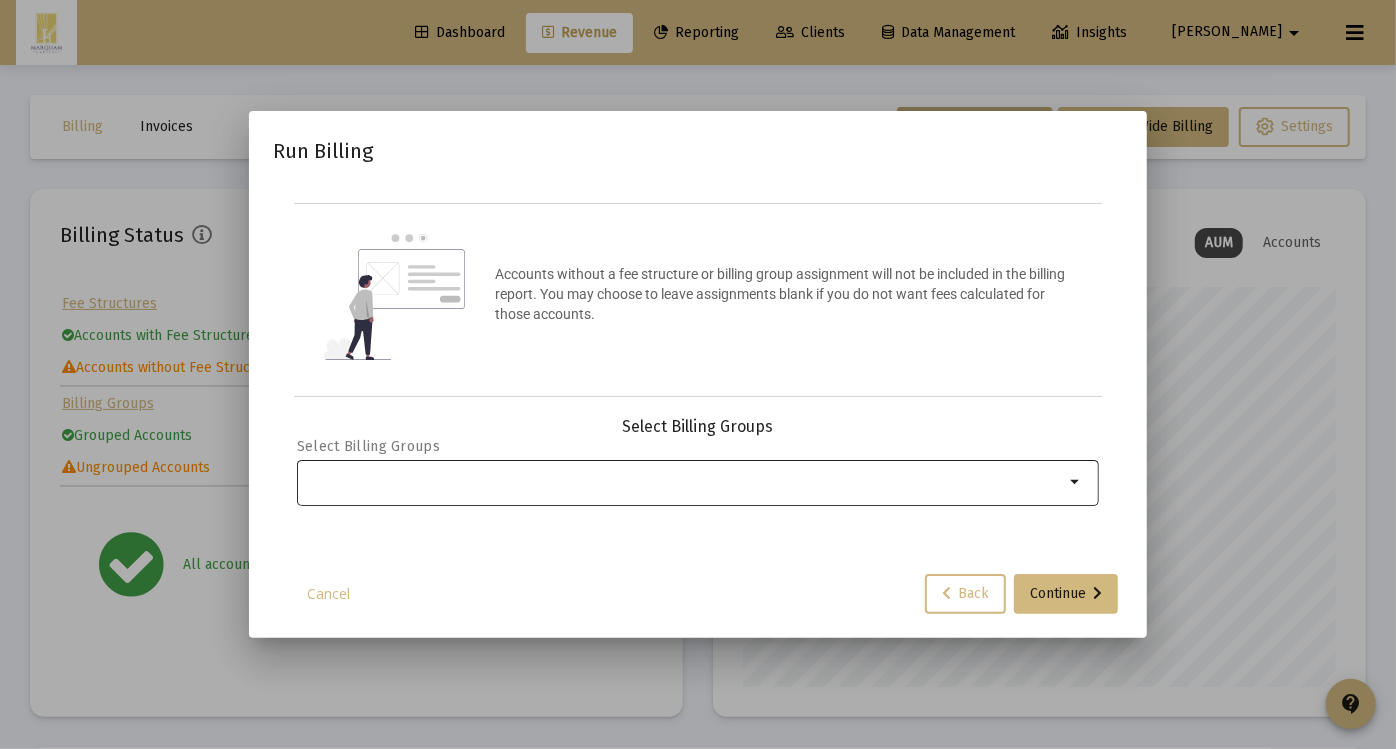 click at bounding box center (686, 481) 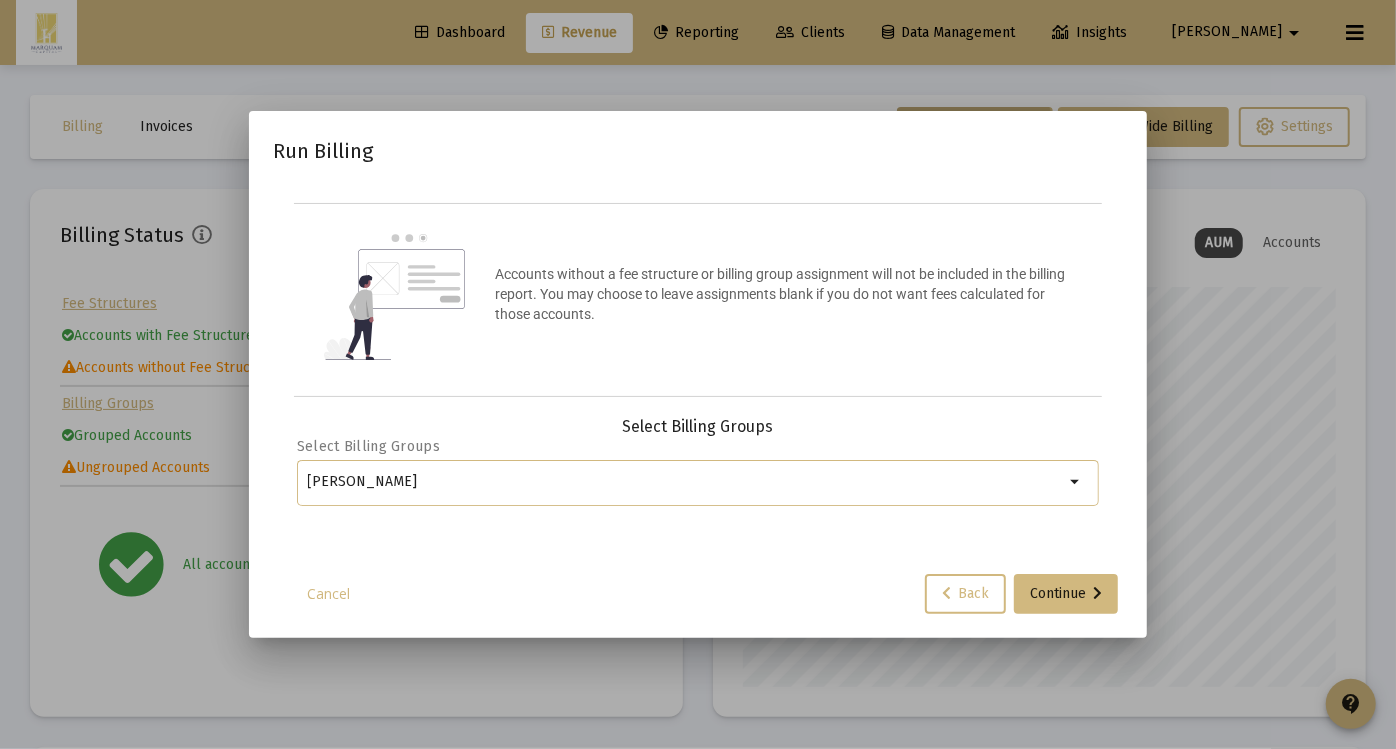 type on "webb" 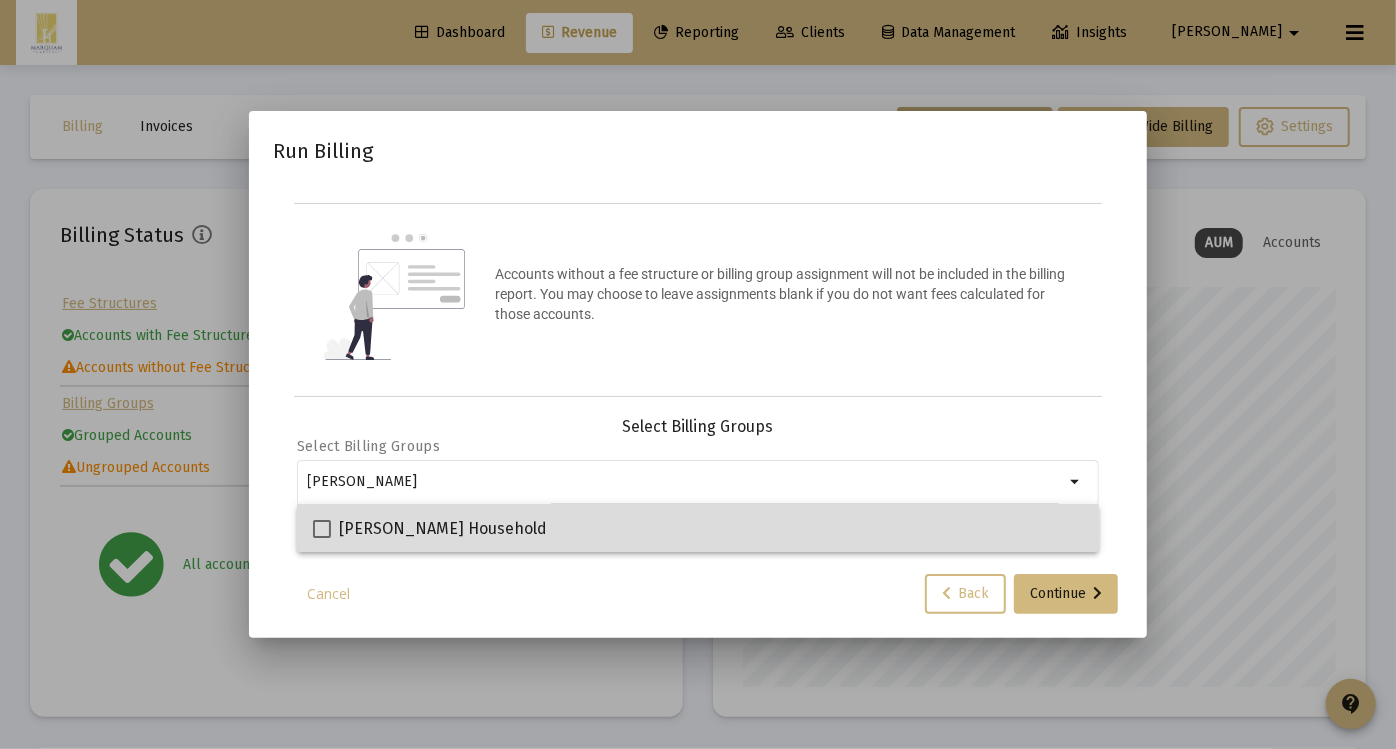 click on "Webb Household" at bounding box center (698, 528) 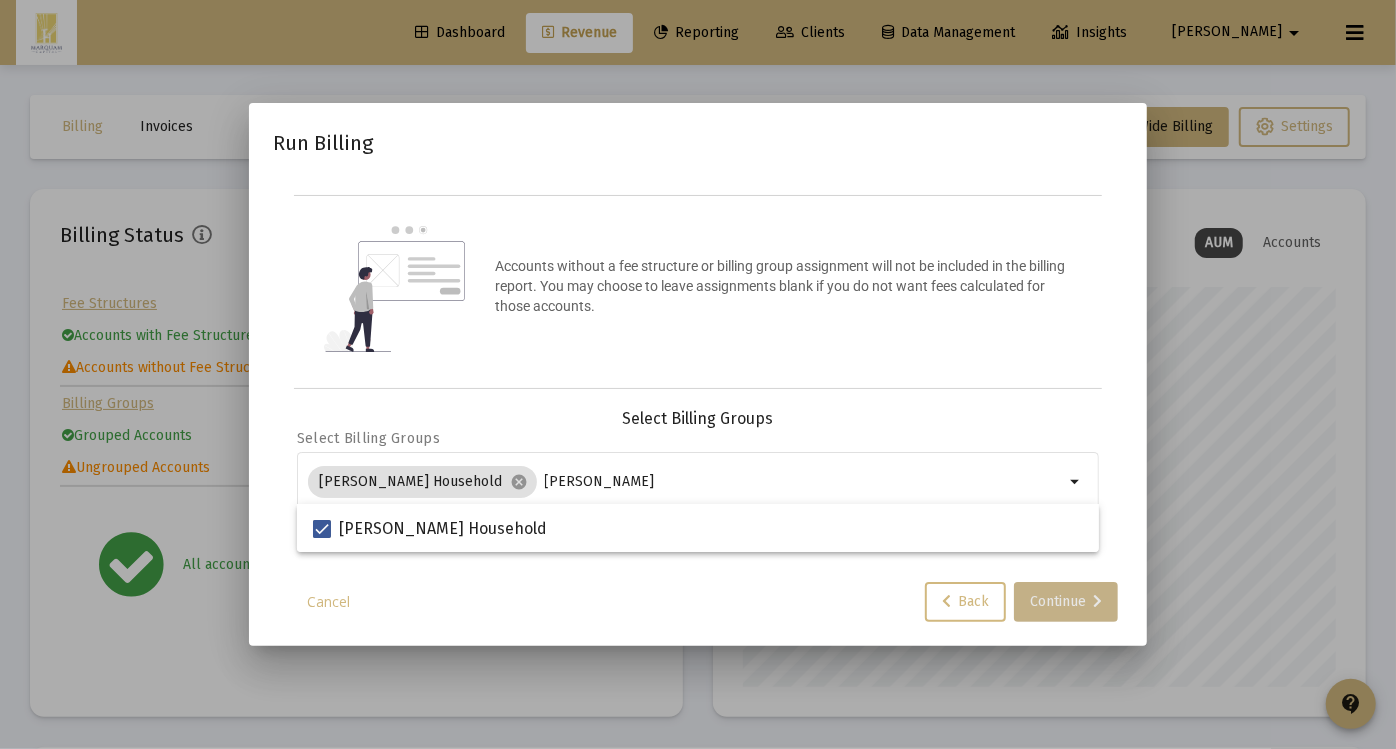 click on "Continue" at bounding box center [1066, 602] 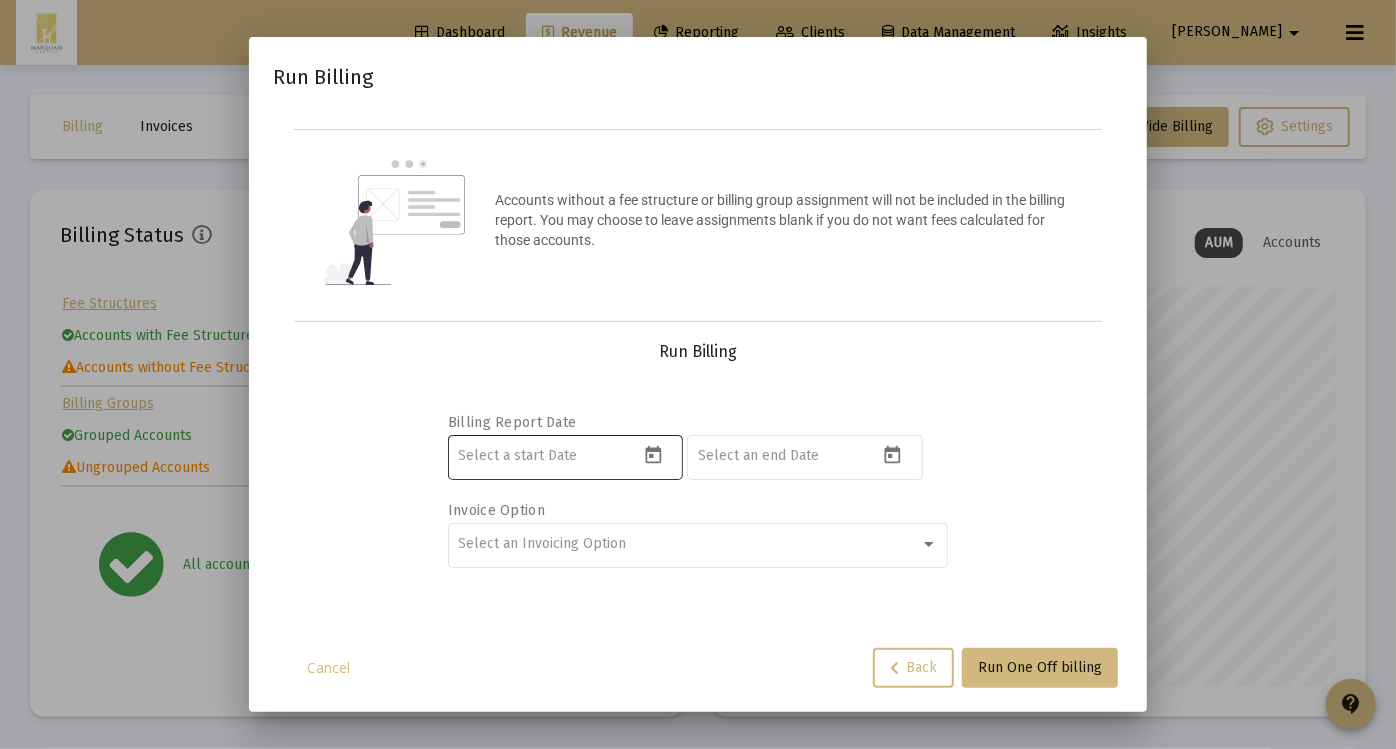 click at bounding box center [549, 456] 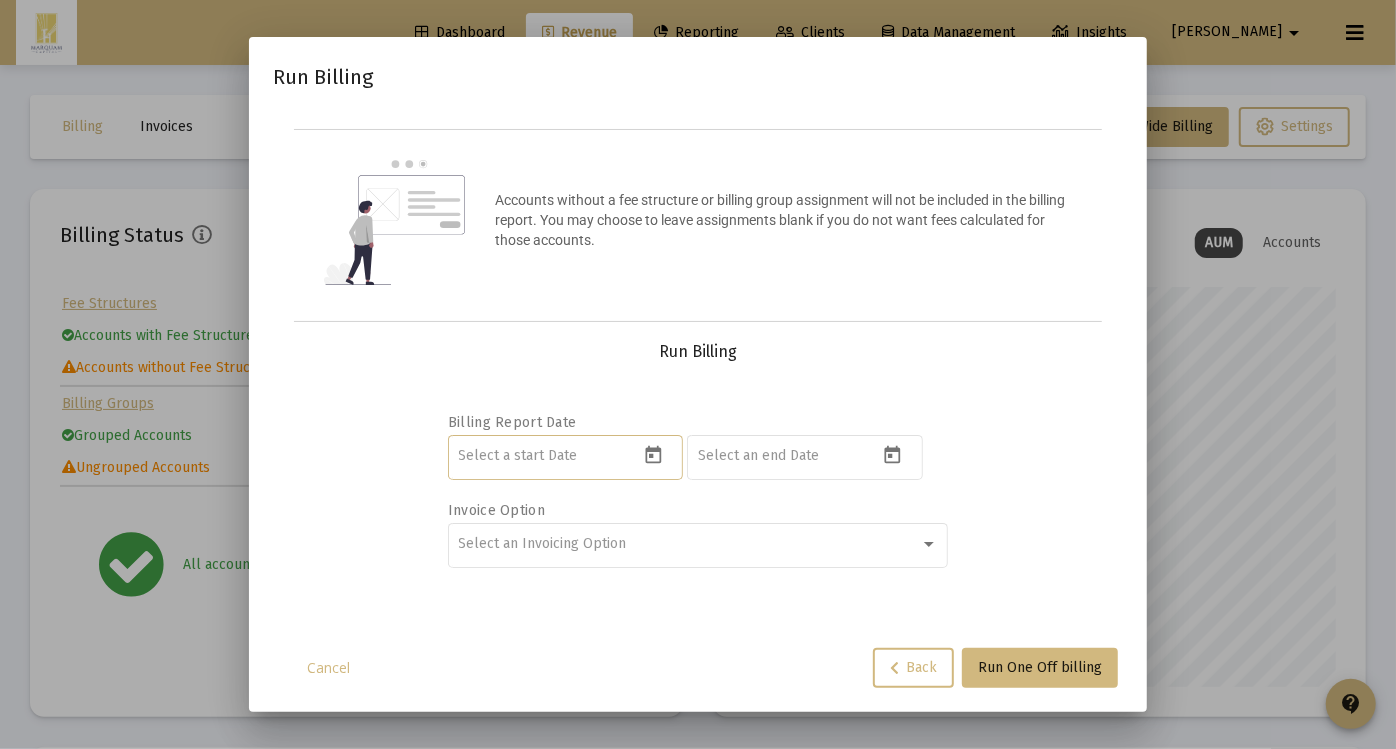 click 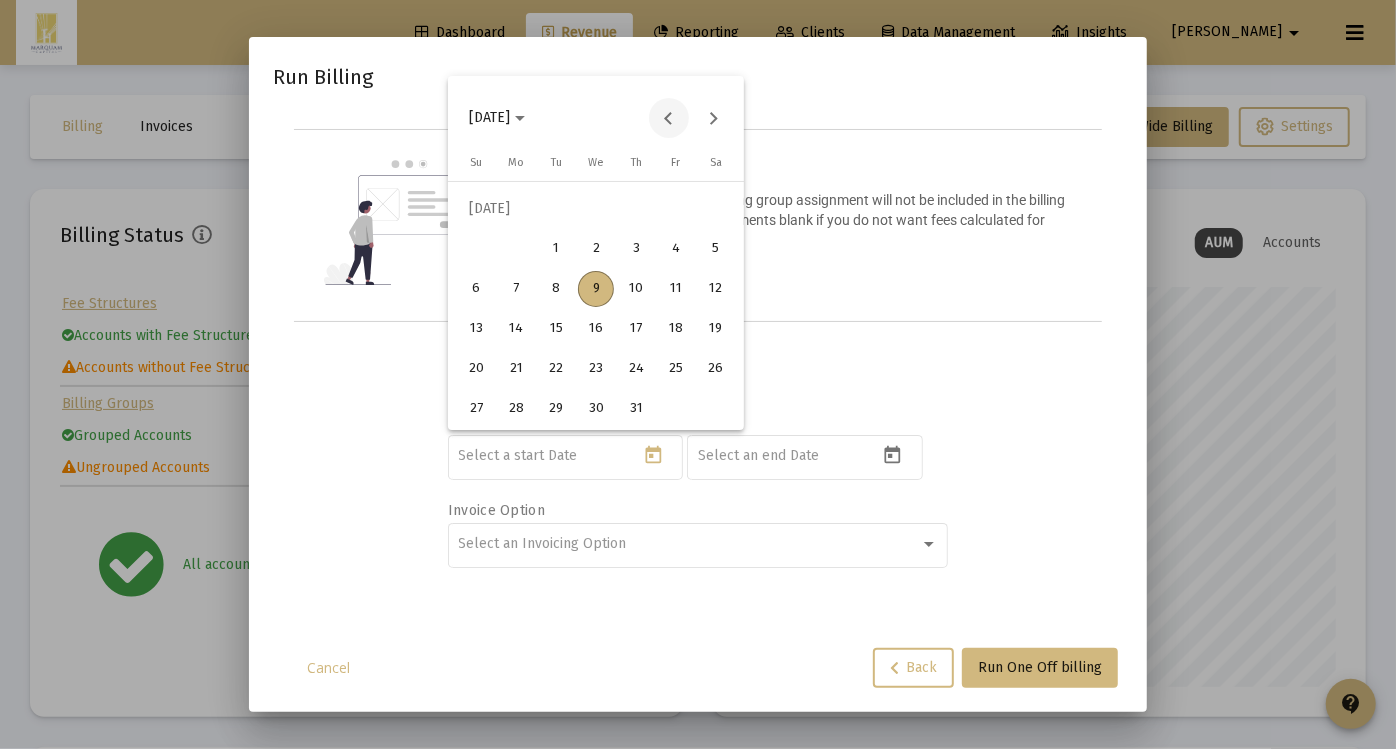 click at bounding box center [669, 118] 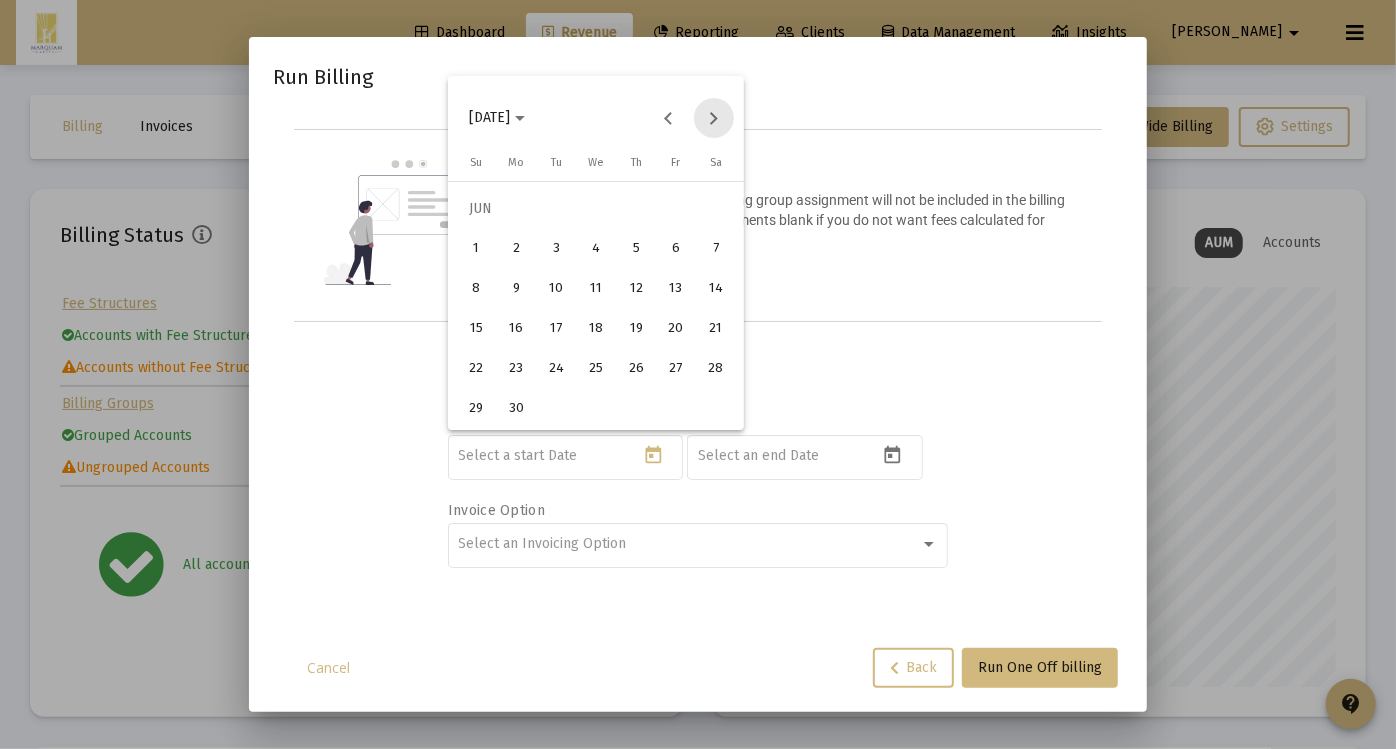 click at bounding box center (714, 118) 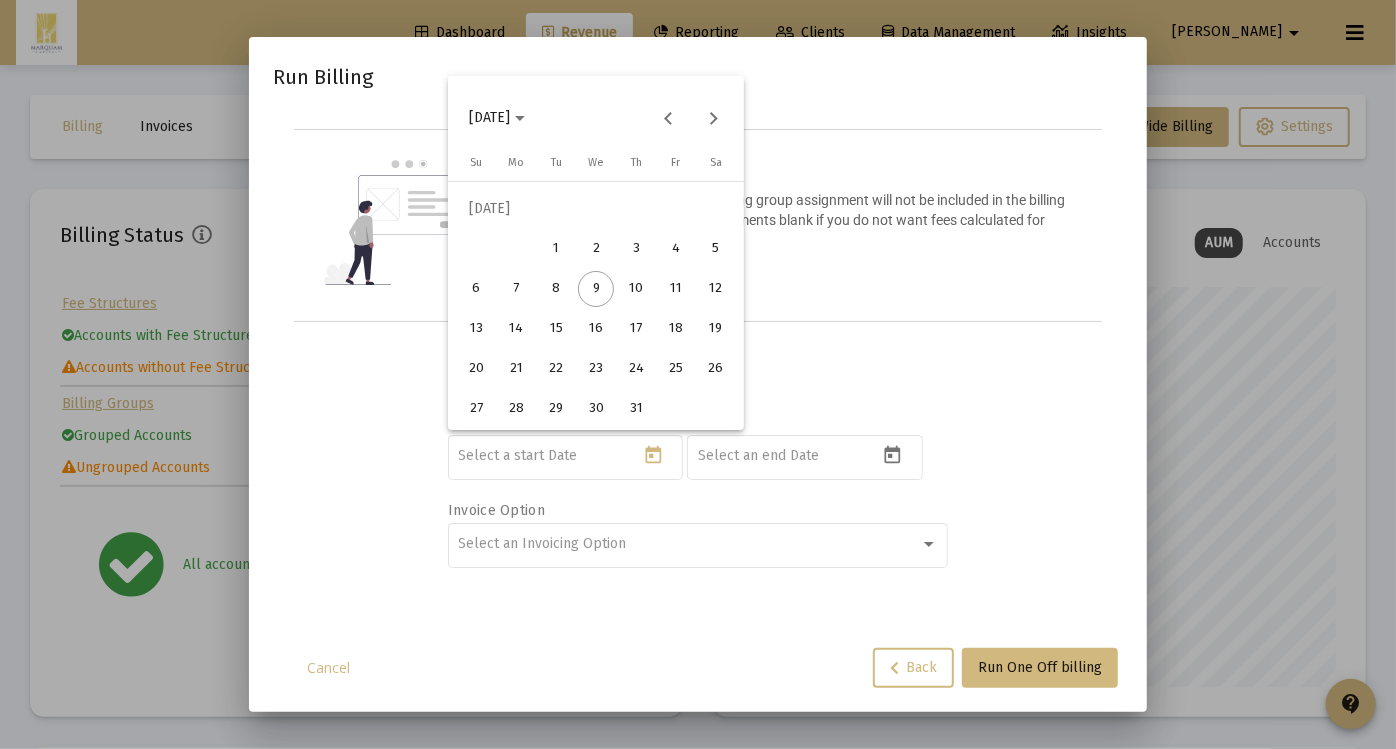 click on "1" at bounding box center (556, 249) 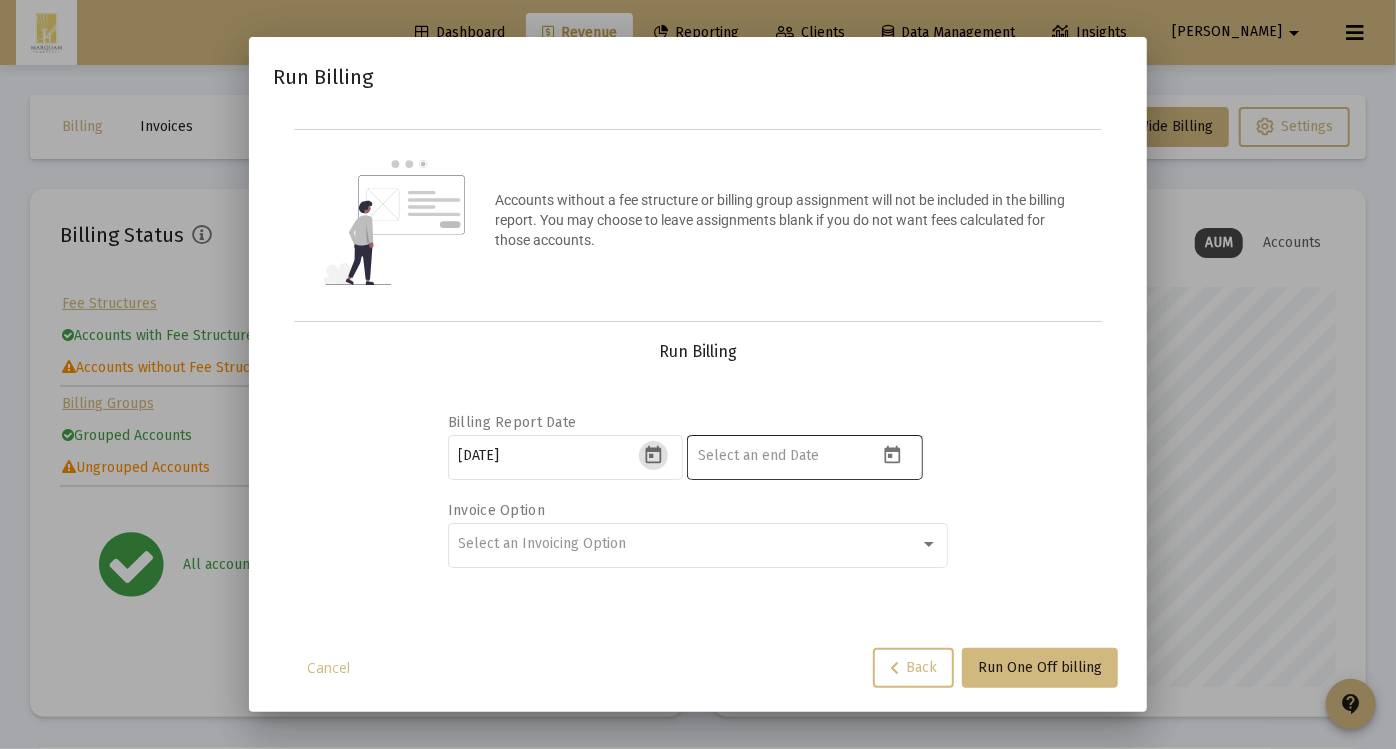 click 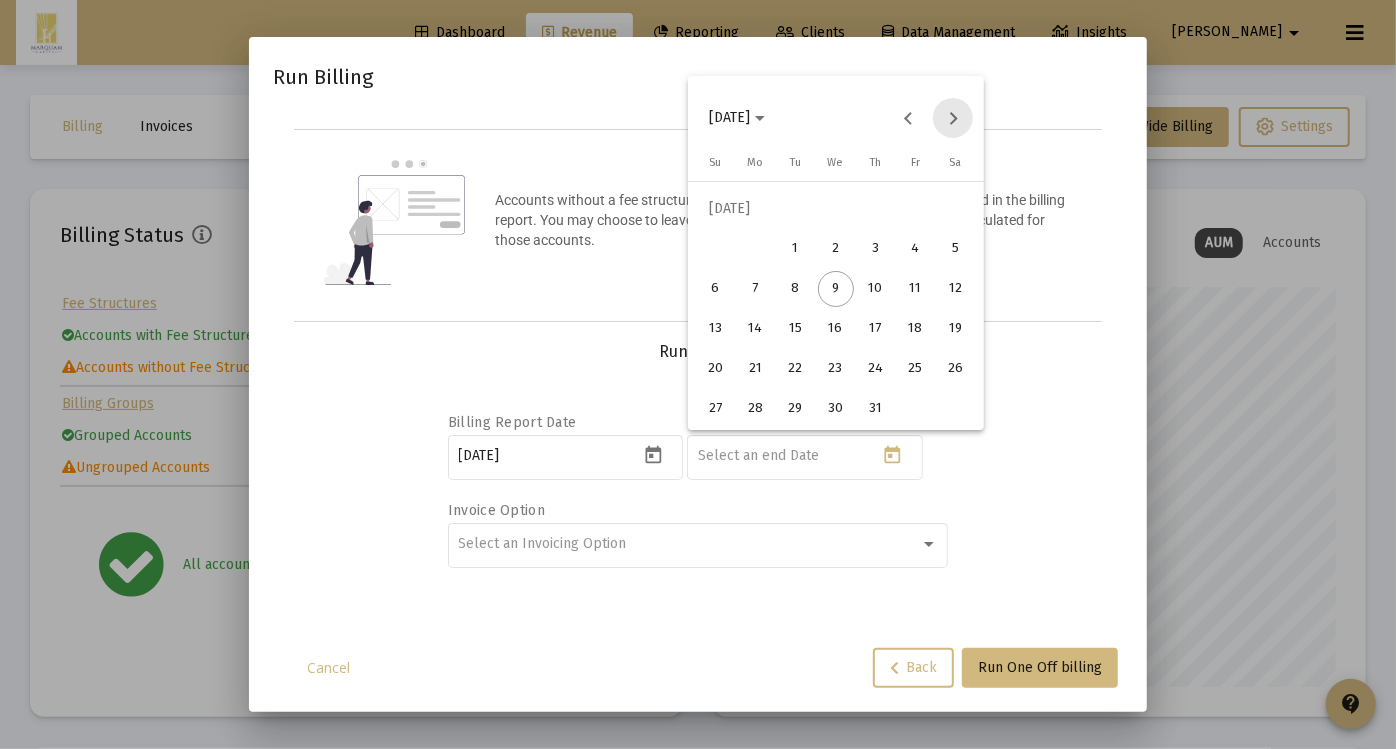 click at bounding box center (953, 118) 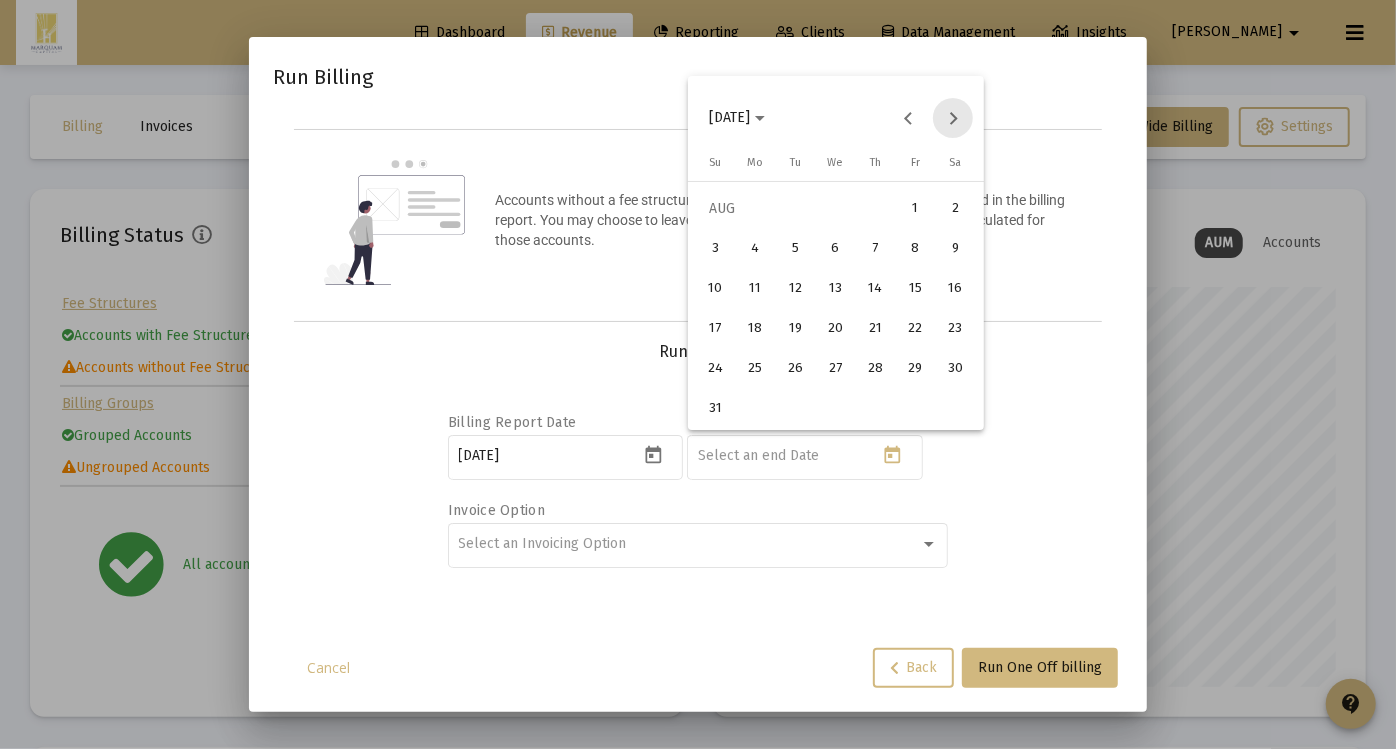 click at bounding box center (953, 118) 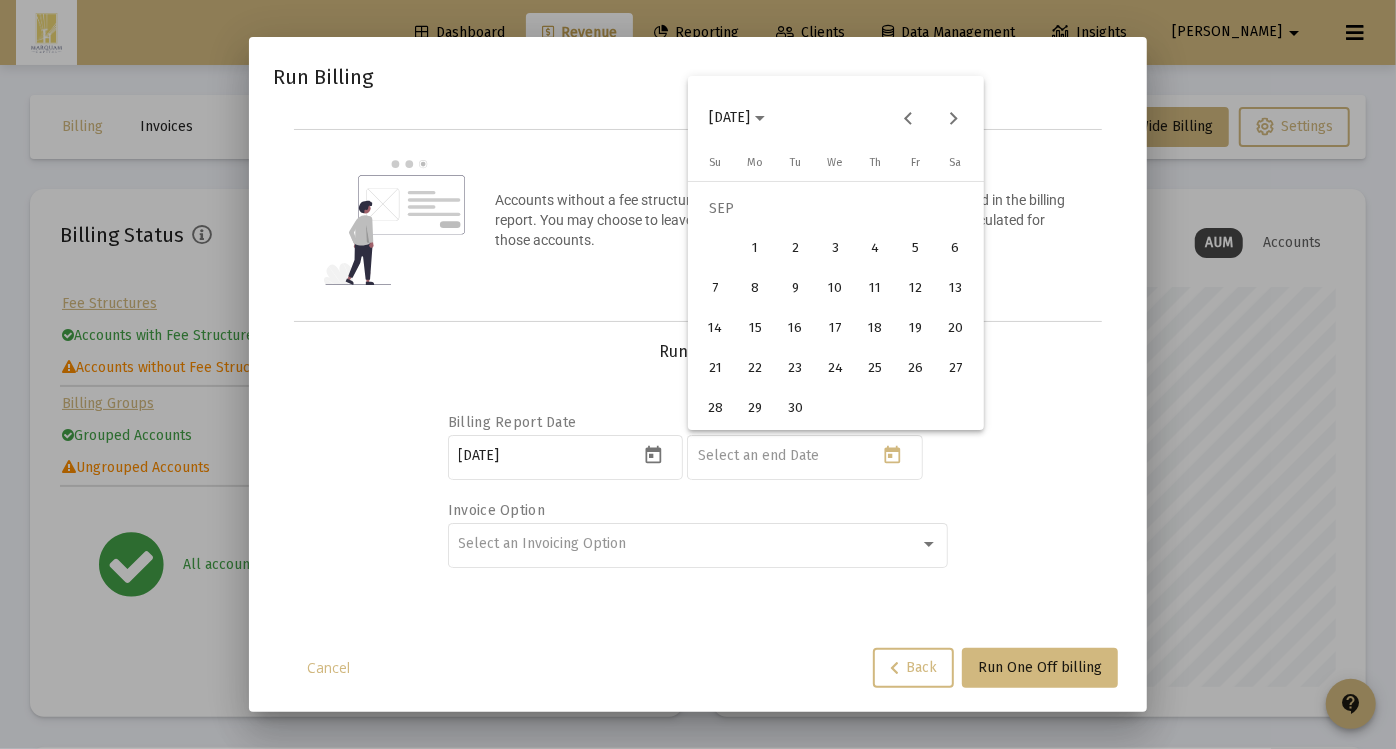 click on "30" at bounding box center [796, 409] 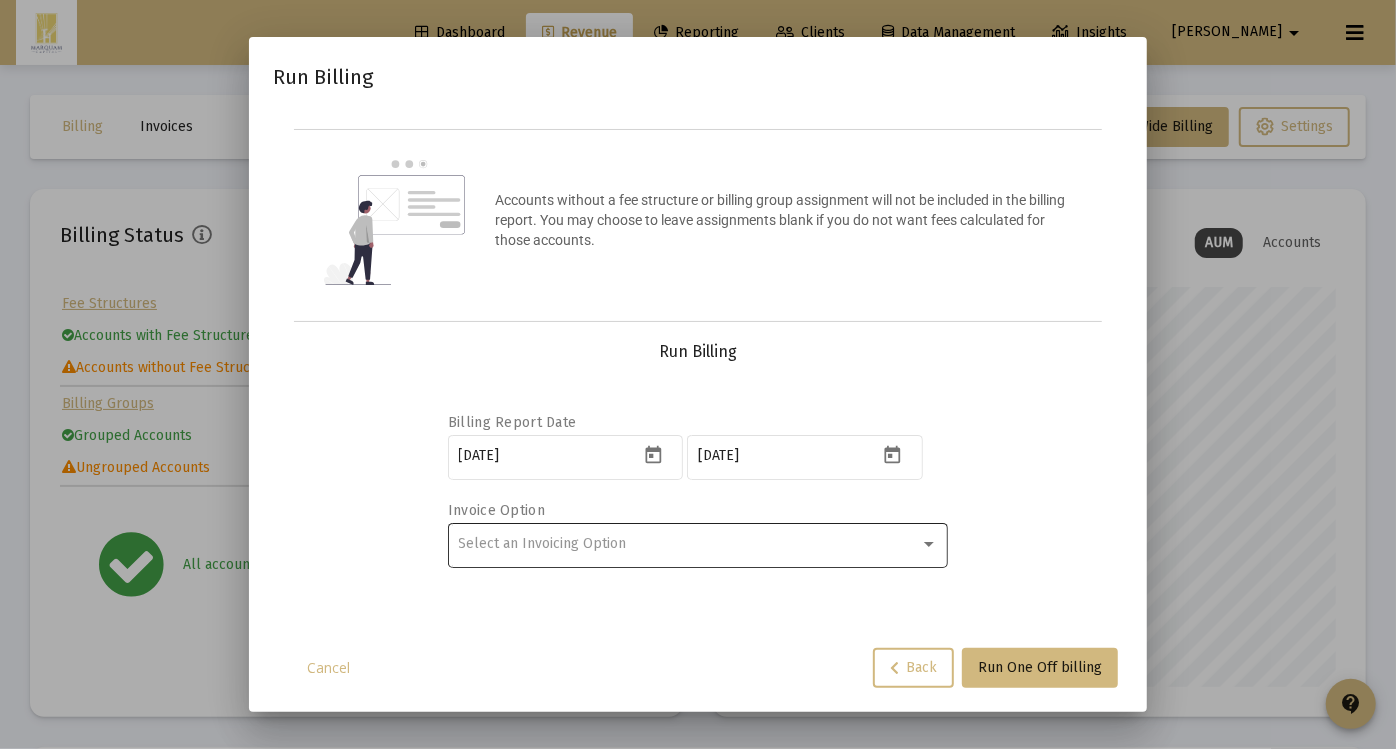 click on "Select an Invoicing Option" at bounding box center (698, 543) 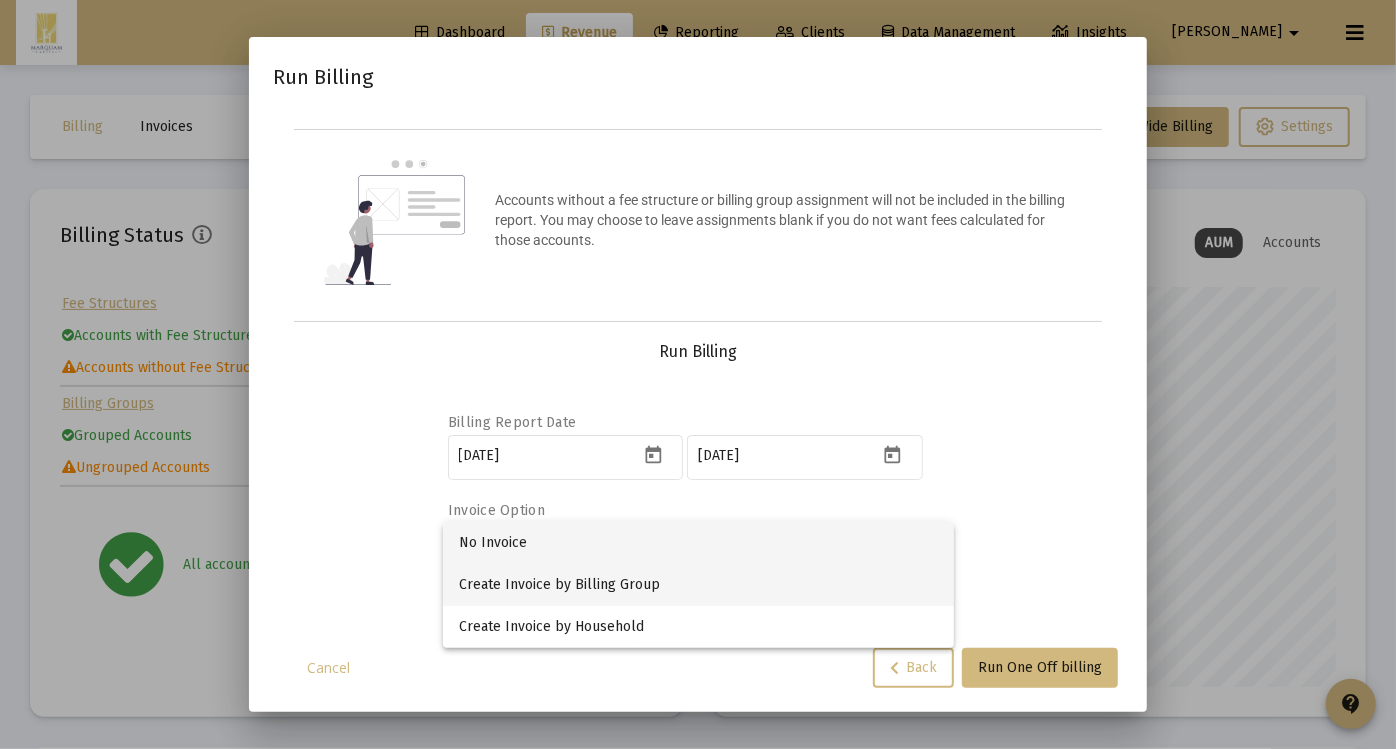 click on "Create Invoice by Billing Group" at bounding box center (698, 585) 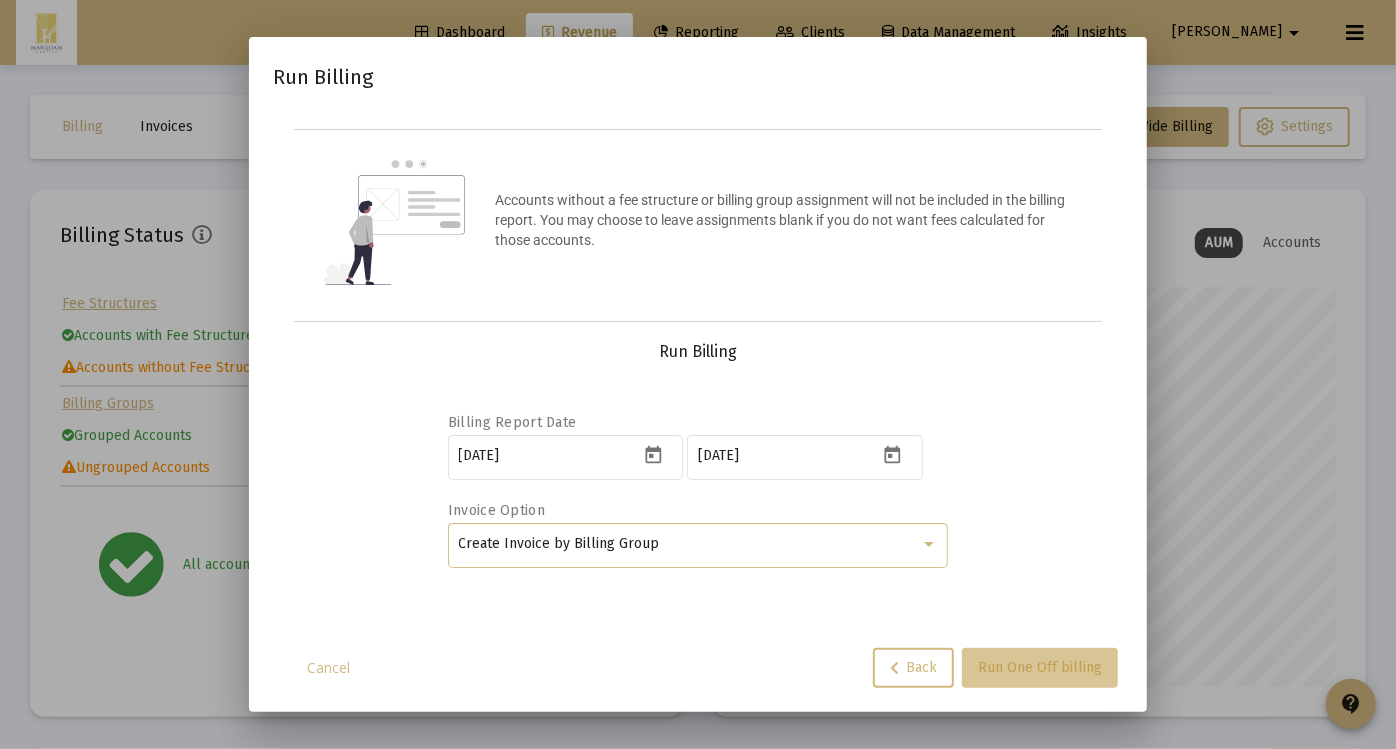click on "Run One Off billing" at bounding box center (1040, 668) 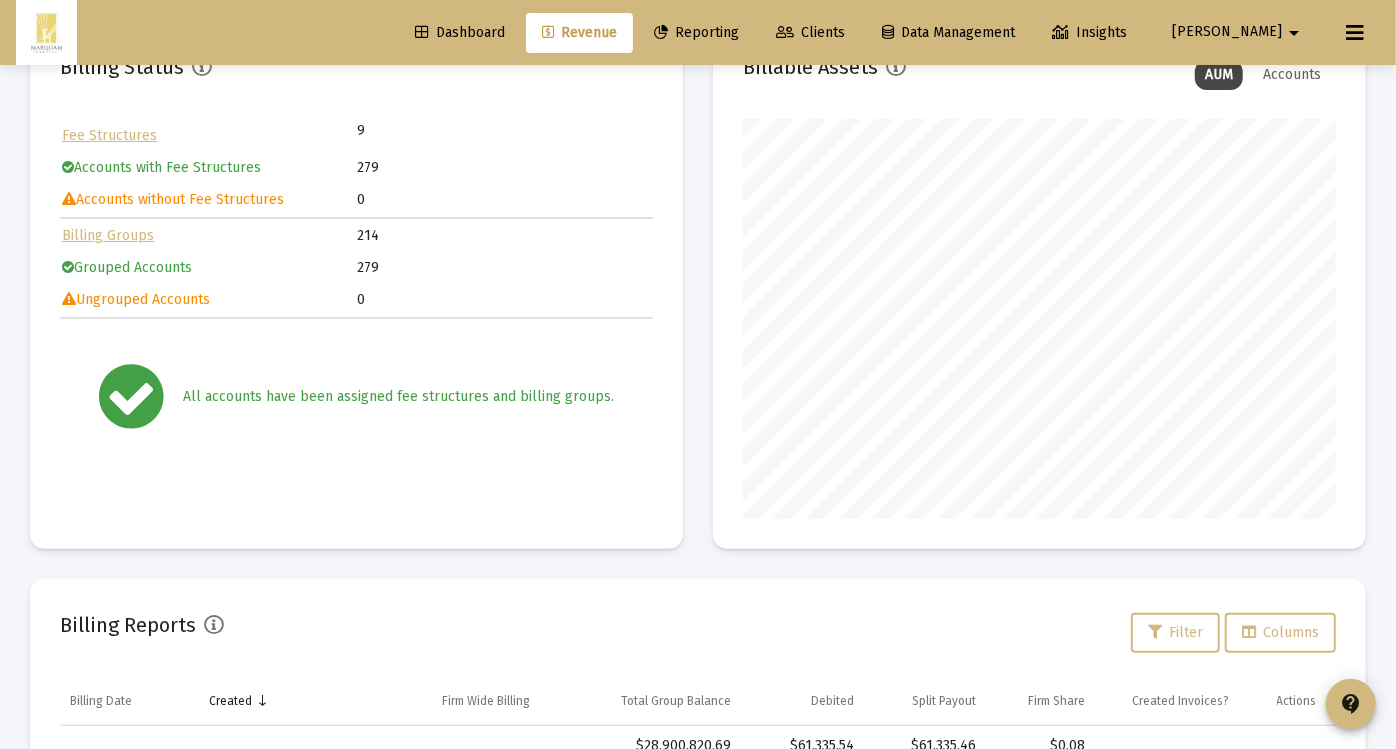 scroll, scrollTop: 0, scrollLeft: 0, axis: both 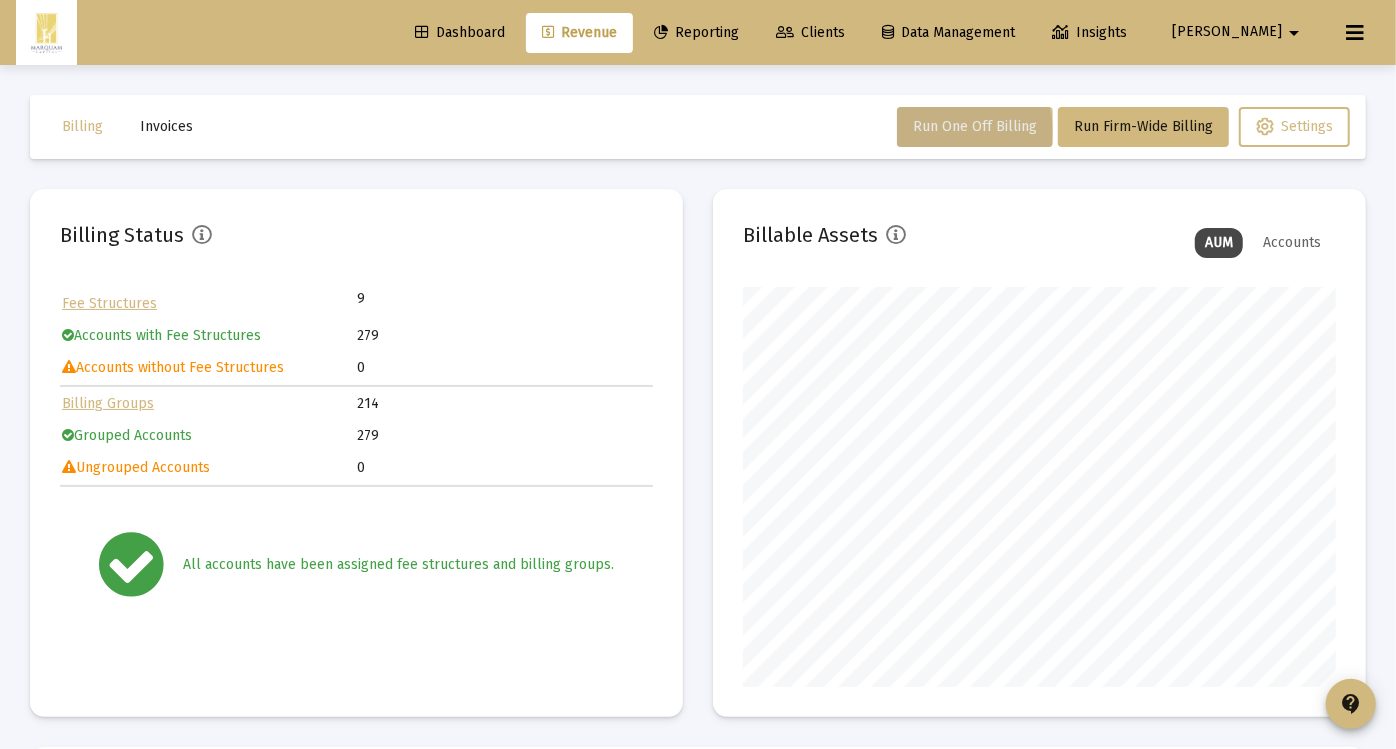 type 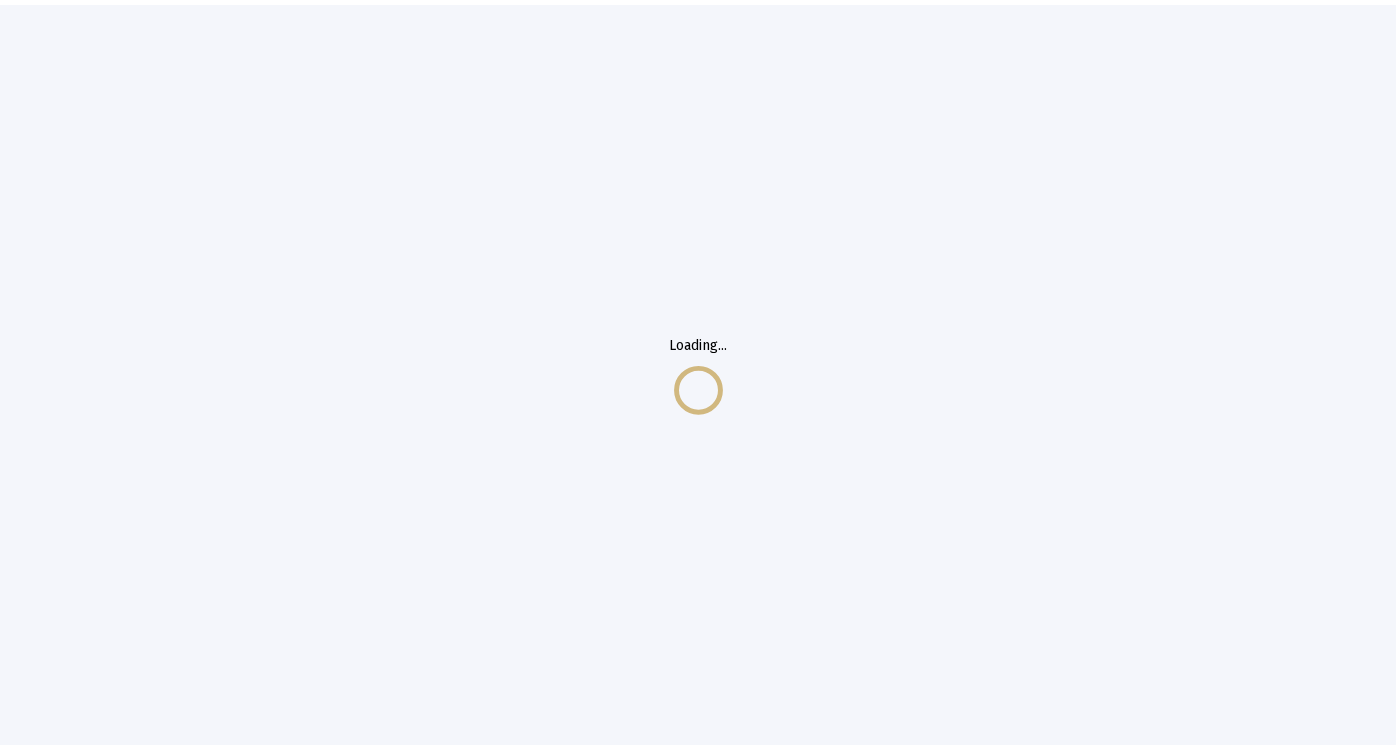 scroll, scrollTop: 0, scrollLeft: 0, axis: both 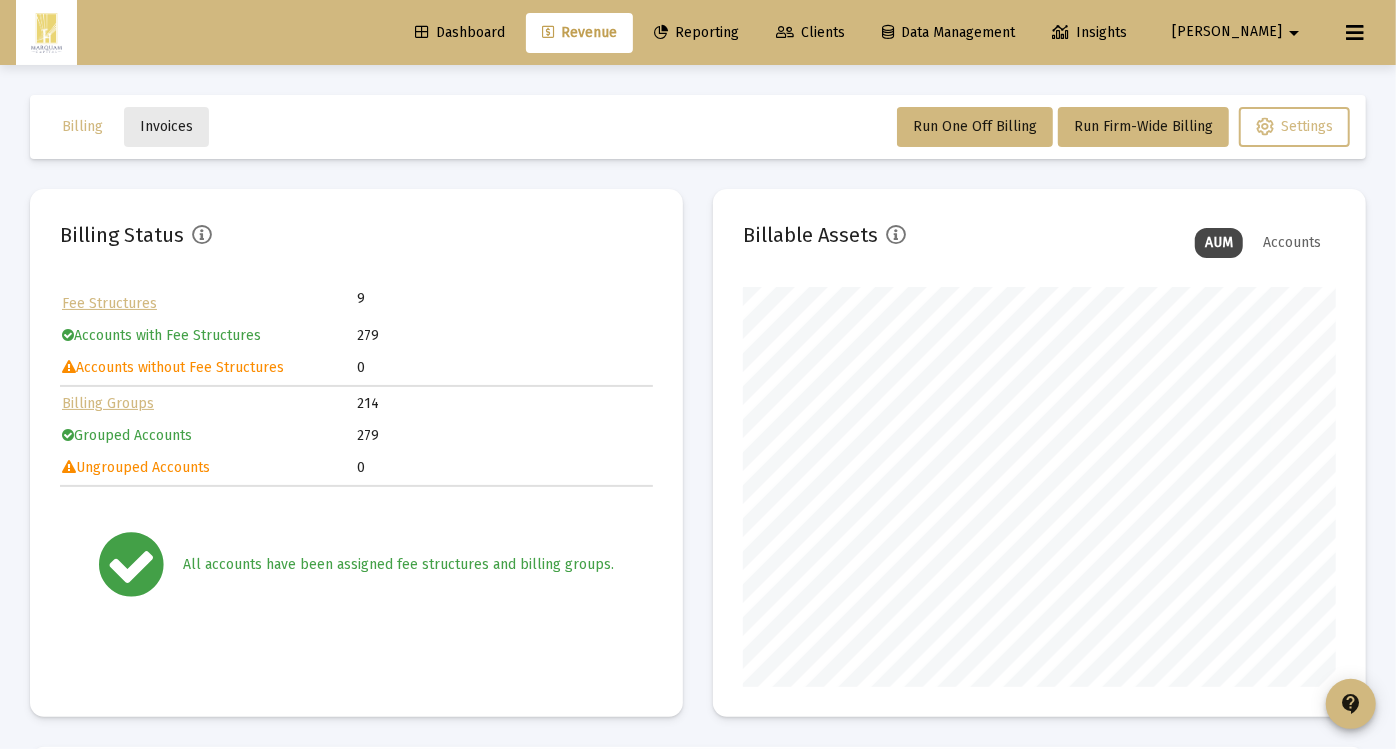 click on "Invoices" 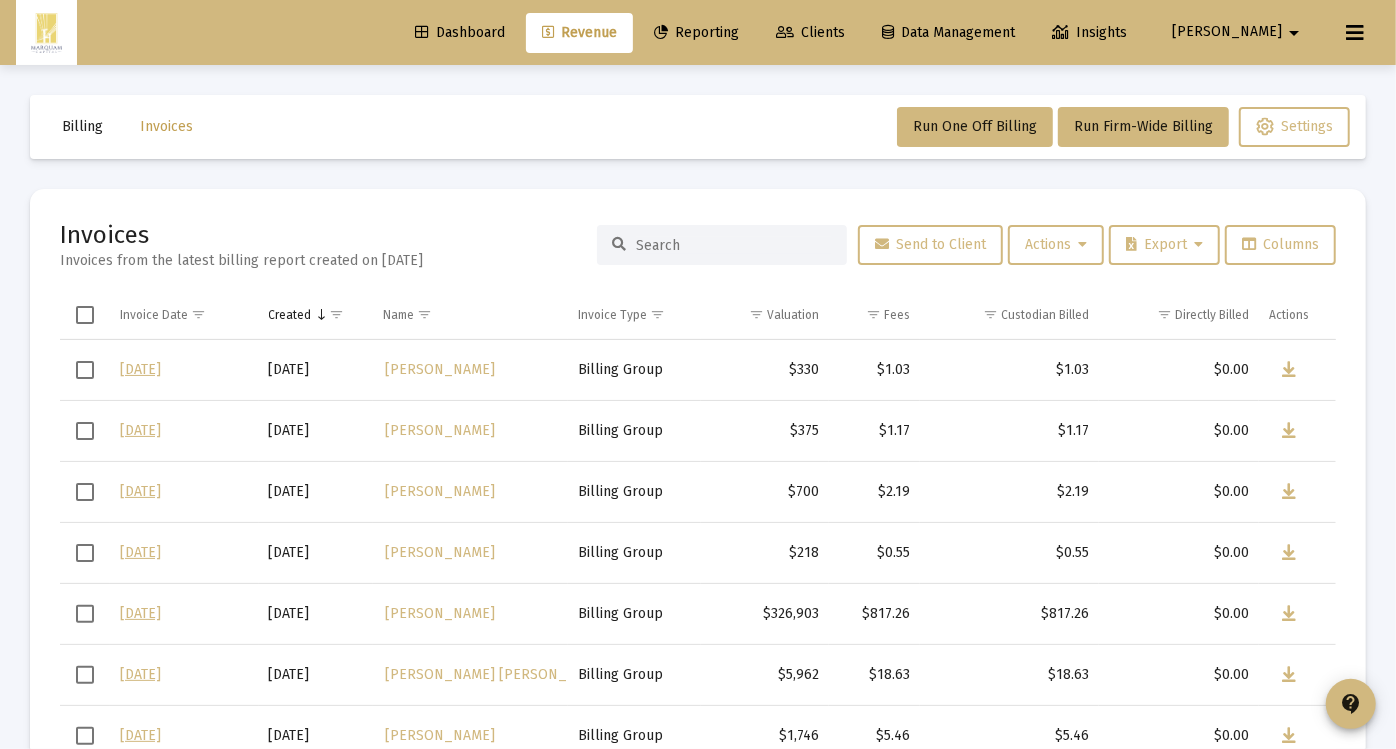 click on "Invoices" 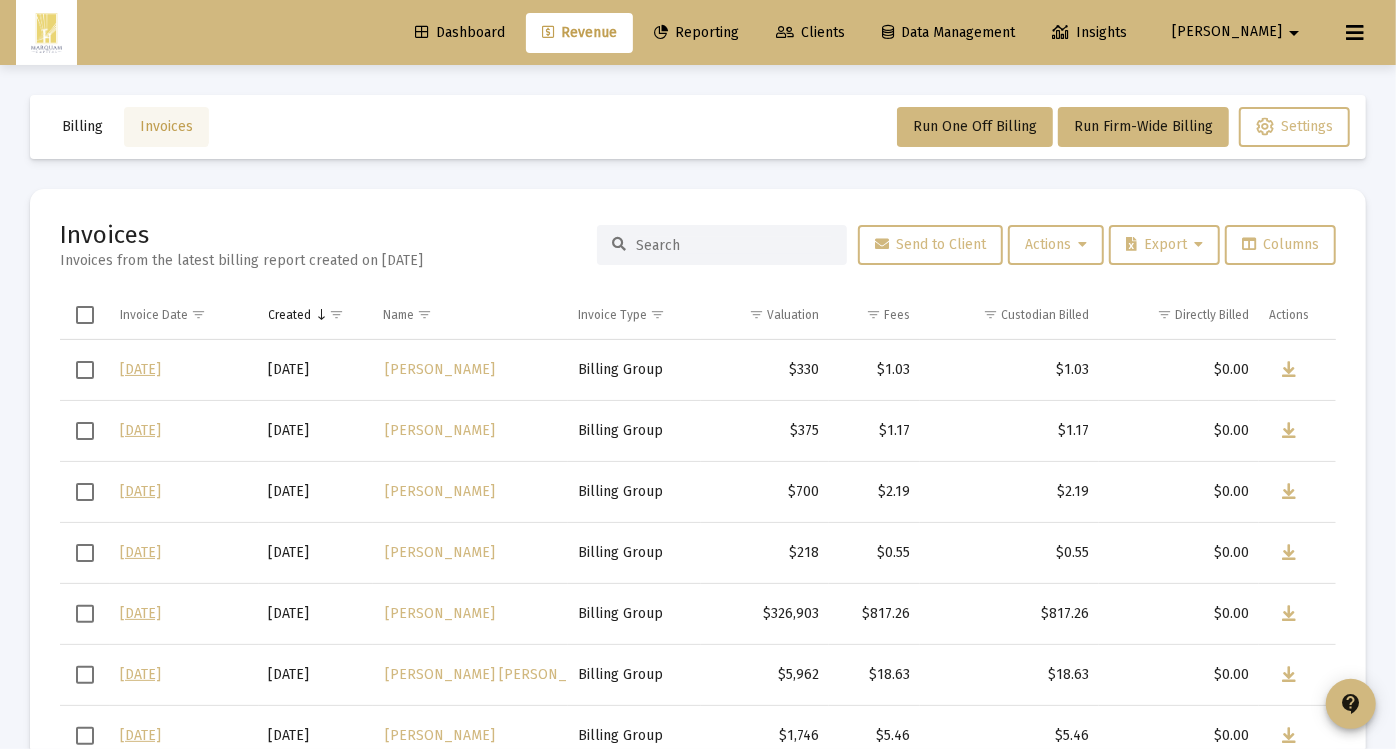 click on "Invoices" 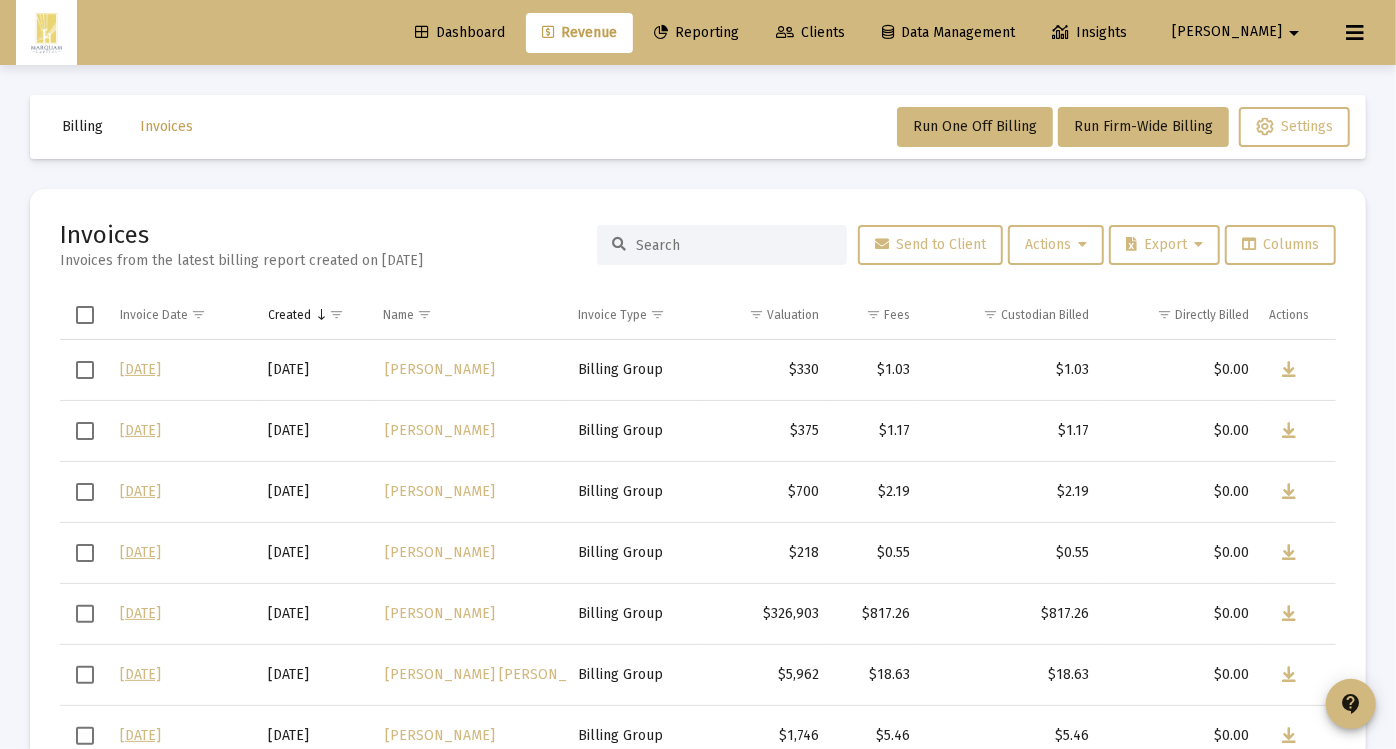 type 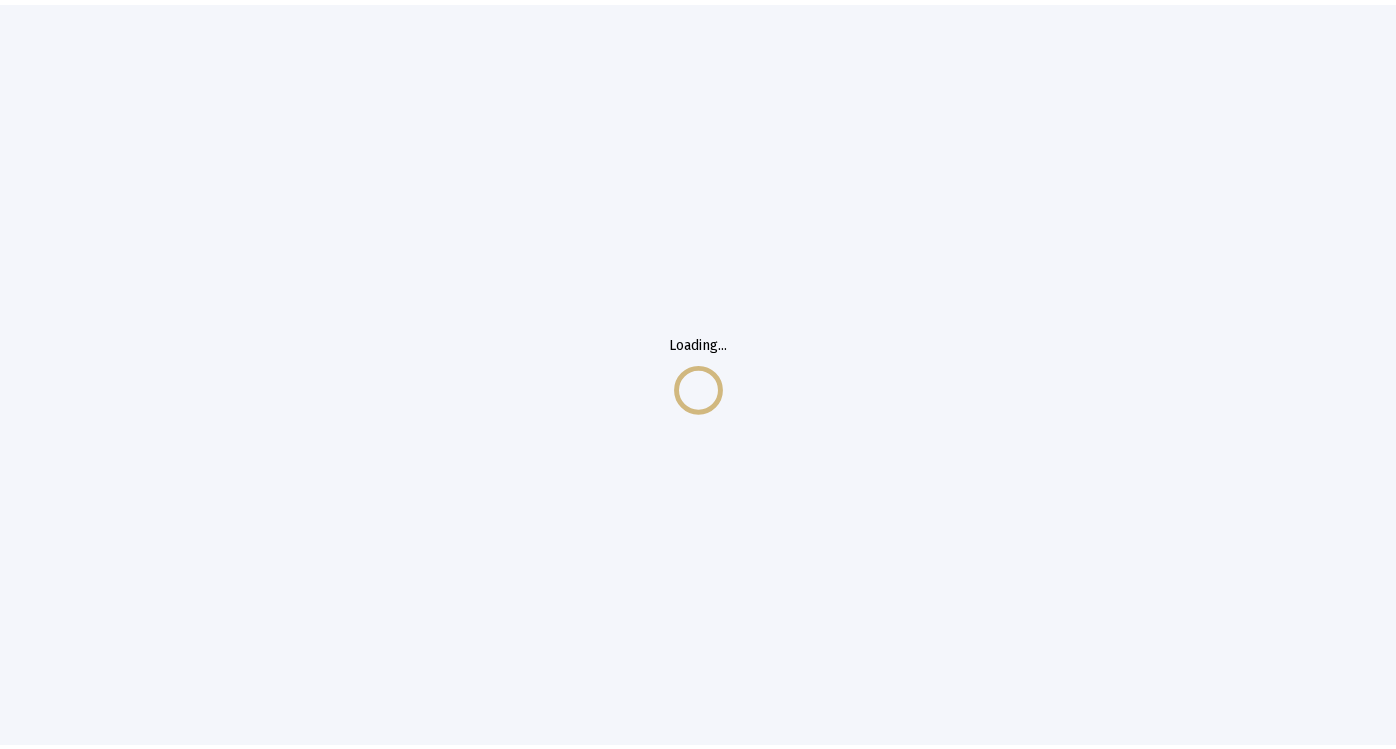 scroll, scrollTop: 0, scrollLeft: 0, axis: both 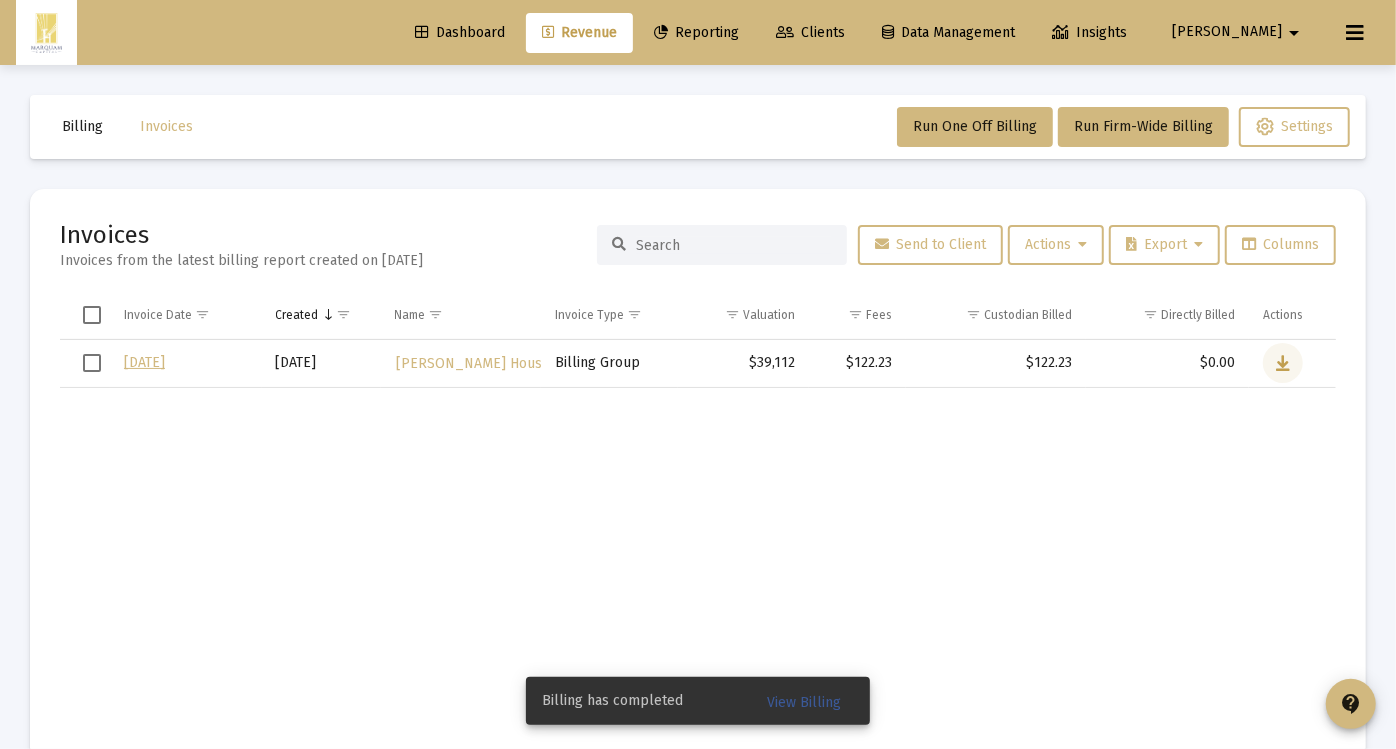 click at bounding box center [1283, 364] 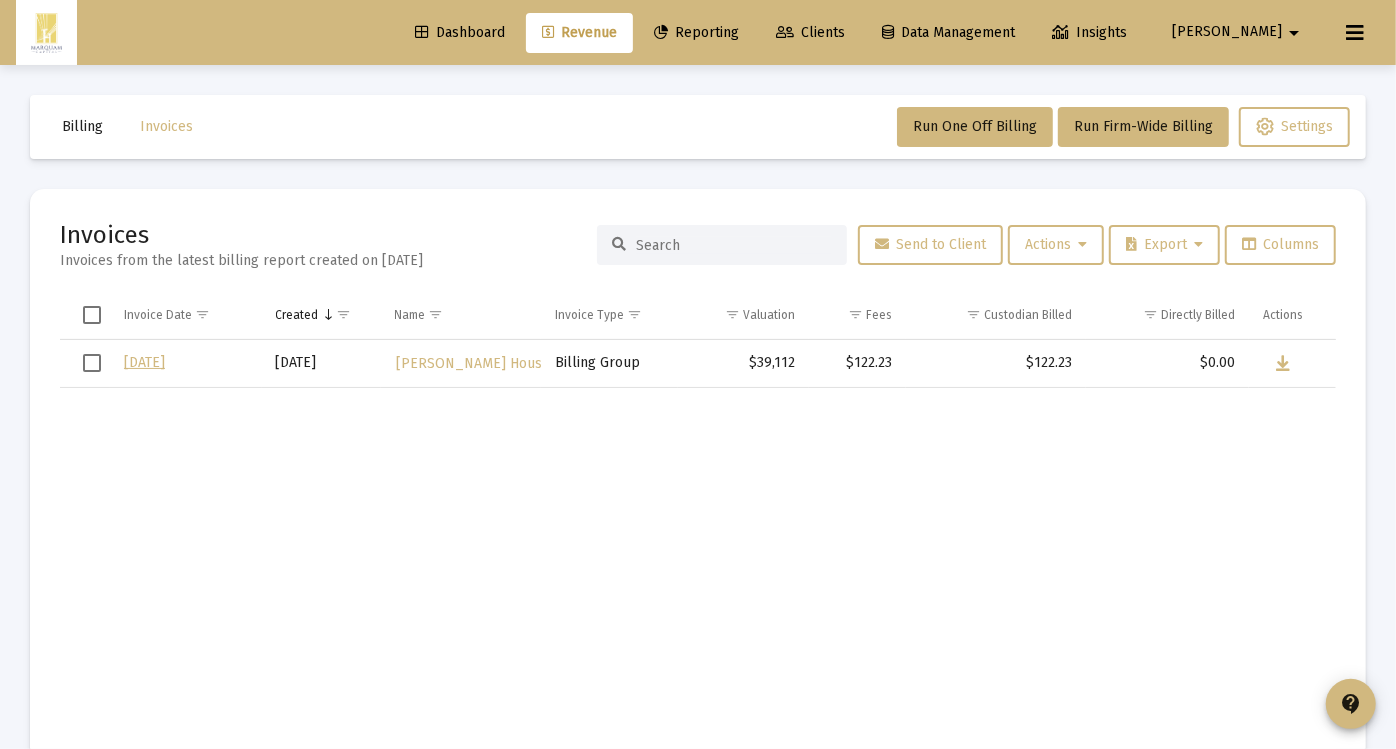 click at bounding box center [92, 363] 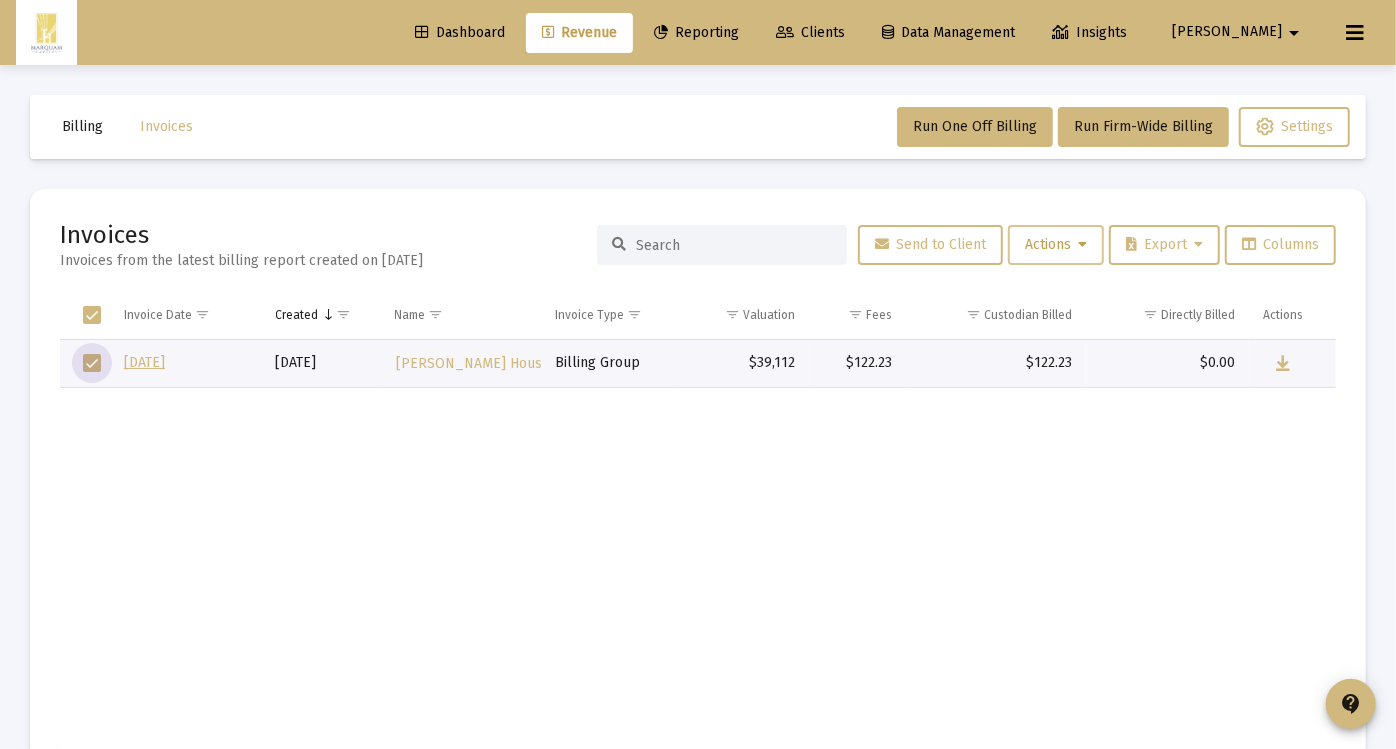 click 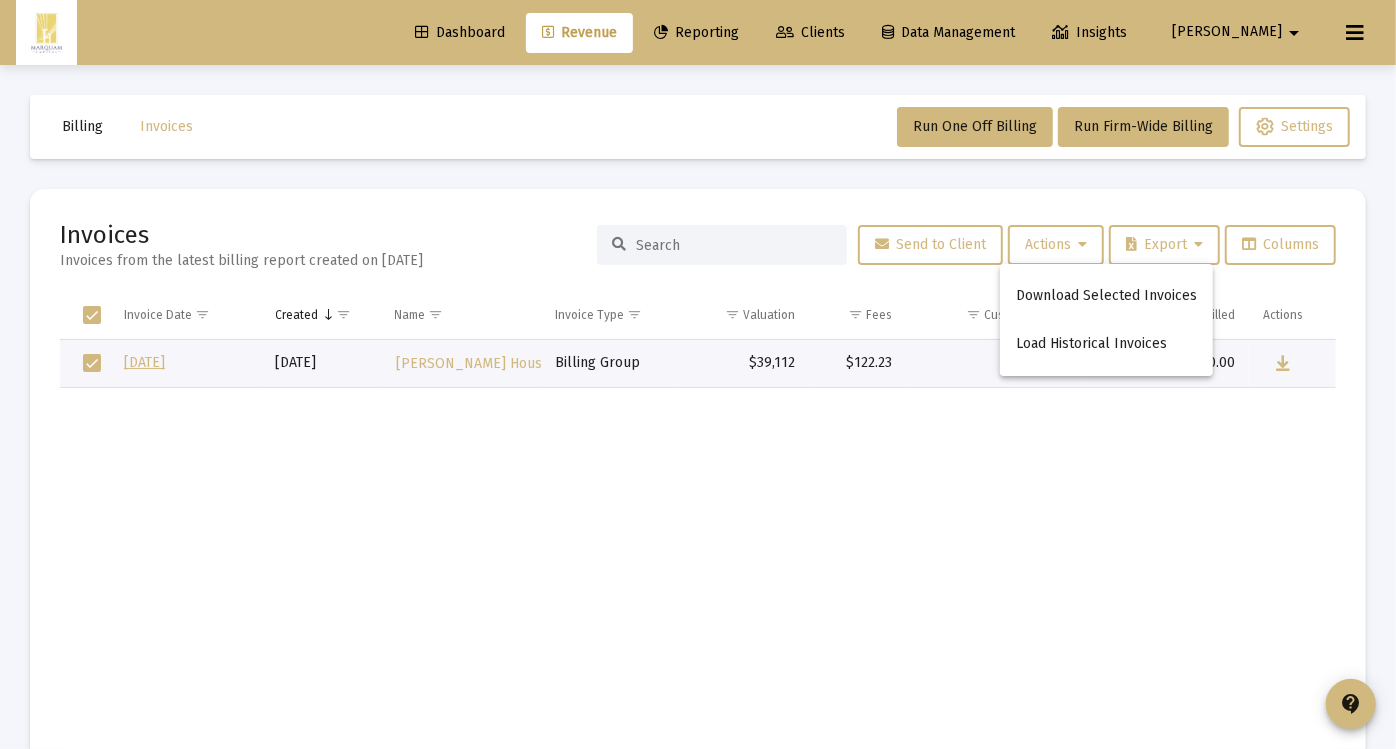 click at bounding box center [698, 374] 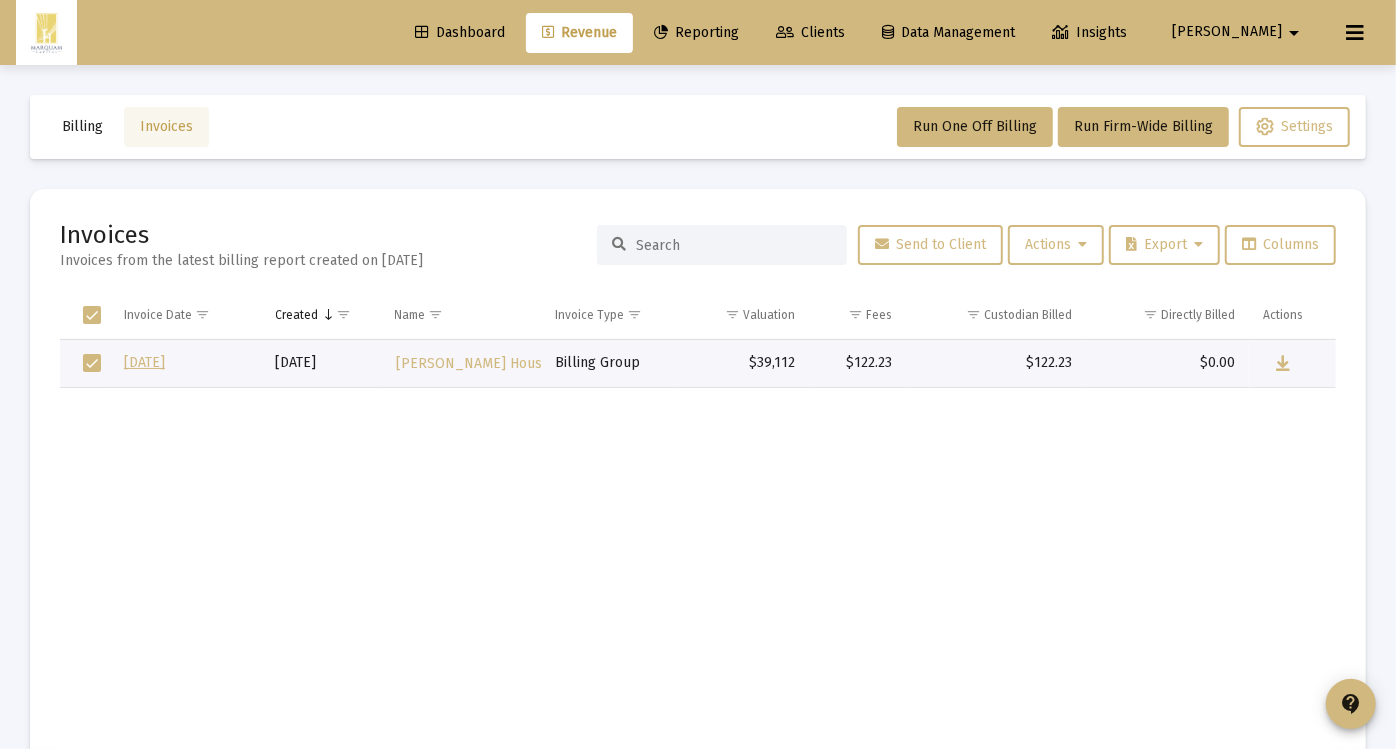 click on "Invoices" 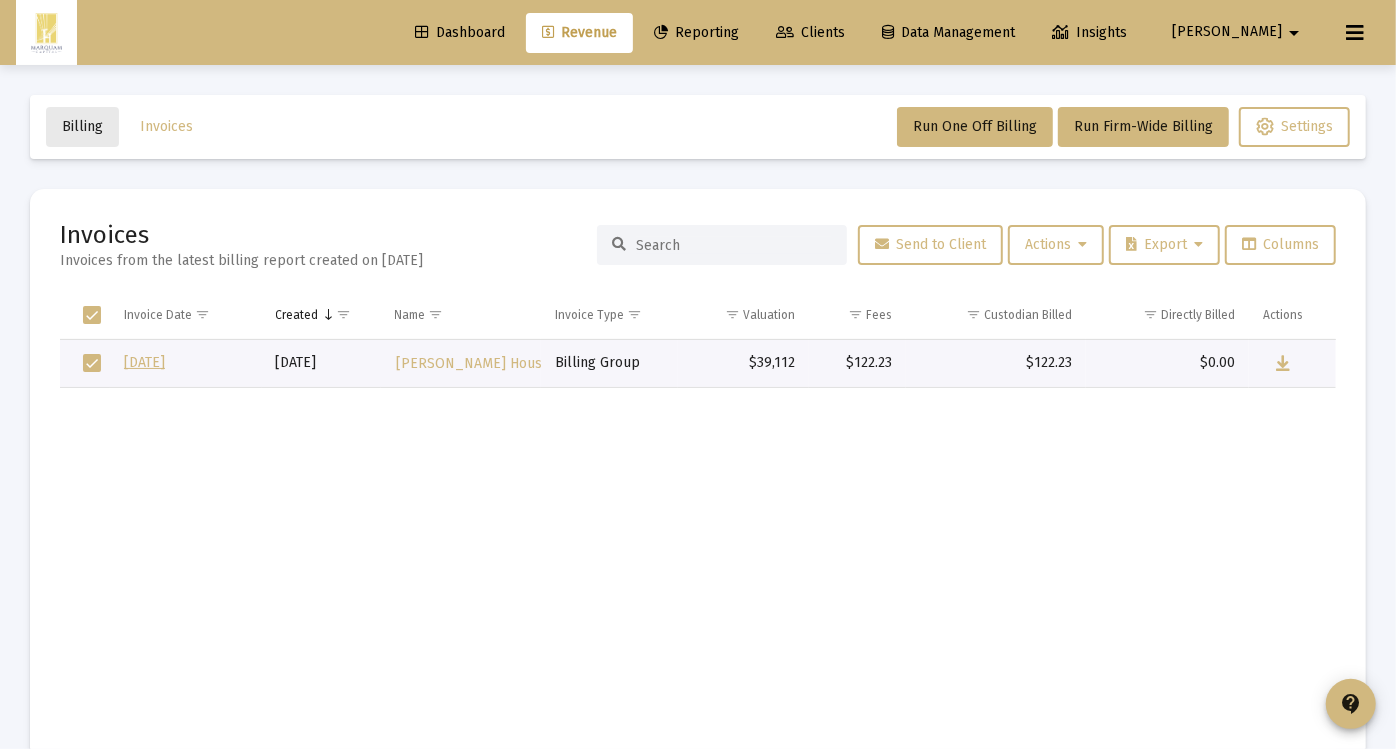 click on "Billing" 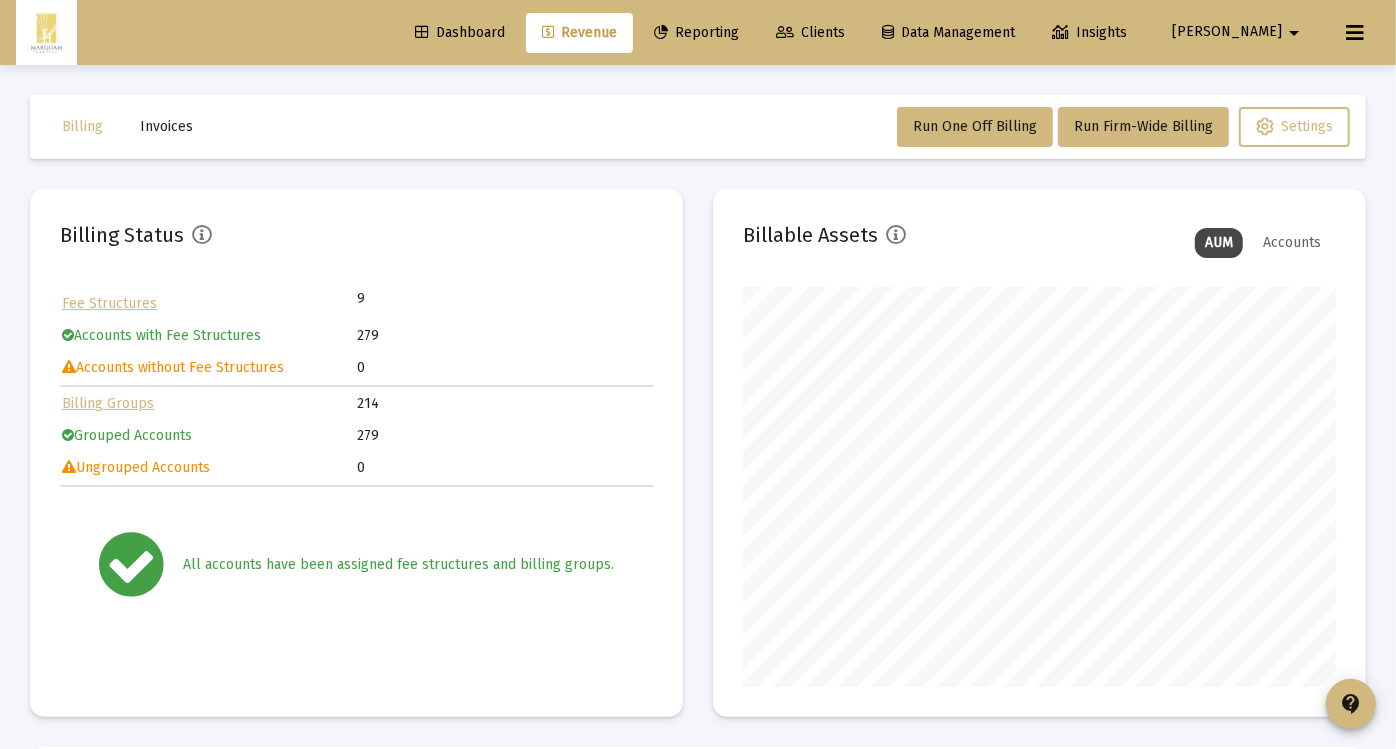 scroll, scrollTop: 999600, scrollLeft: 999406, axis: both 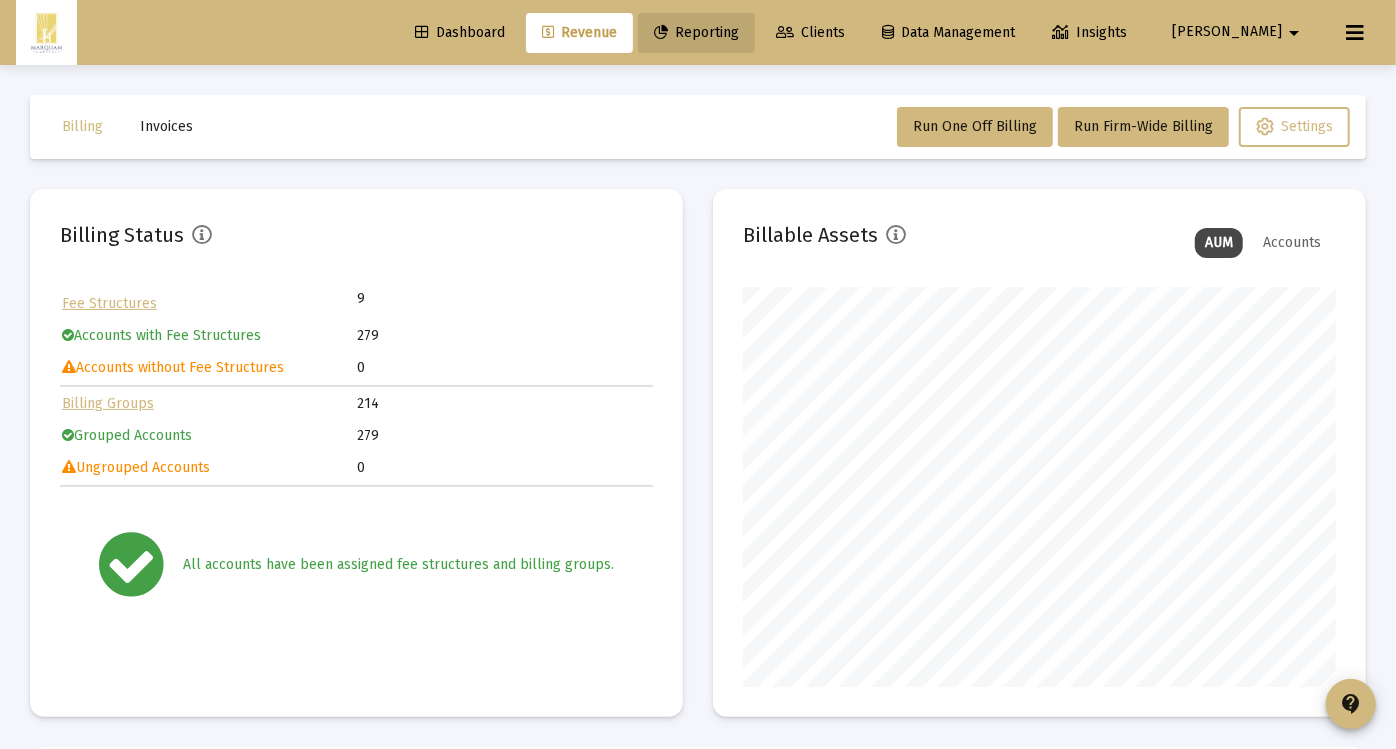 click on "Reporting" 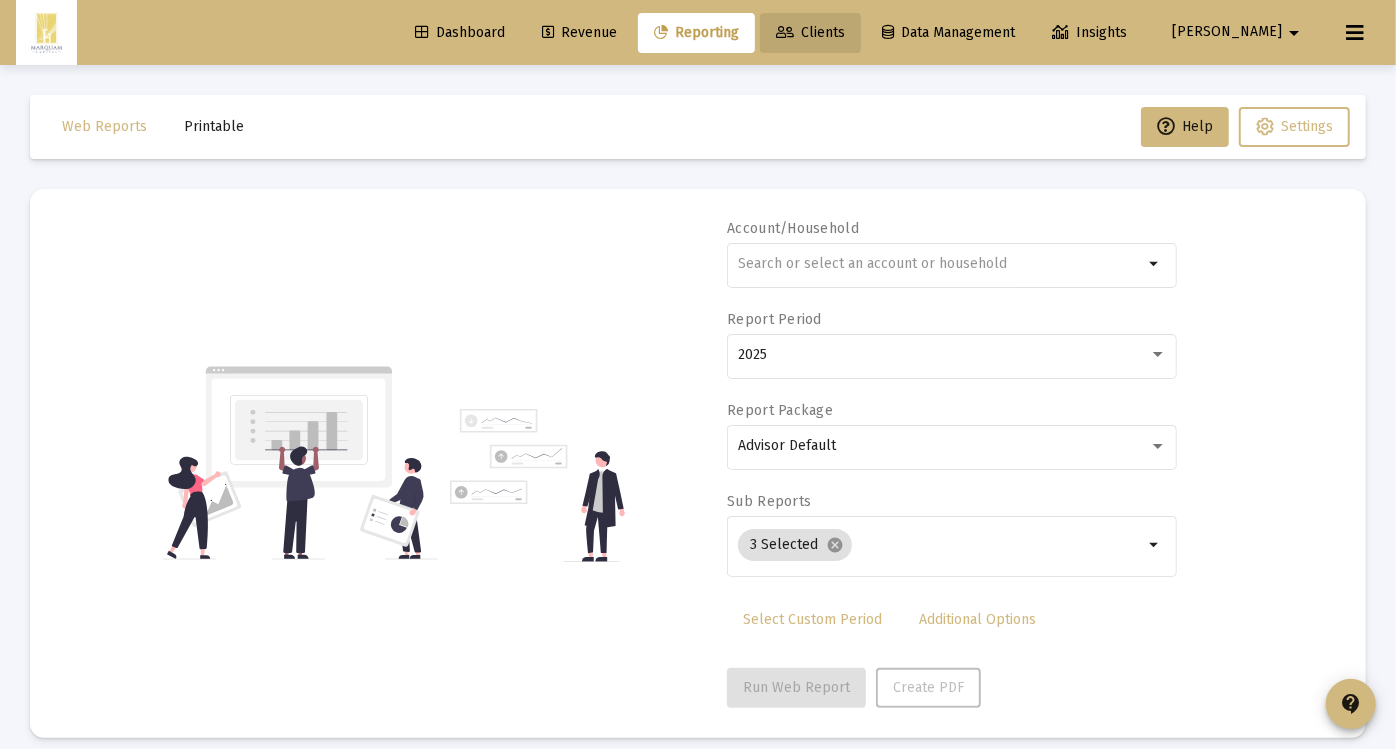 click on "Clients" 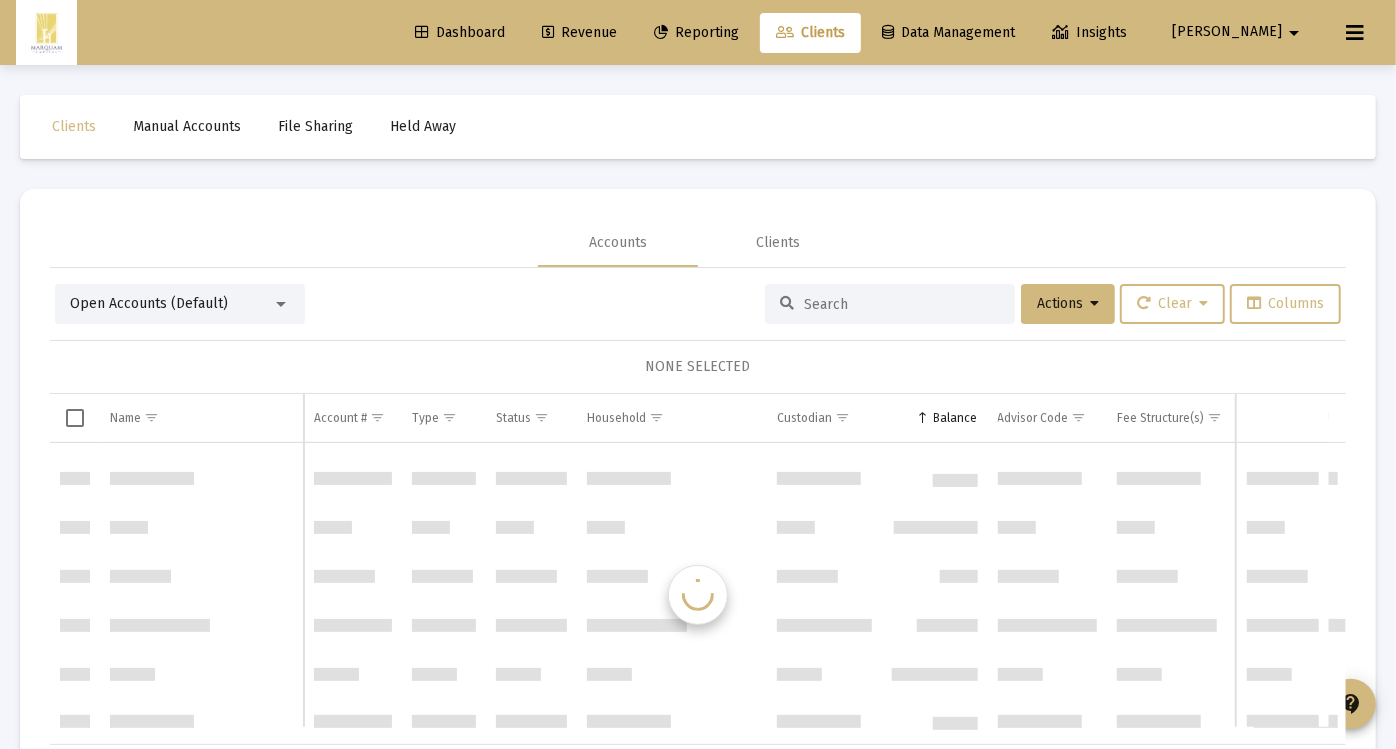 scroll, scrollTop: 1988, scrollLeft: 0, axis: vertical 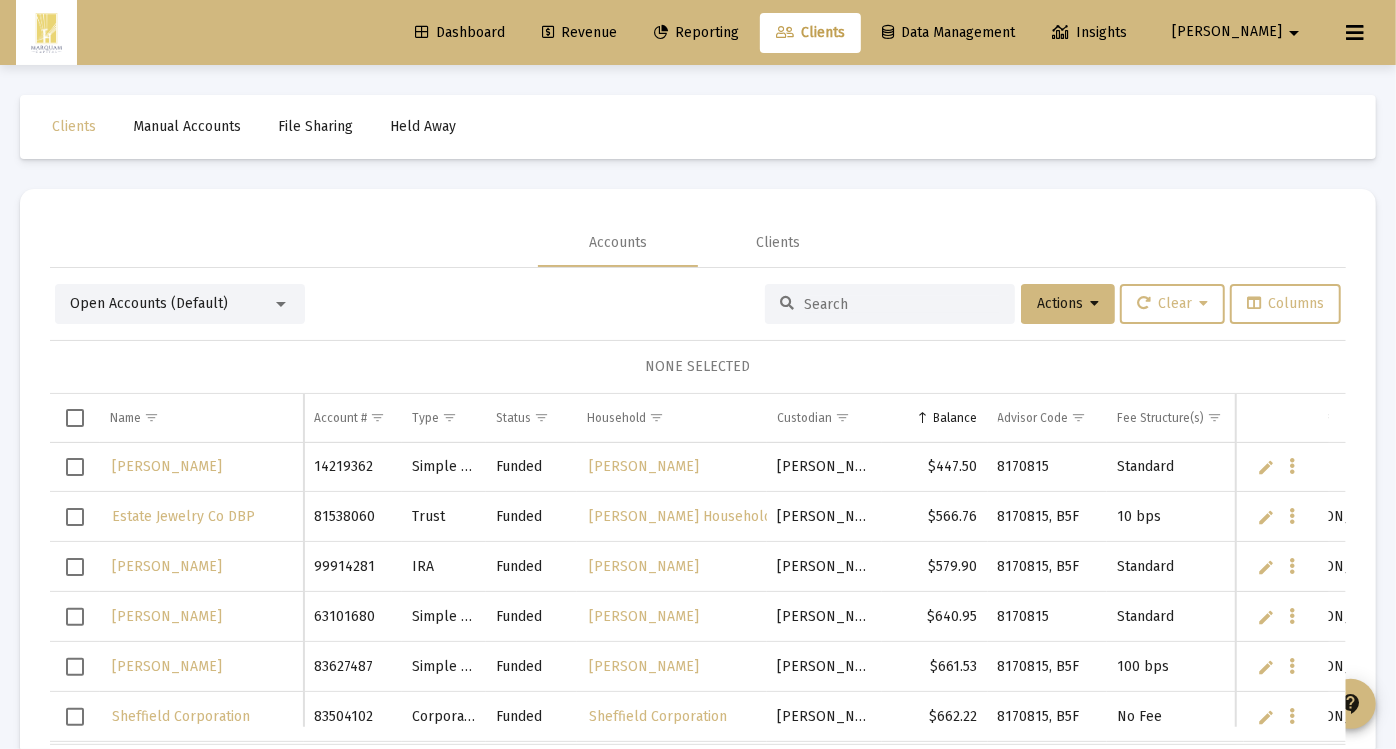 click at bounding box center (902, 304) 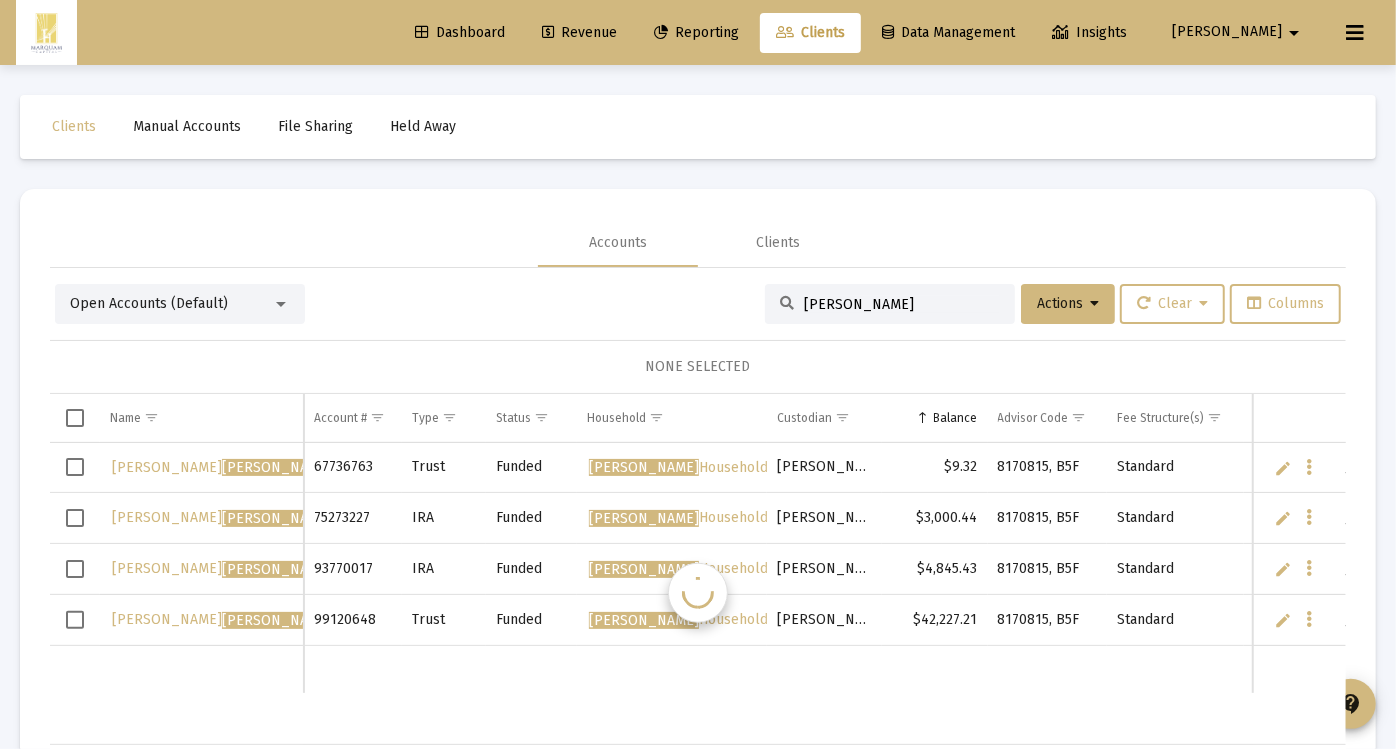 scroll, scrollTop: 0, scrollLeft: 0, axis: both 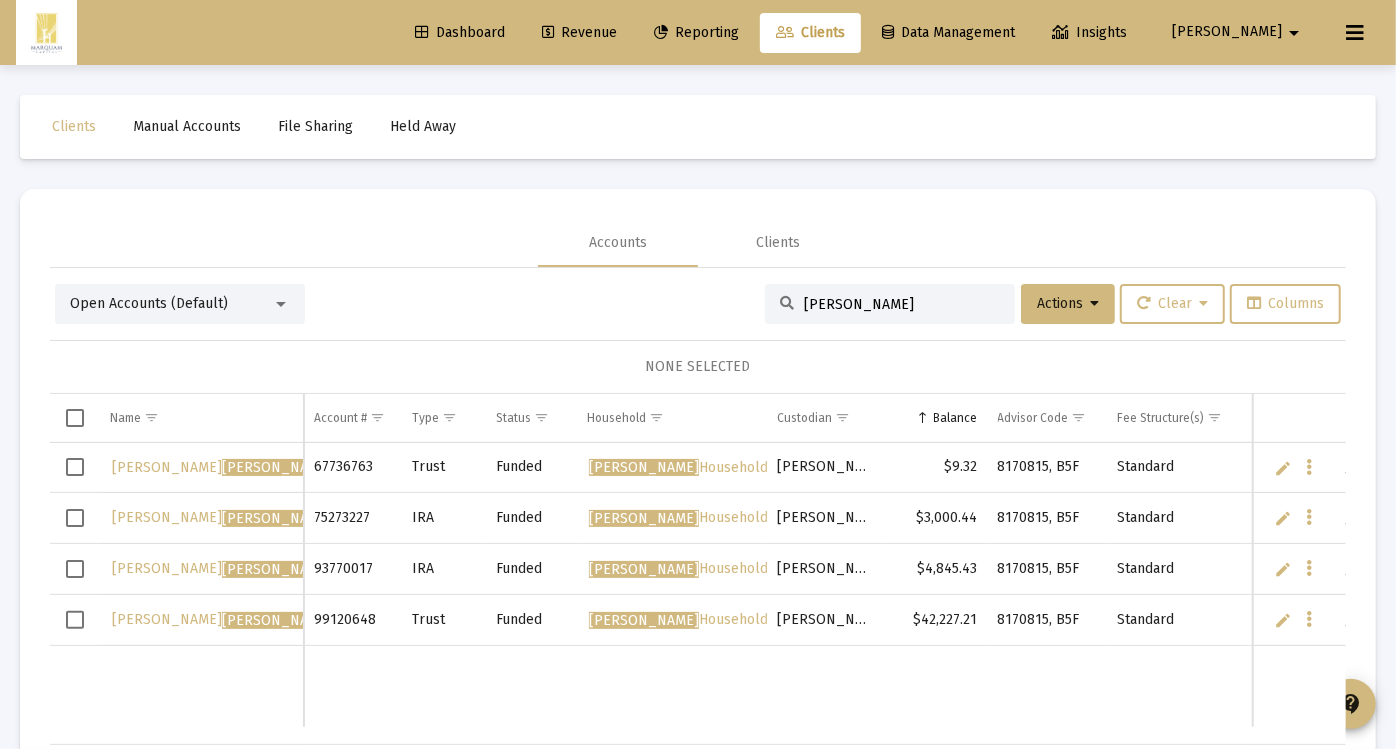 type on "webb" 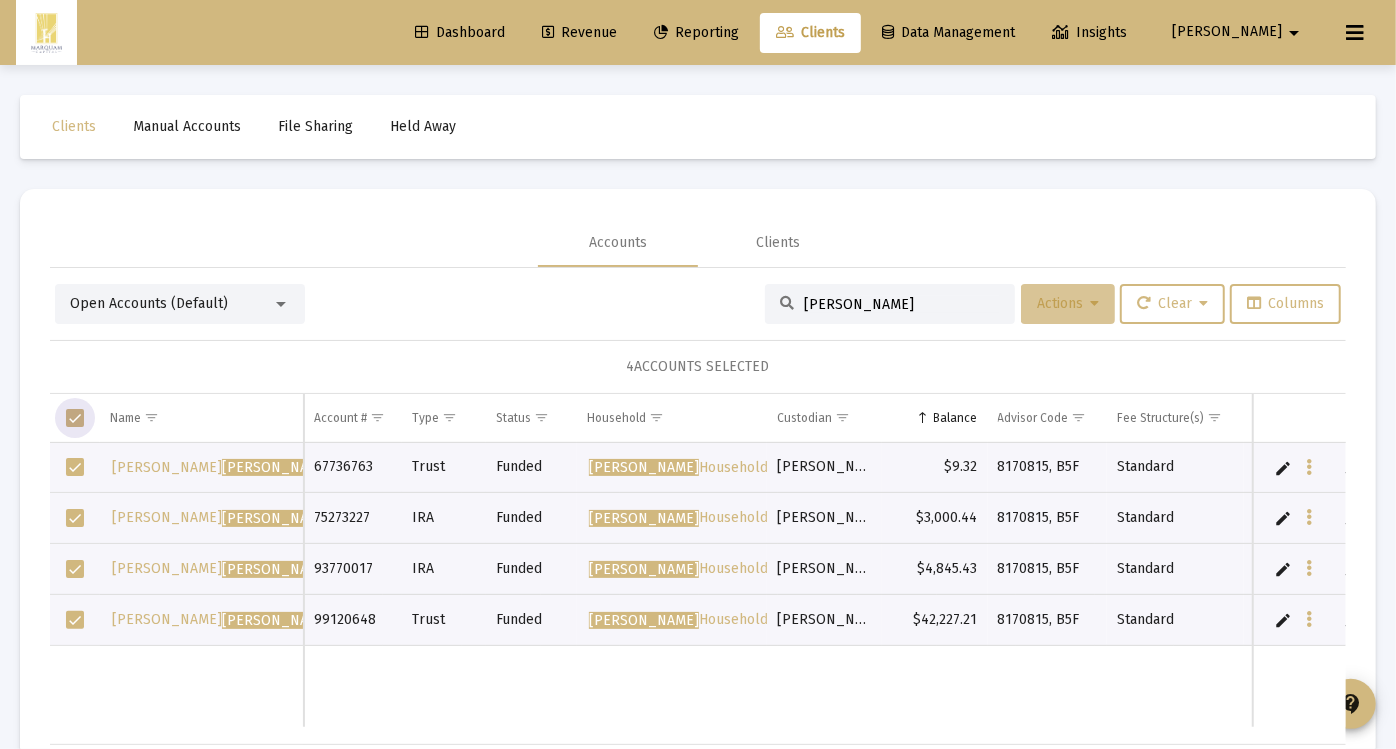 click on "Actions" at bounding box center [1068, 304] 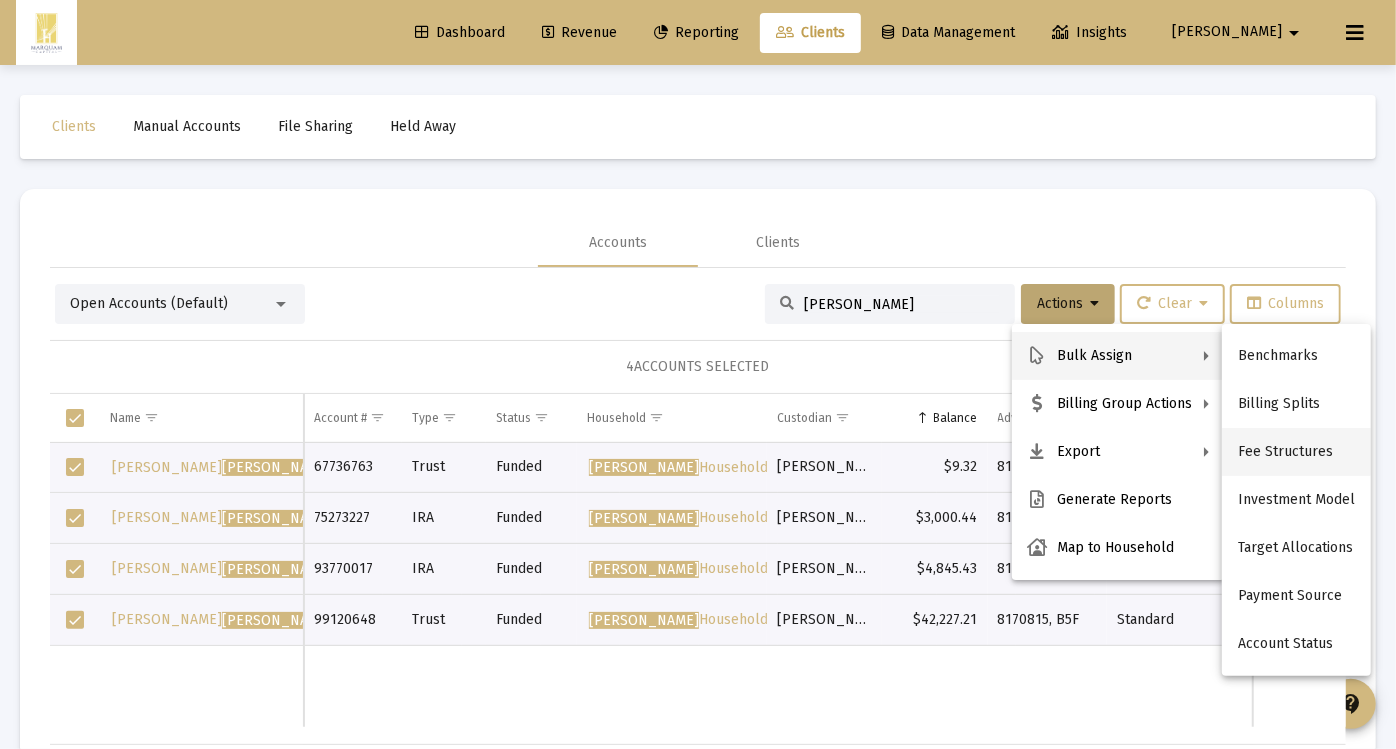 click on "Fee Structures" at bounding box center [1296, 452] 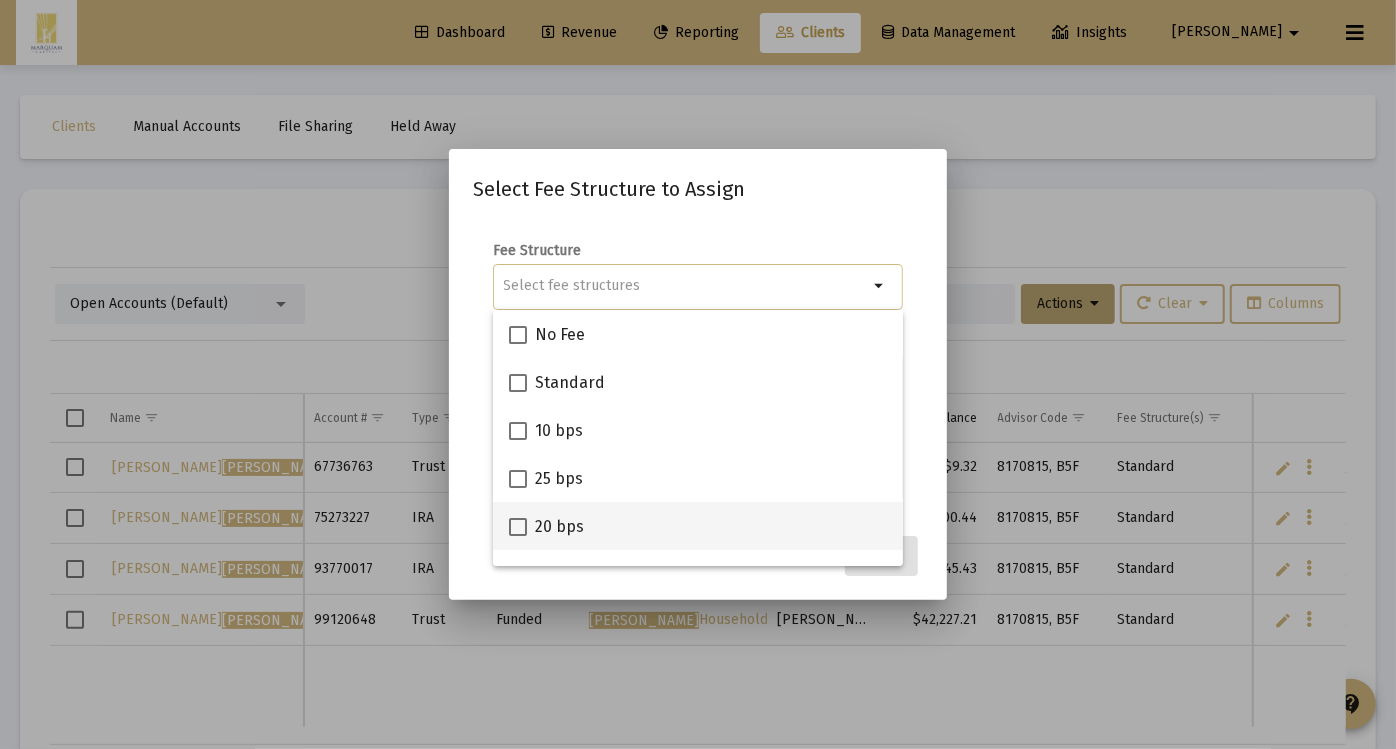 scroll, scrollTop: 175, scrollLeft: 0, axis: vertical 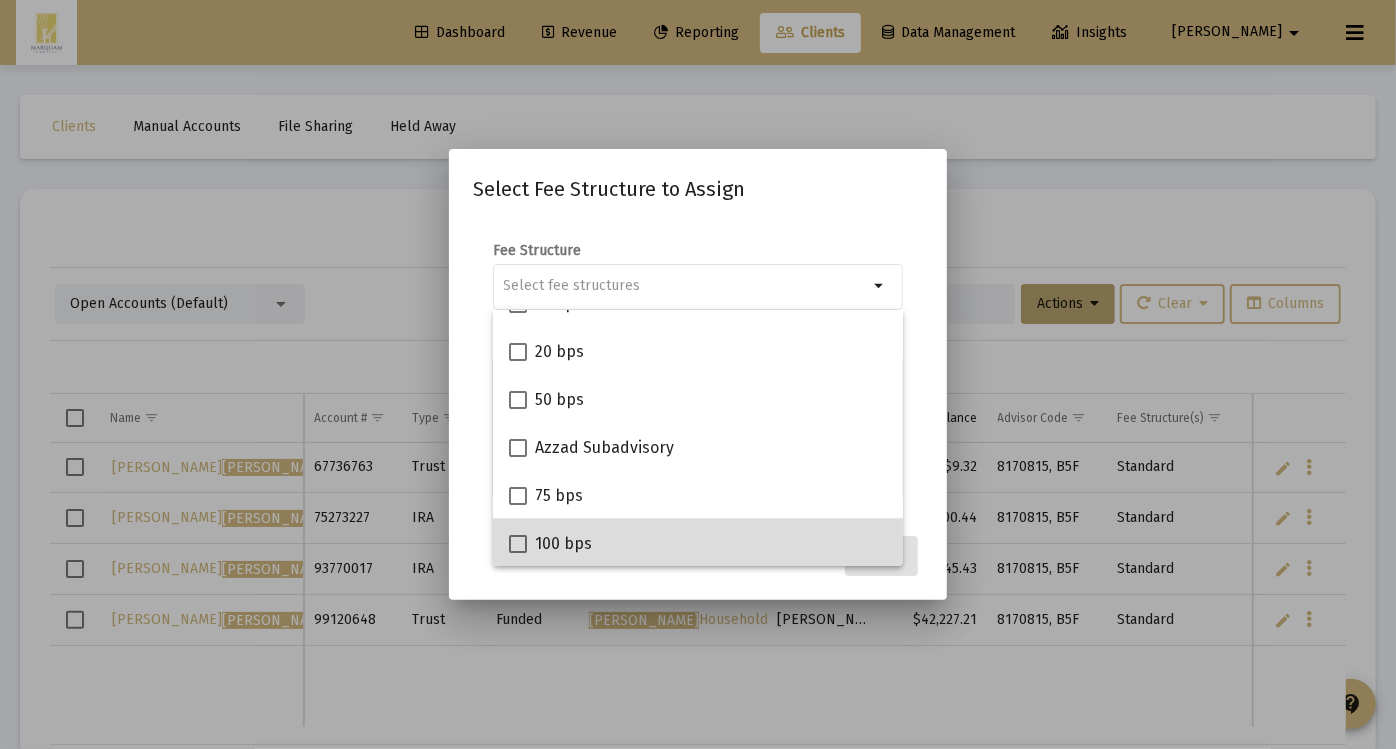click on "100 bps" at bounding box center (698, 543) 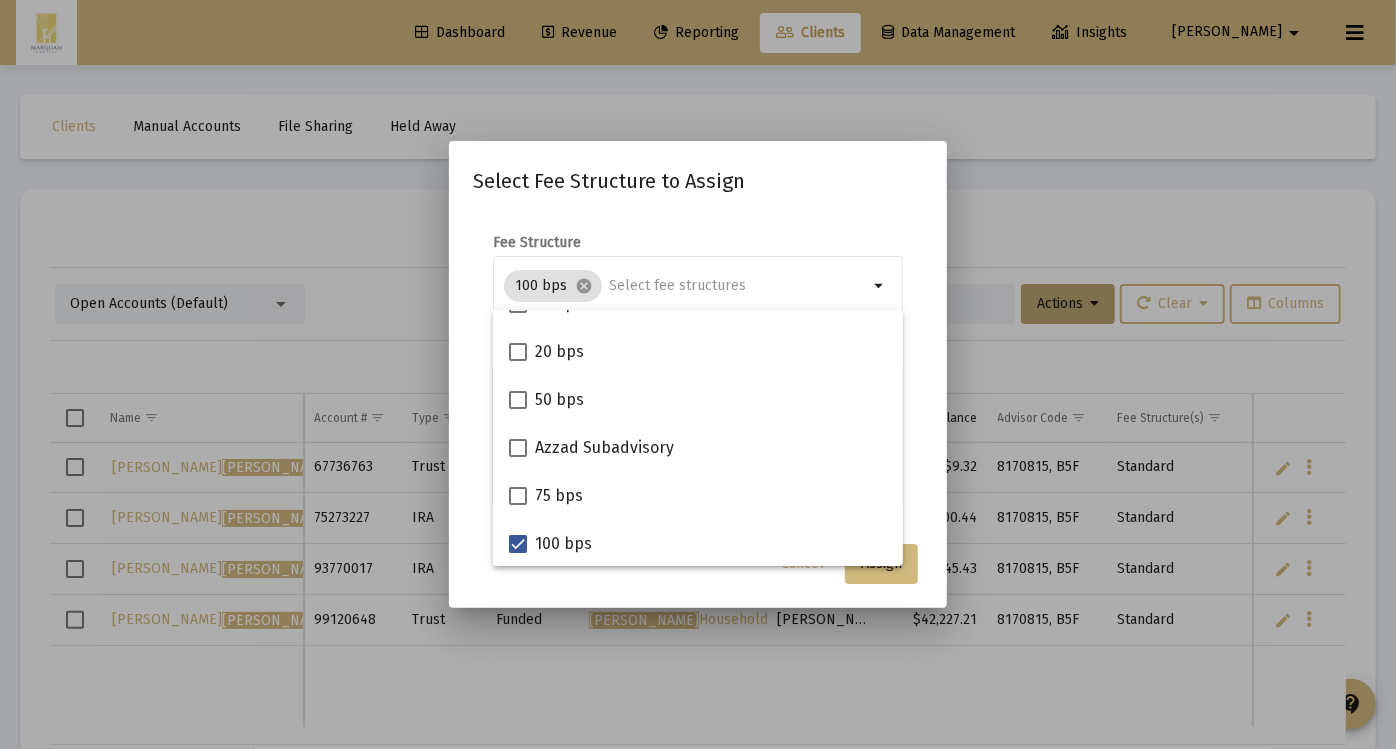 click on "Fee Structure  100 bps  cancel arrow_drop_down Notes  You are assigning  4 accounts  to the selected fee structure.   Existing assignments within this set of accounts will be overwritten." at bounding box center (698, 370) 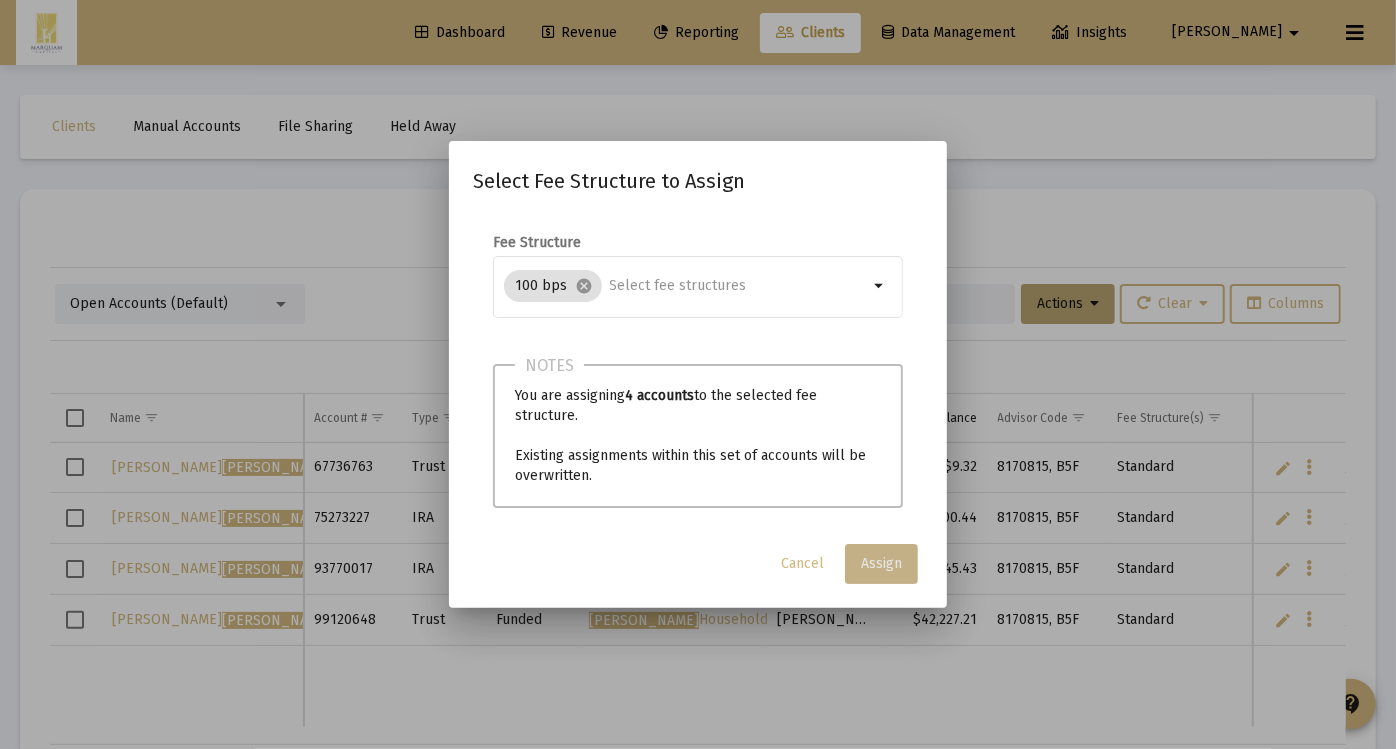 click on "Assign" at bounding box center [881, 563] 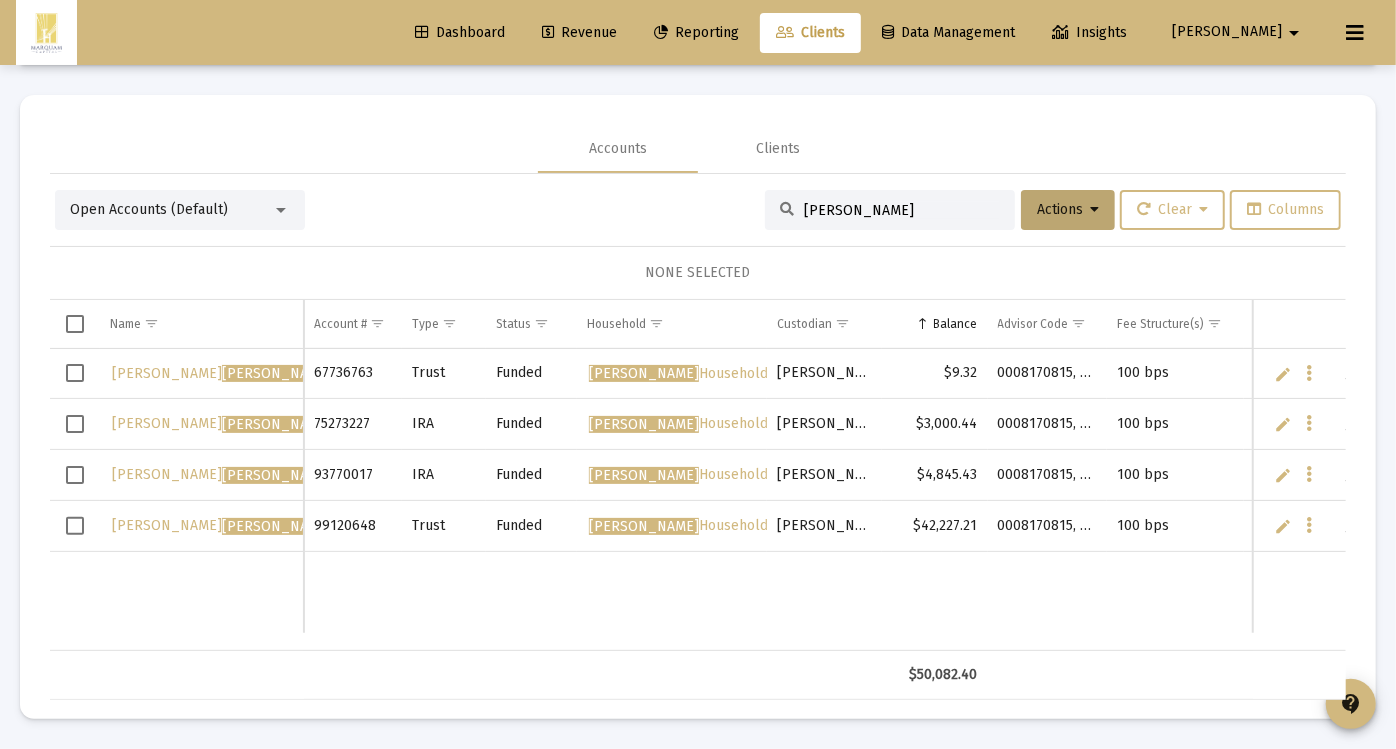 scroll, scrollTop: 0, scrollLeft: 0, axis: both 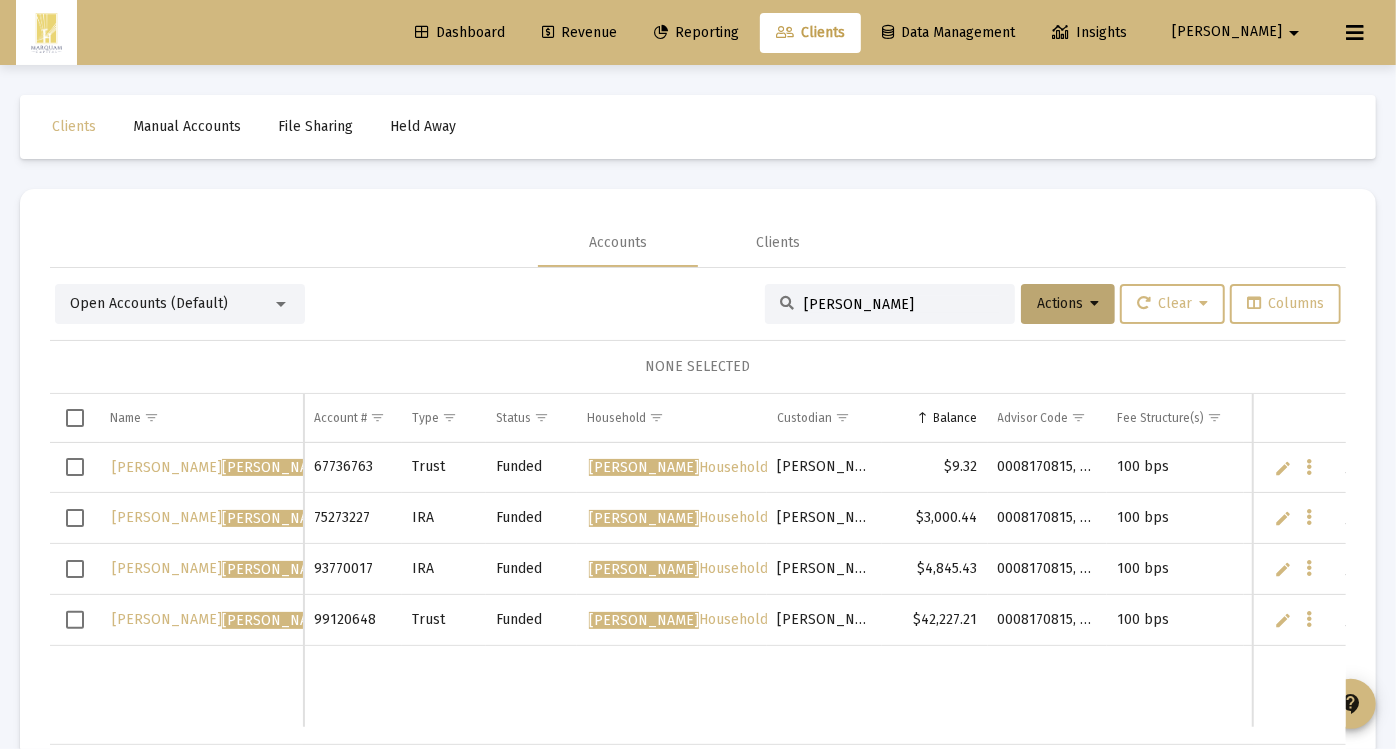 click on "[PERSON_NAME]" 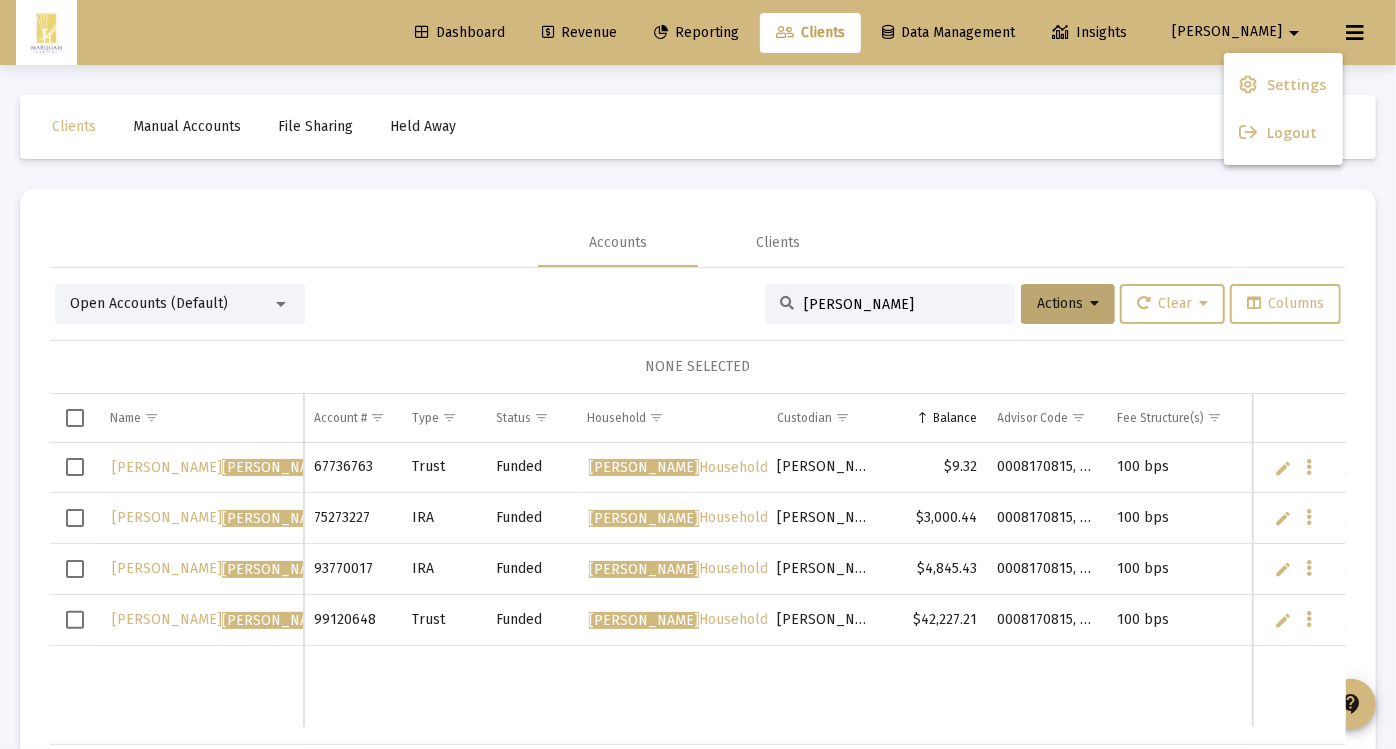 click at bounding box center [698, 374] 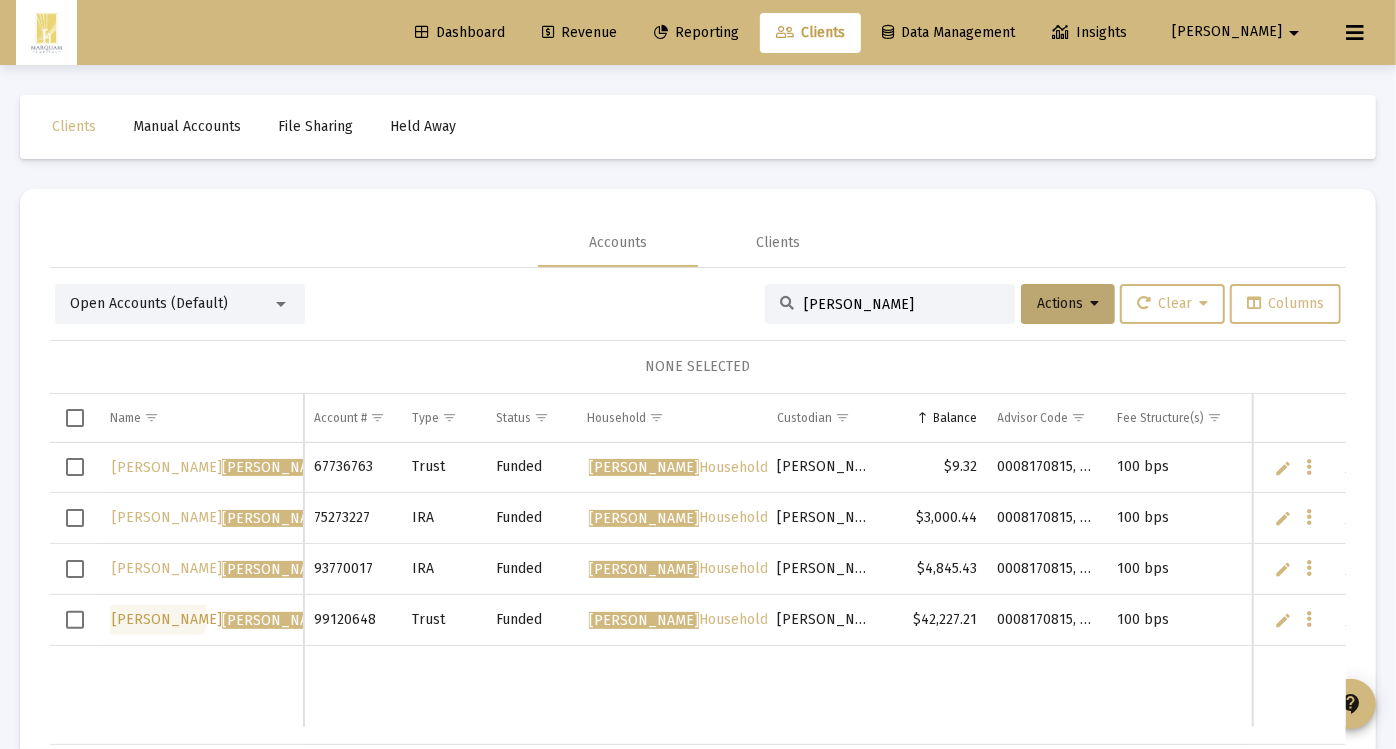 click on "Ronald  Webb" at bounding box center (222, 619) 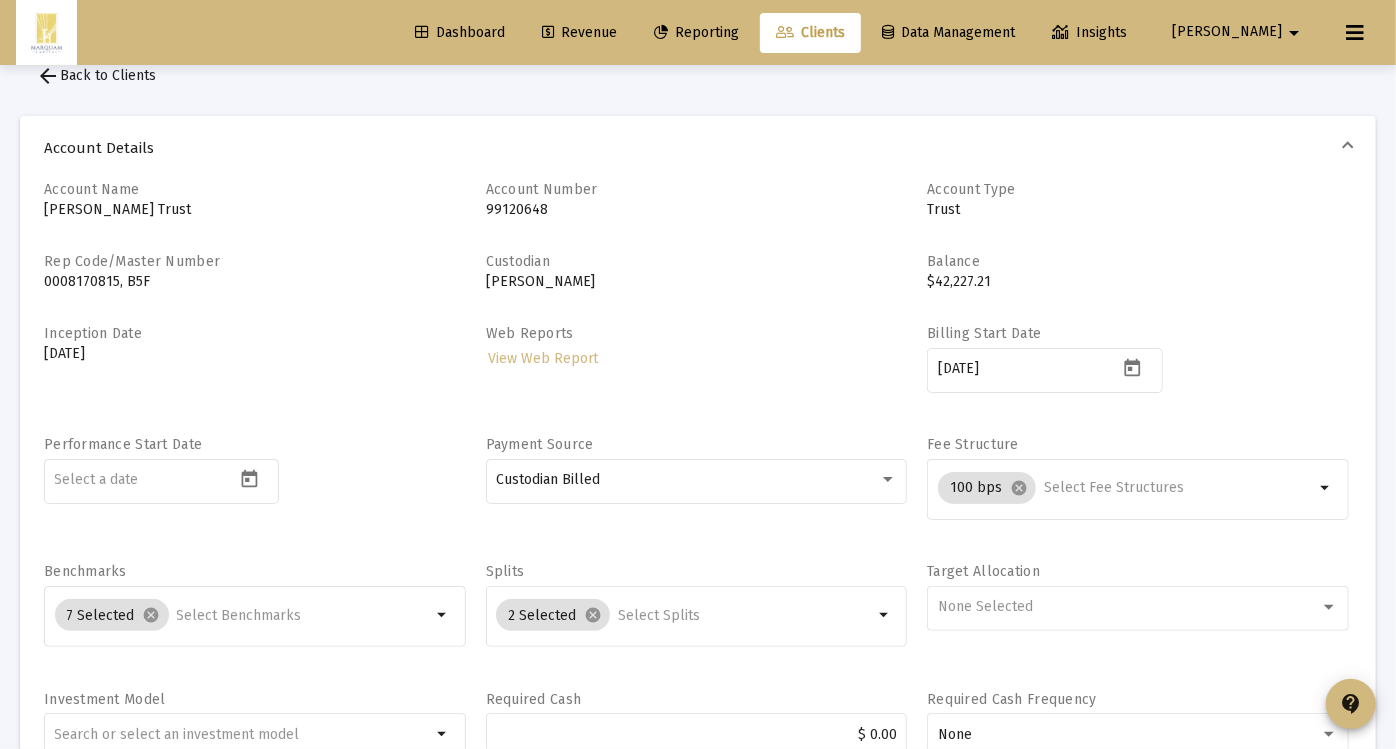 scroll, scrollTop: 0, scrollLeft: 0, axis: both 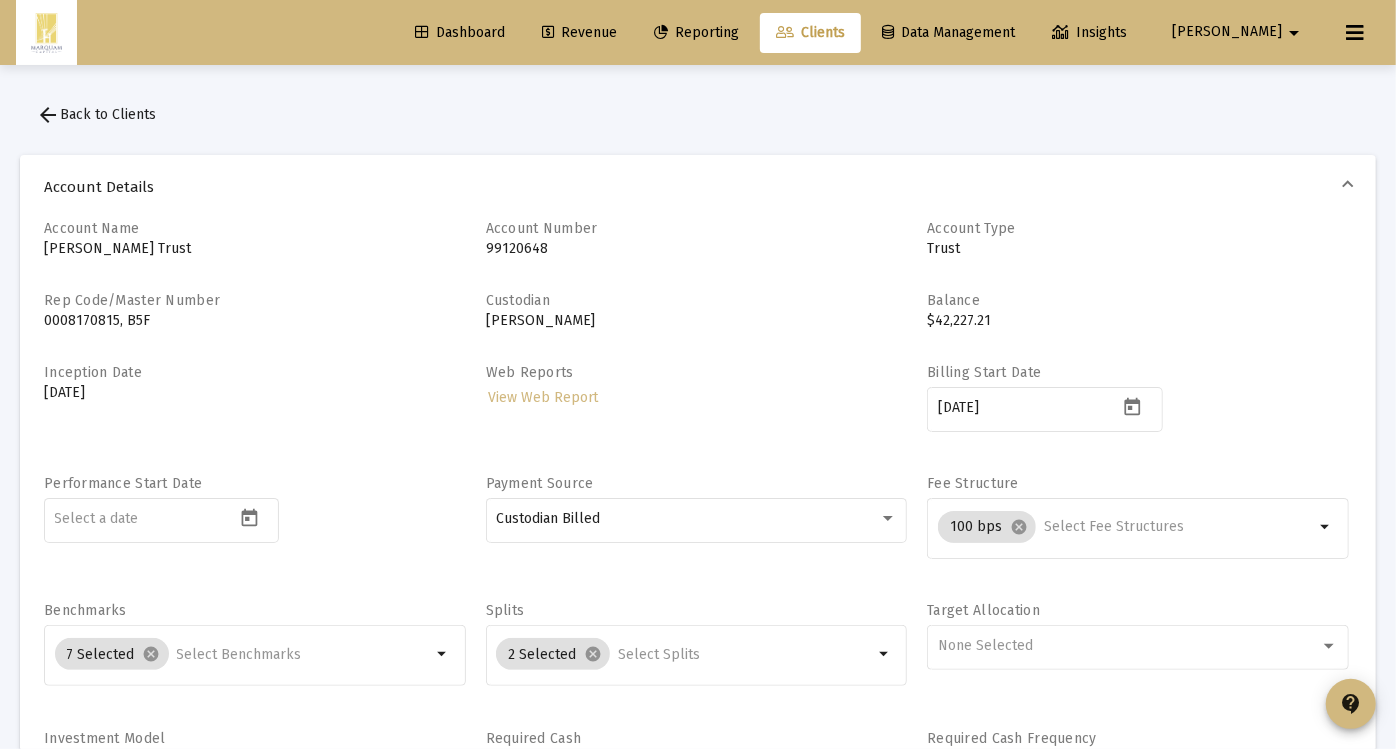click on "arrow_drop_down" 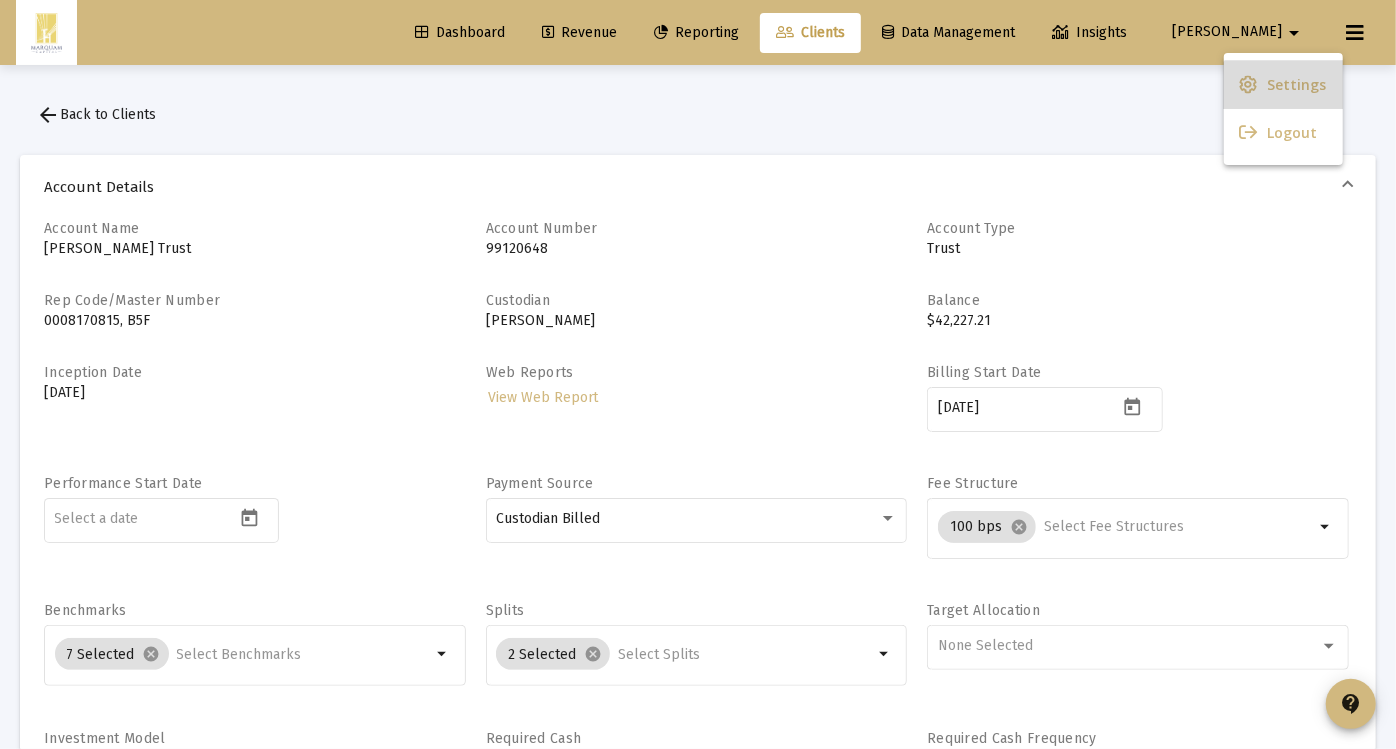 click on "Settings" at bounding box center (1297, 85) 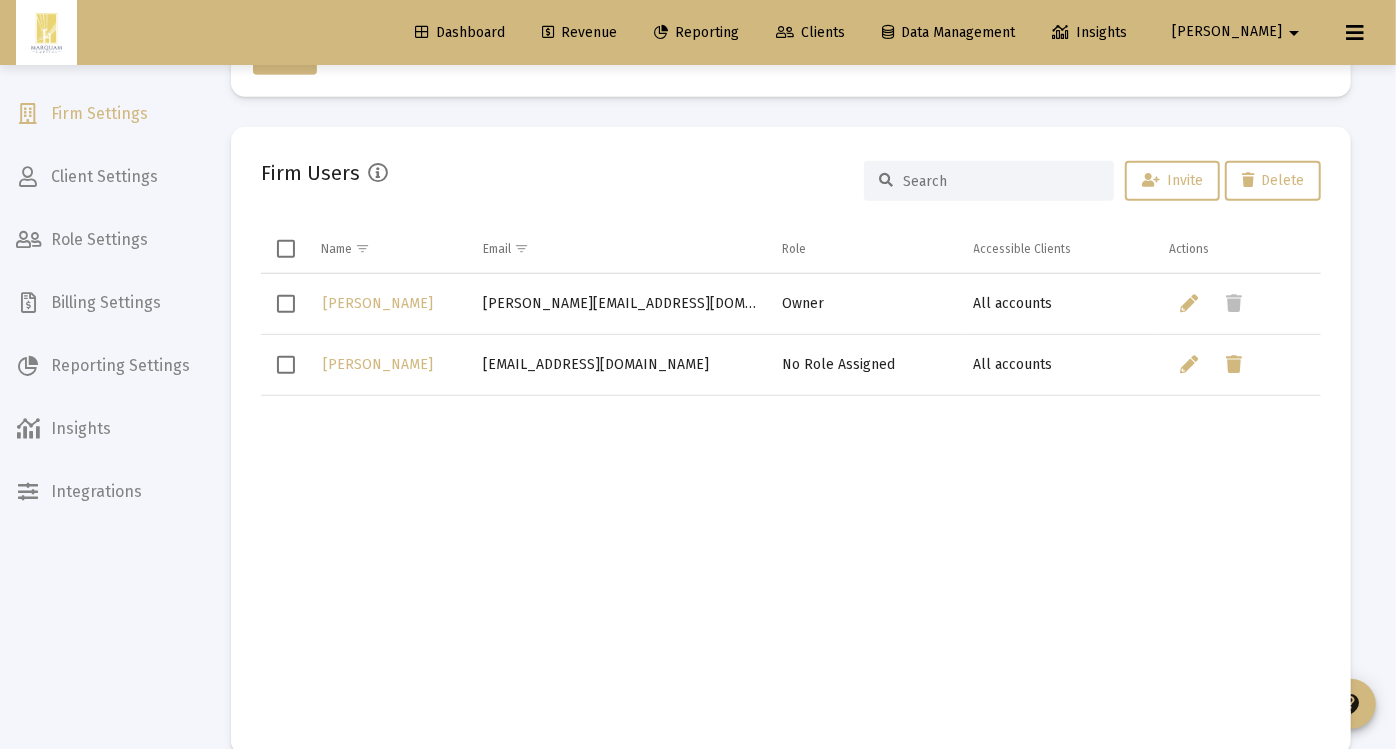 scroll, scrollTop: 548, scrollLeft: 0, axis: vertical 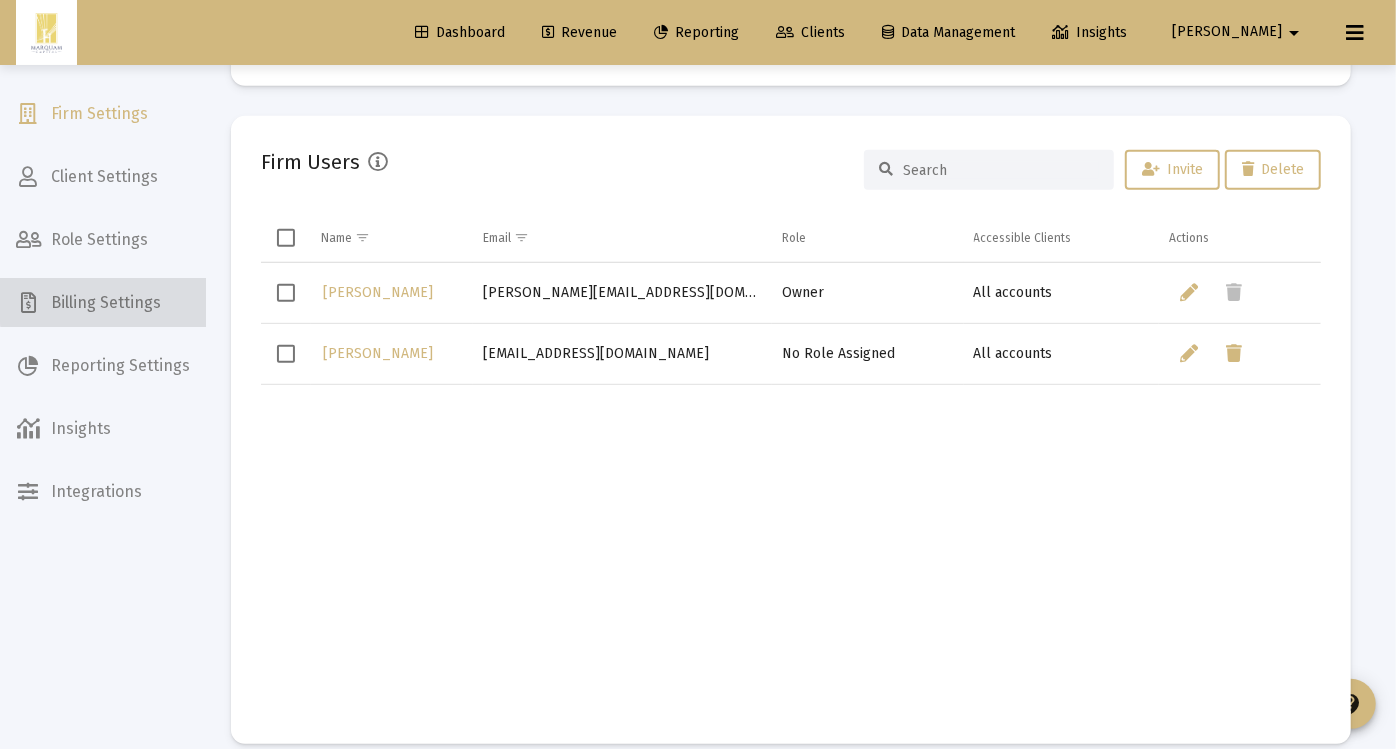 click on "Billing Settings" 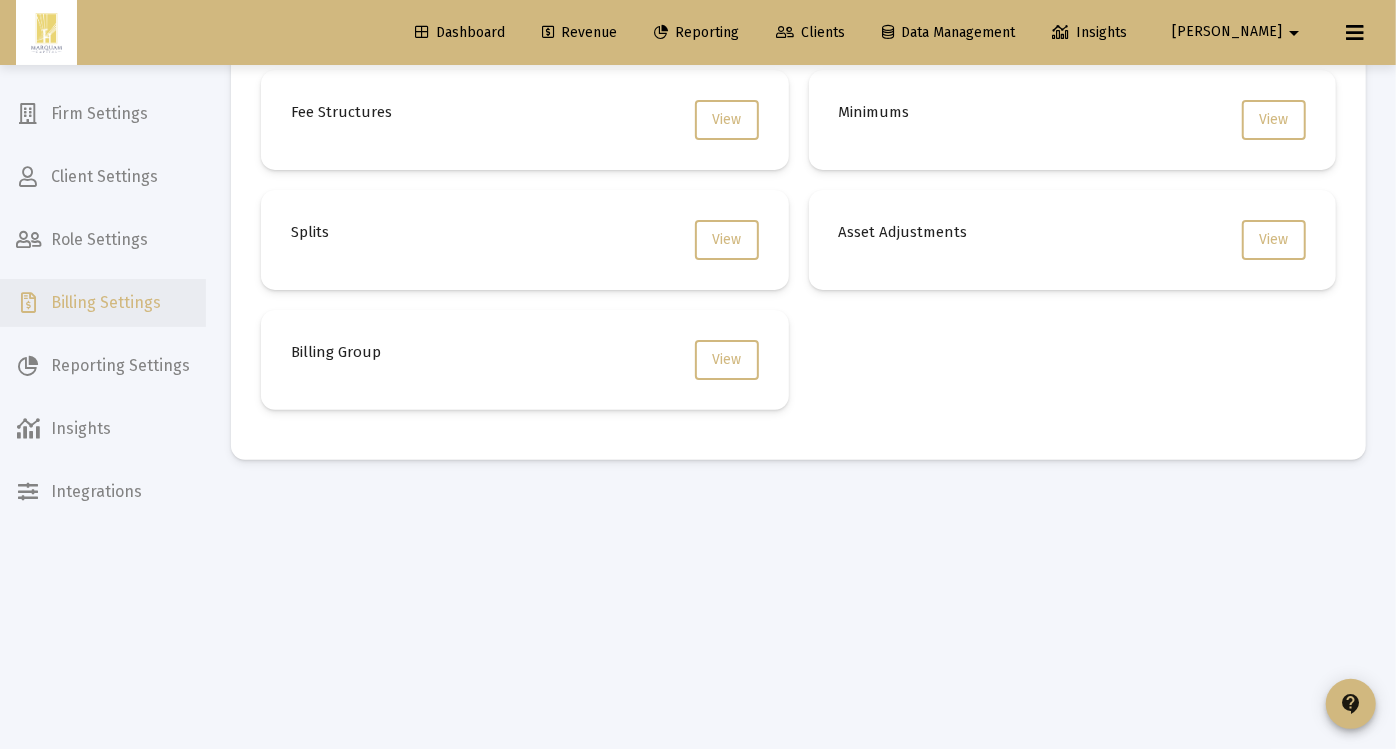 scroll, scrollTop: 50, scrollLeft: 0, axis: vertical 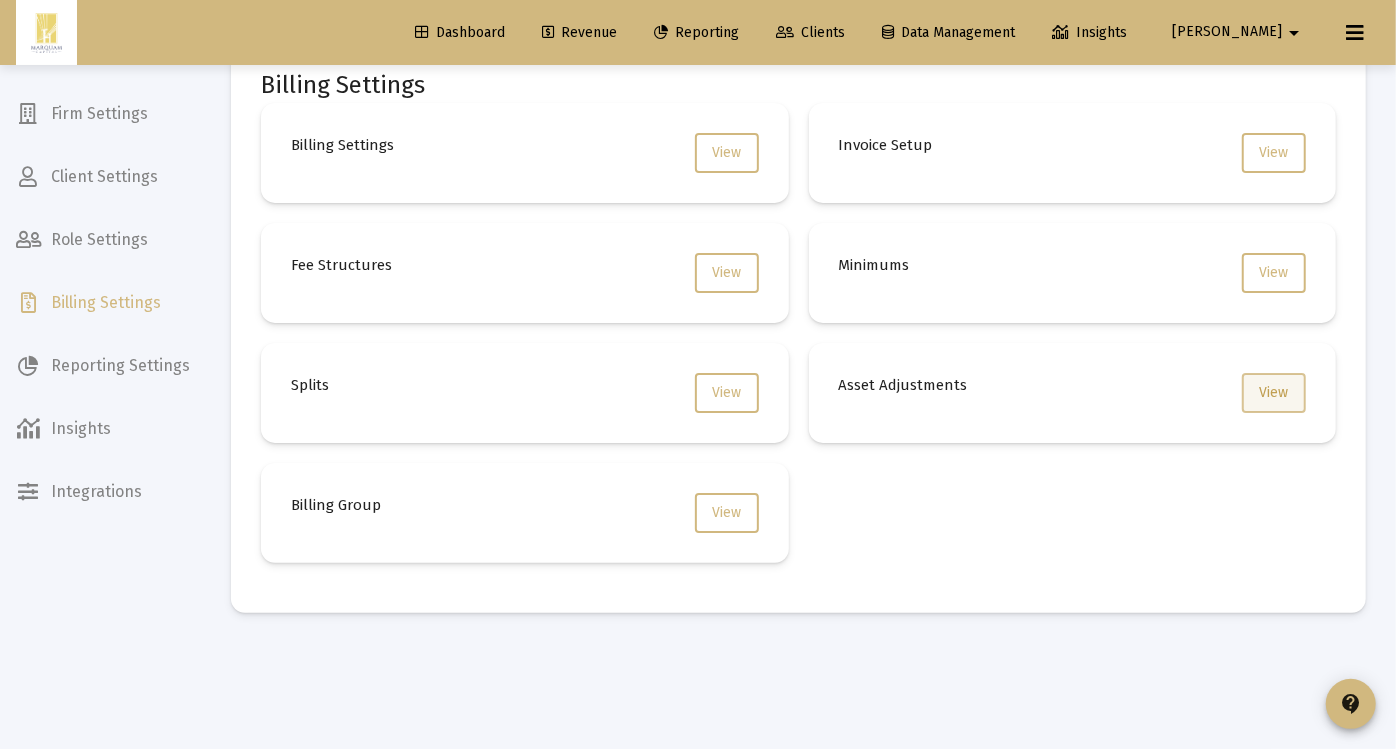 click on "View" 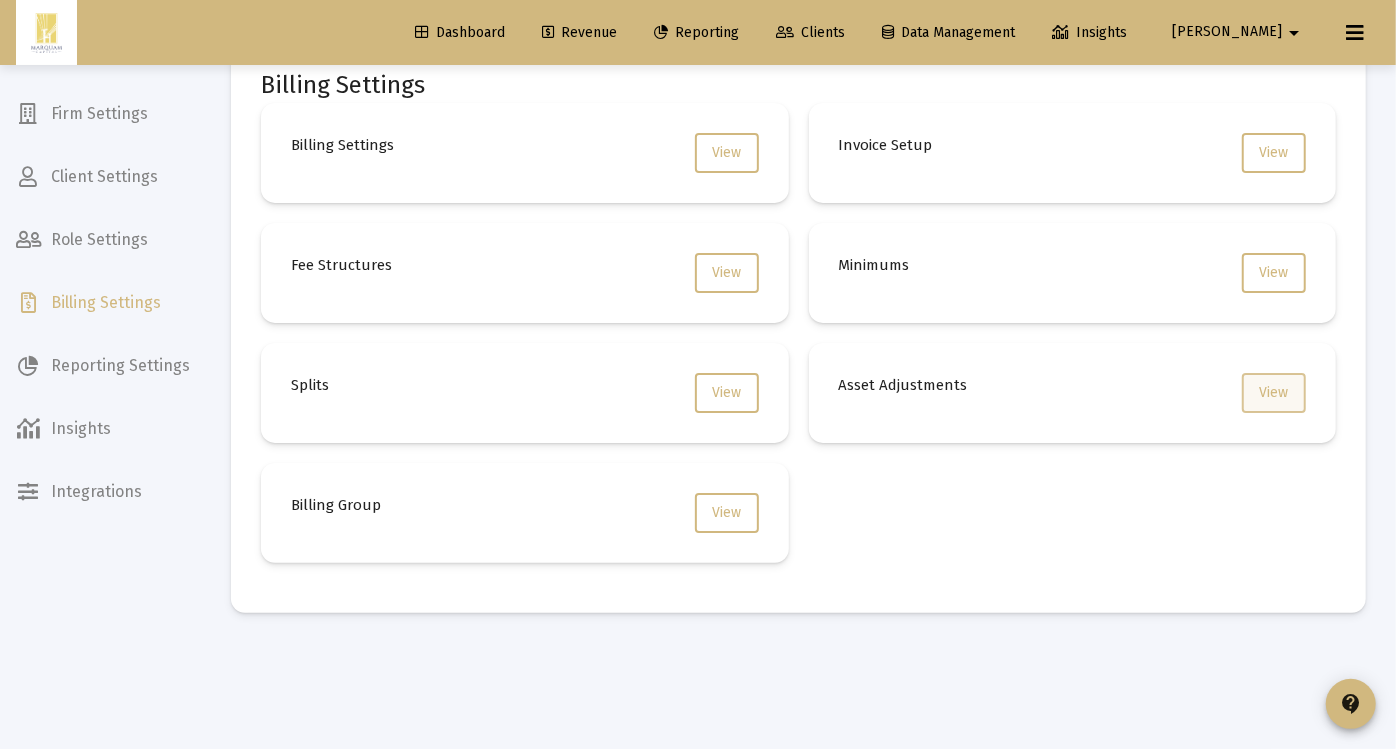 scroll, scrollTop: 0, scrollLeft: 0, axis: both 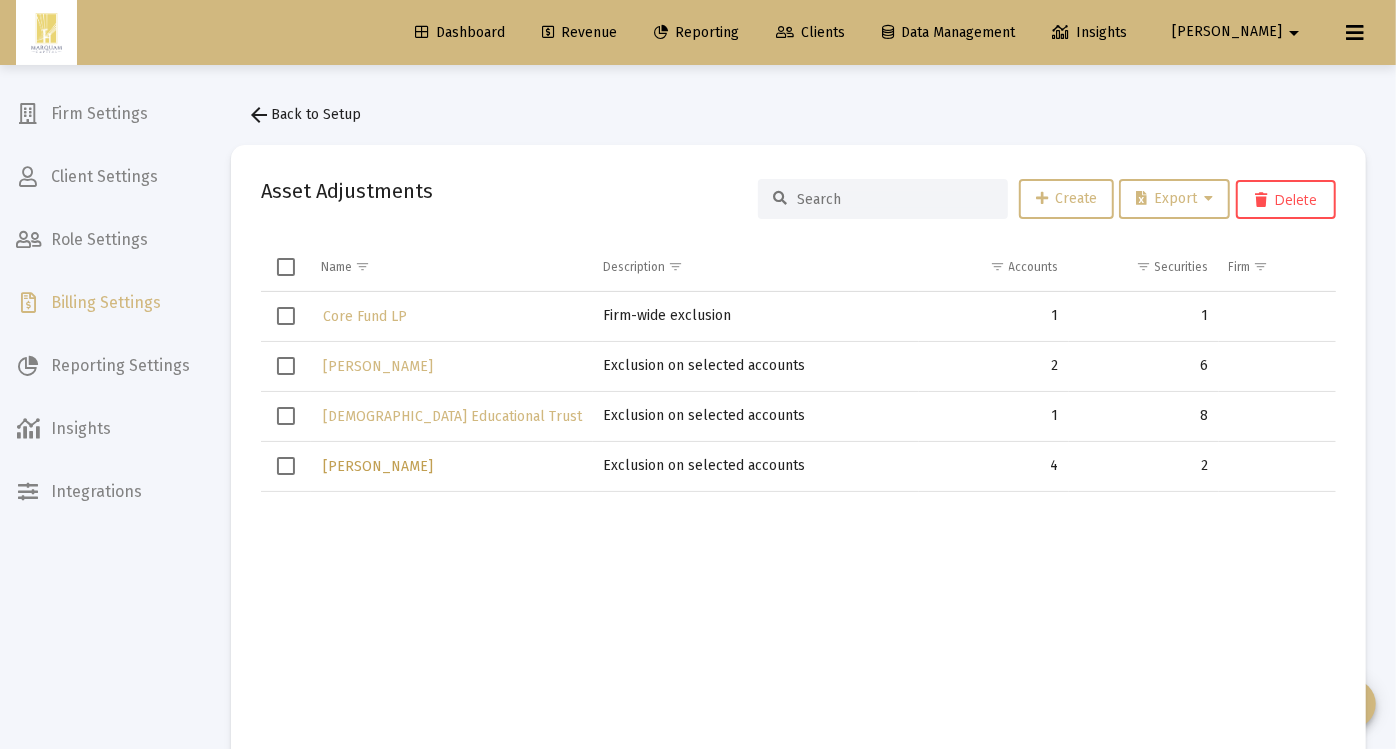 click on "Webb" at bounding box center (378, 466) 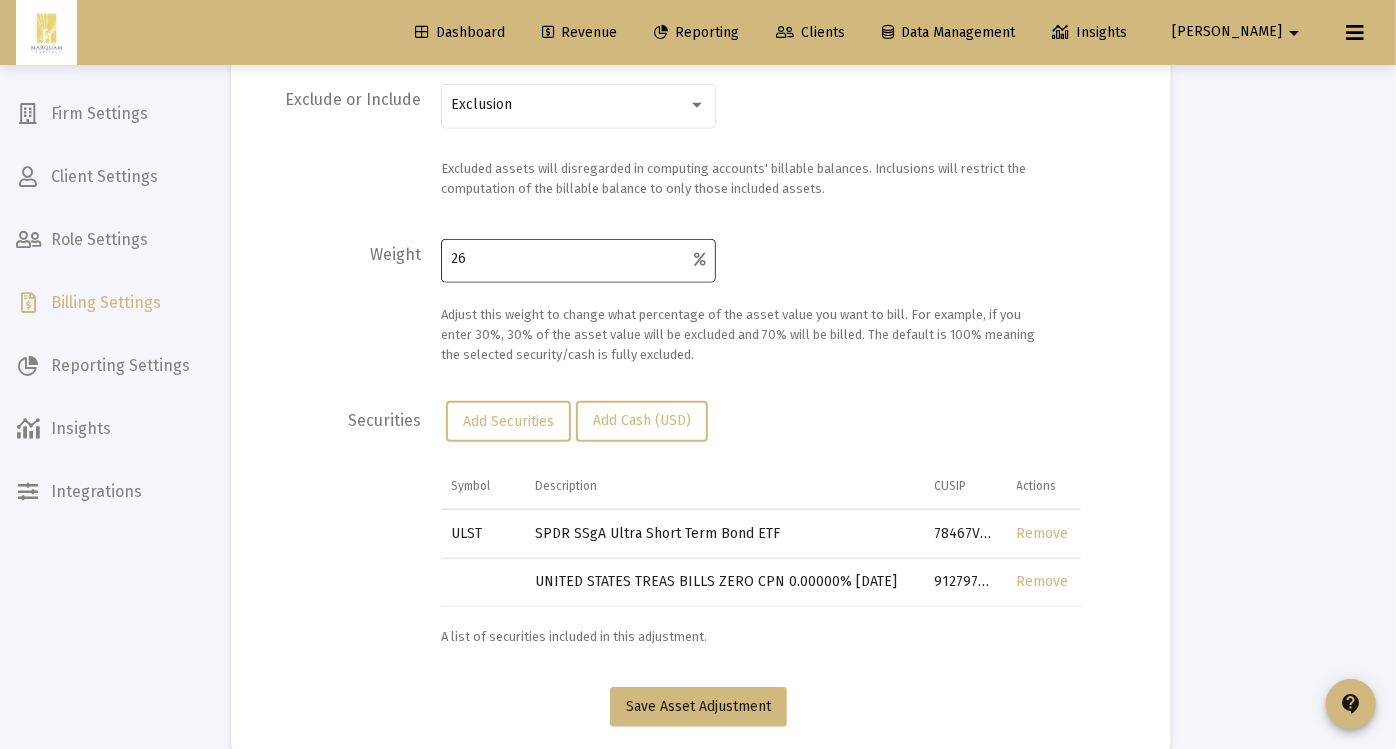 scroll, scrollTop: 679, scrollLeft: 0, axis: vertical 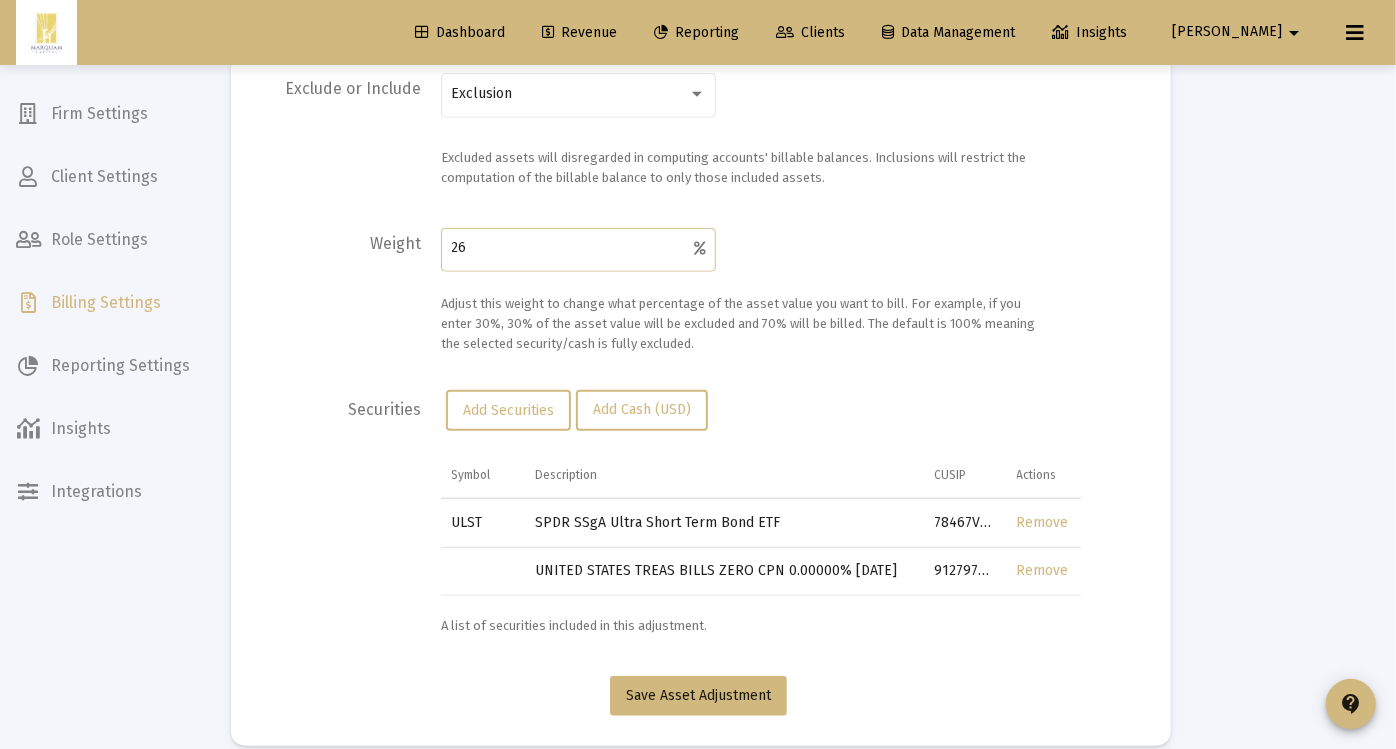 click on "26" at bounding box center (573, 248) 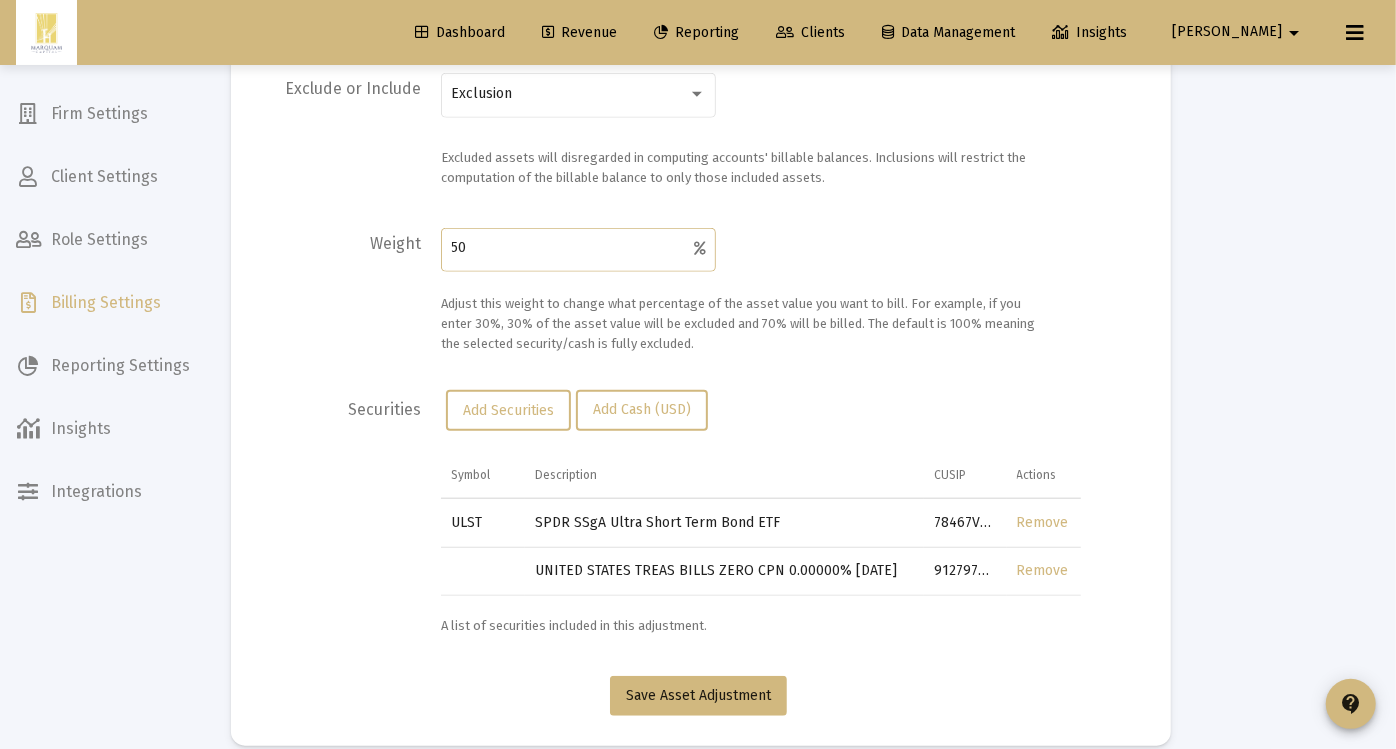 type on "50" 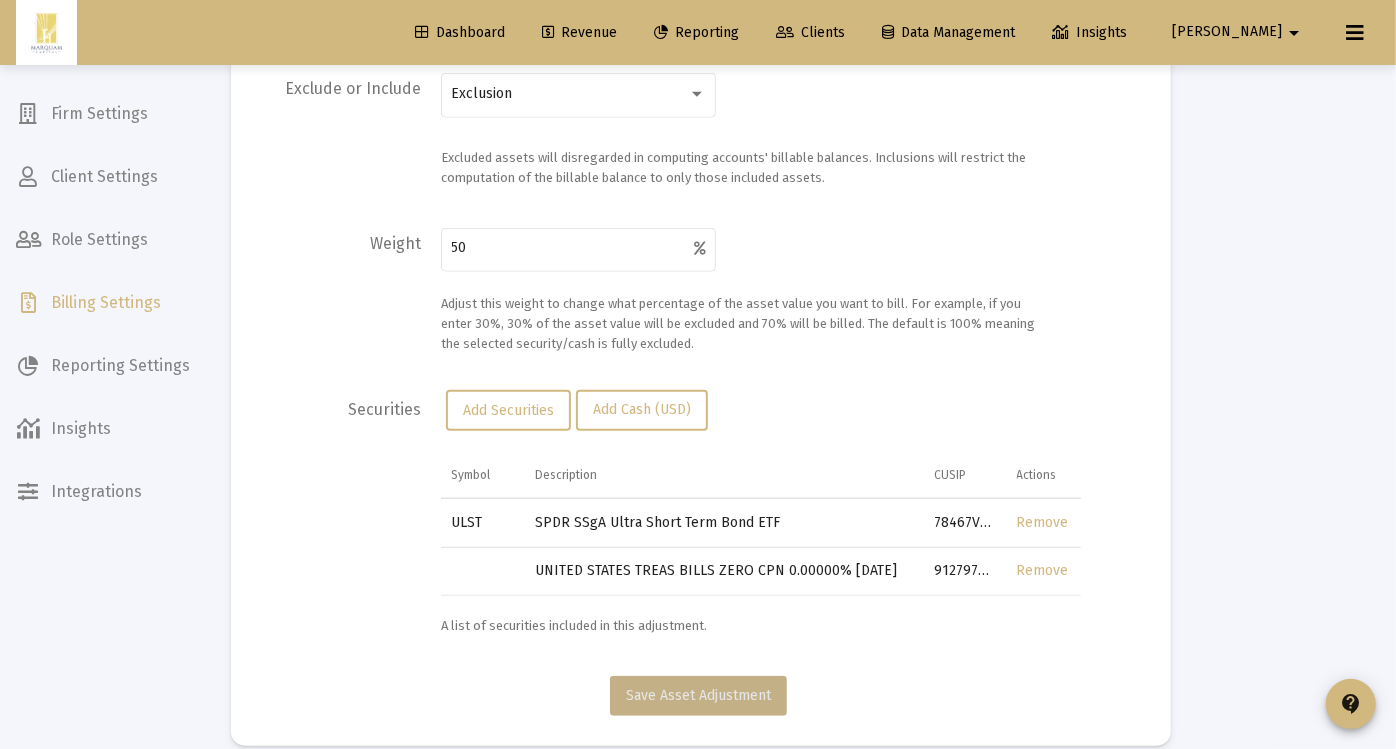 click on "Save Asset Adjustment" 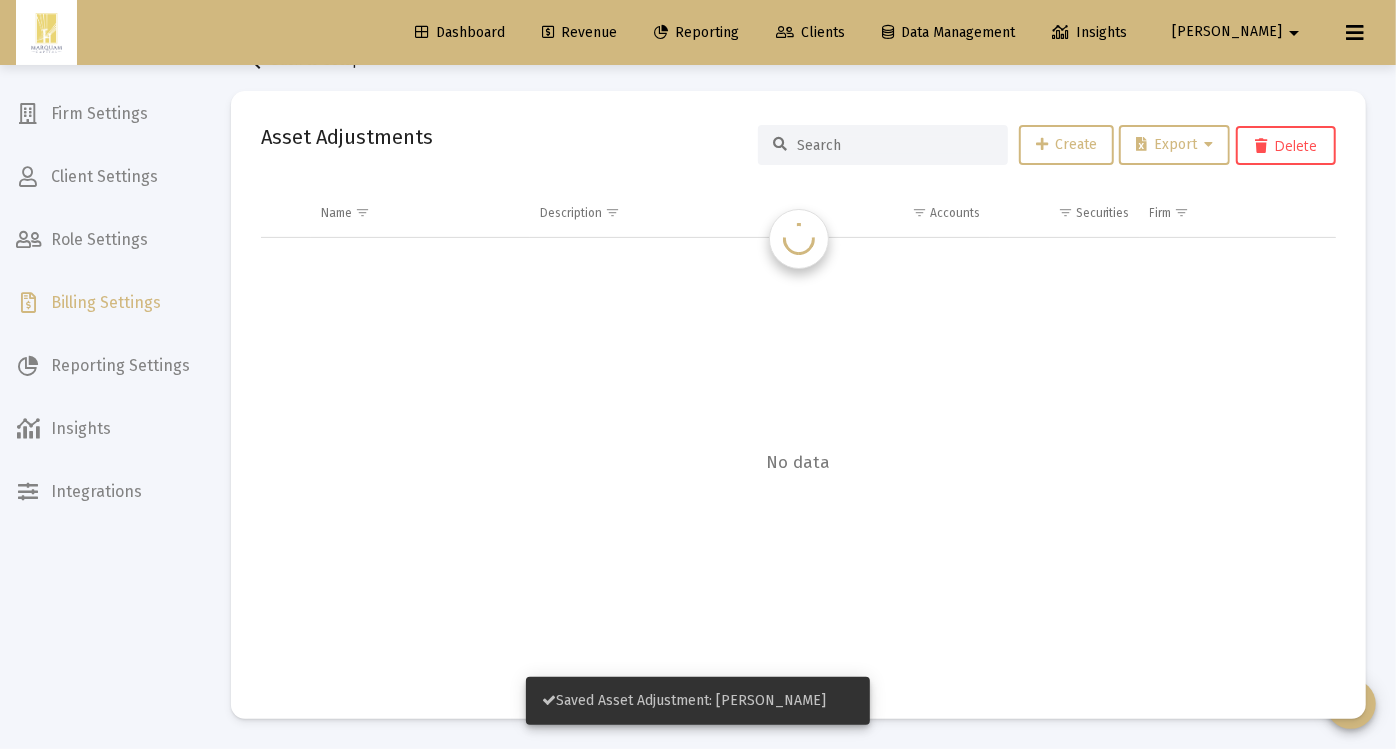 scroll, scrollTop: 0, scrollLeft: 0, axis: both 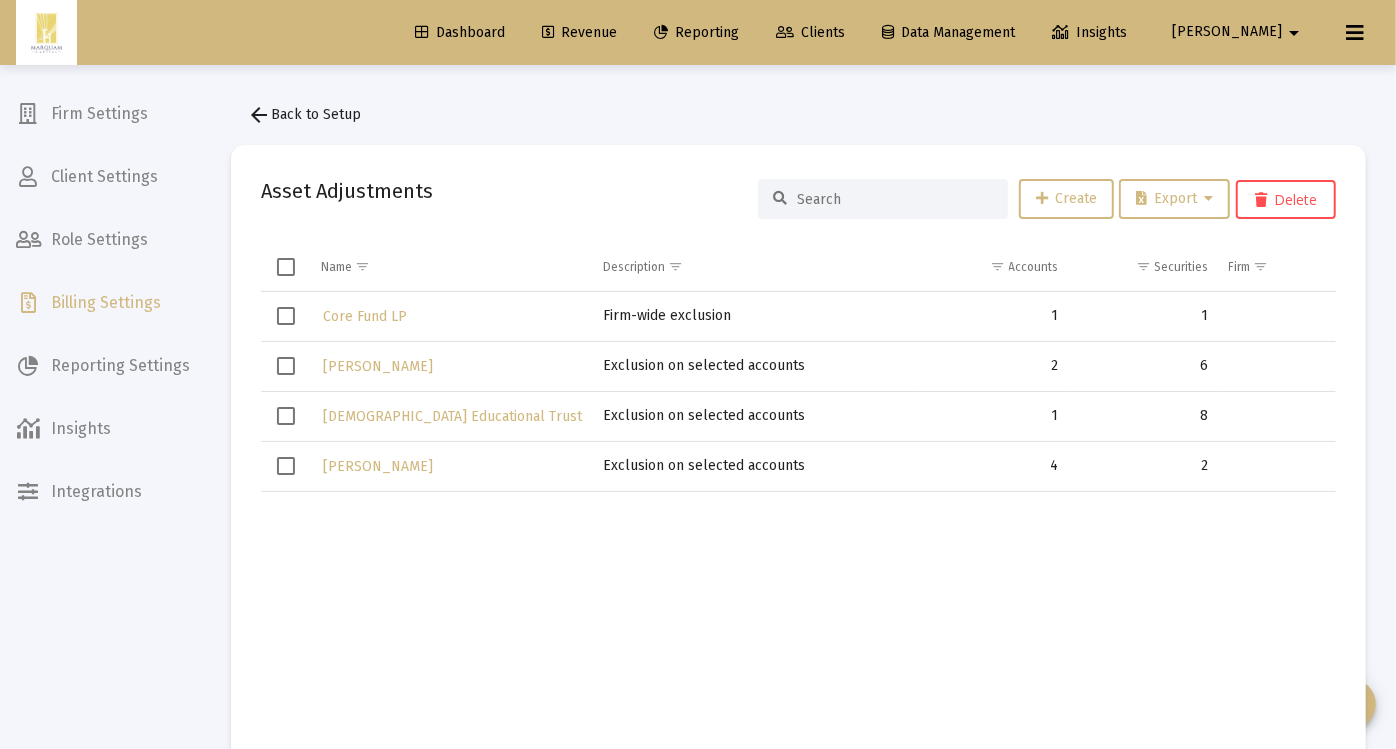 click on "Dashboard   Revenue   Reporting   Clients   Data Management   Insights  Blake arrow_drop_down" 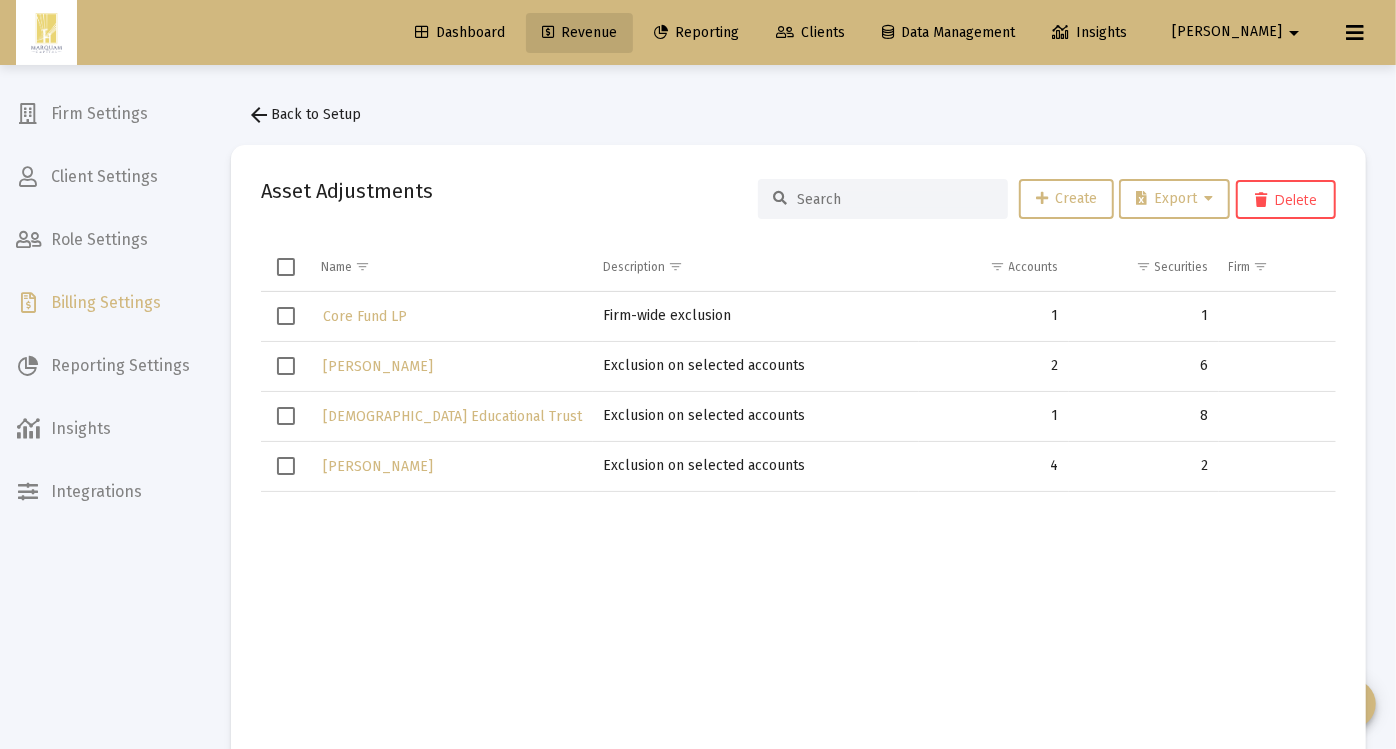 click on "Revenue" 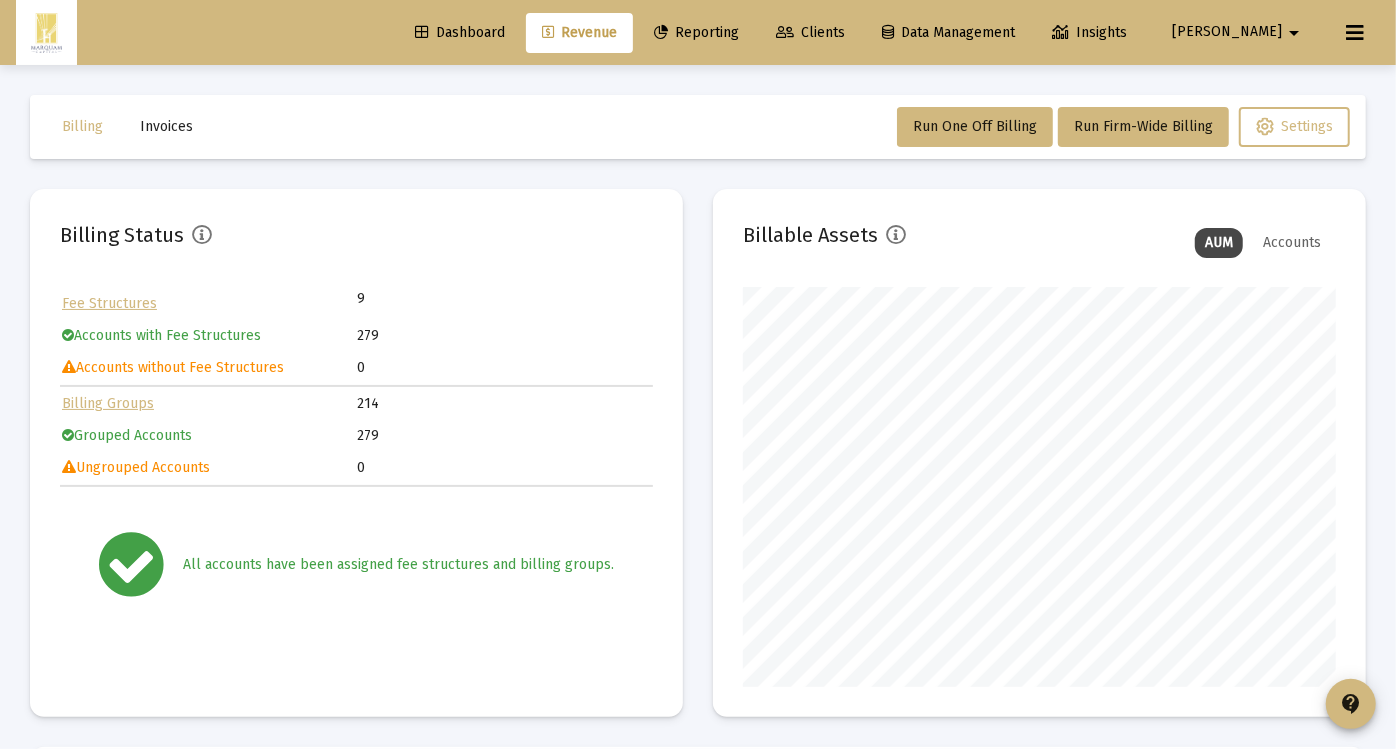 scroll, scrollTop: 999600, scrollLeft: 999406, axis: both 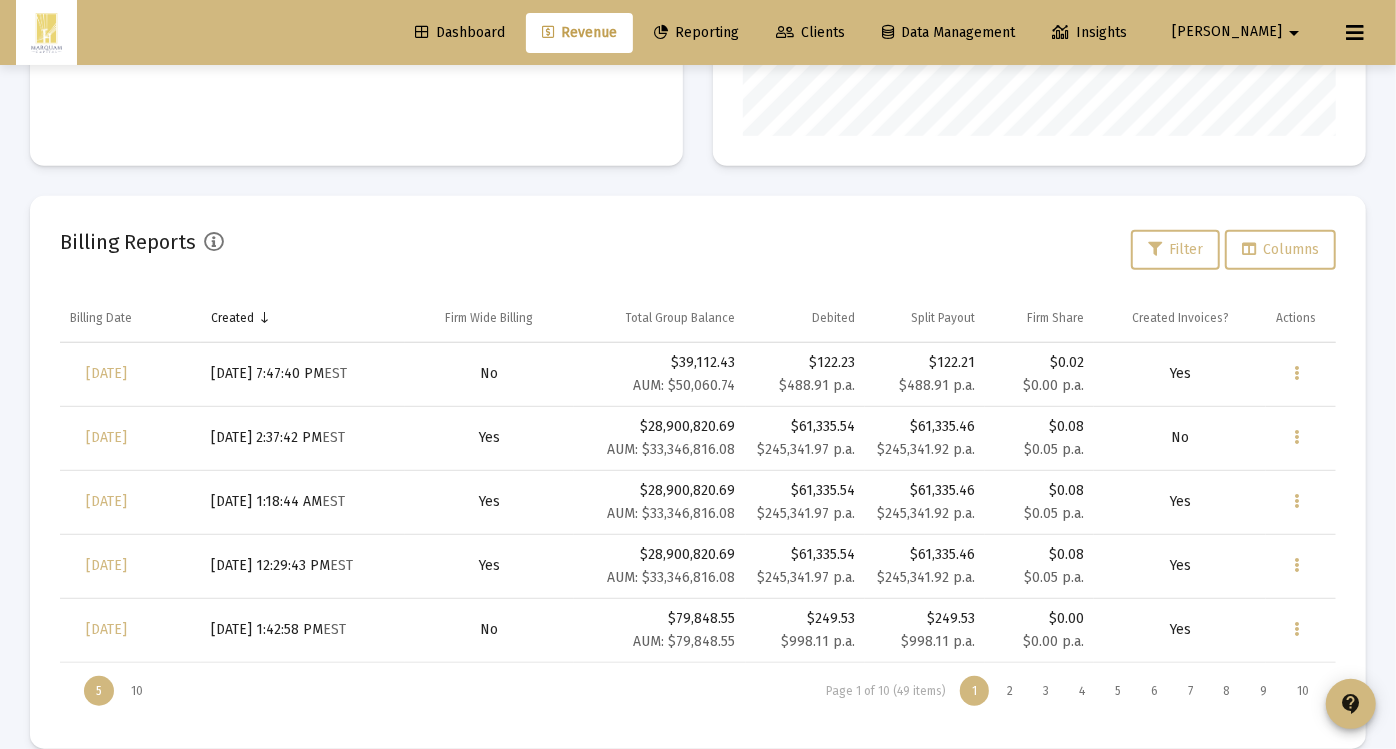 click on "$61,335.54   $245,341.97 p.a." at bounding box center [805, 438] 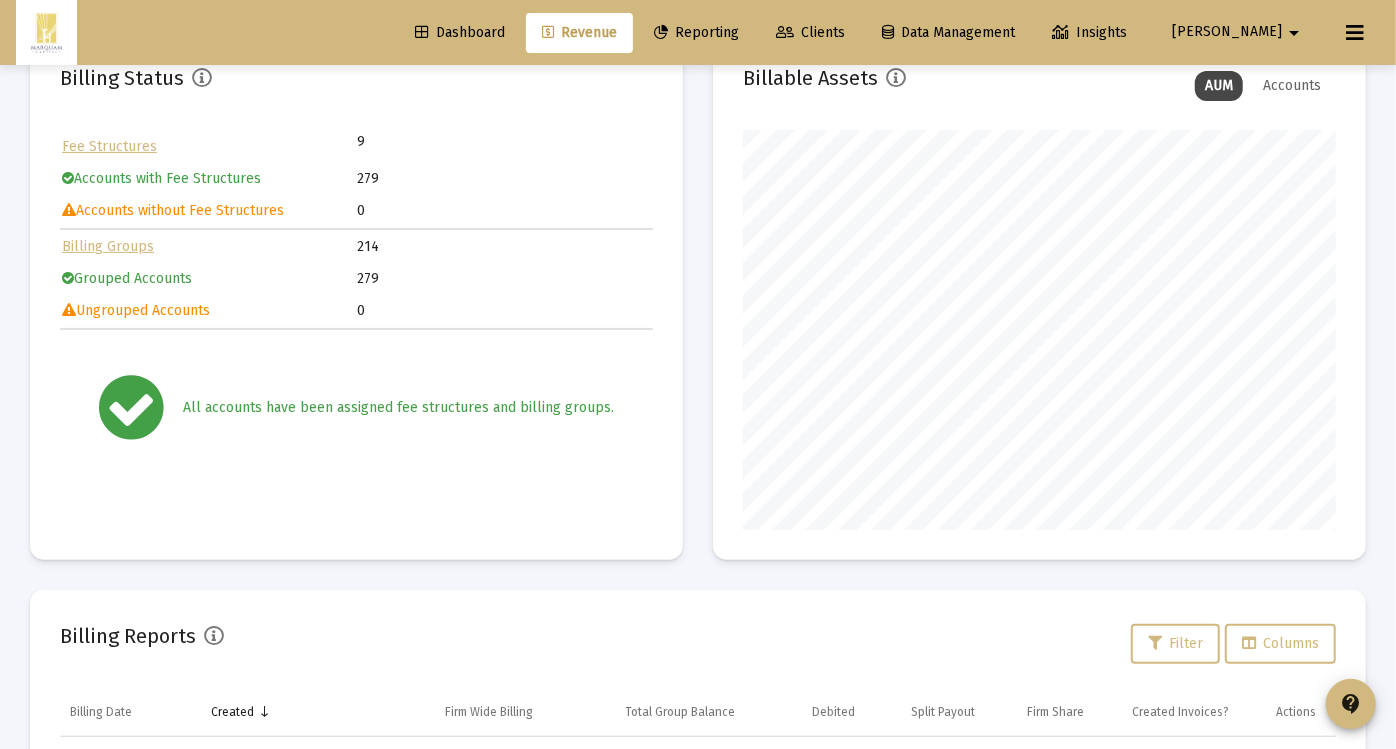 scroll, scrollTop: 0, scrollLeft: 0, axis: both 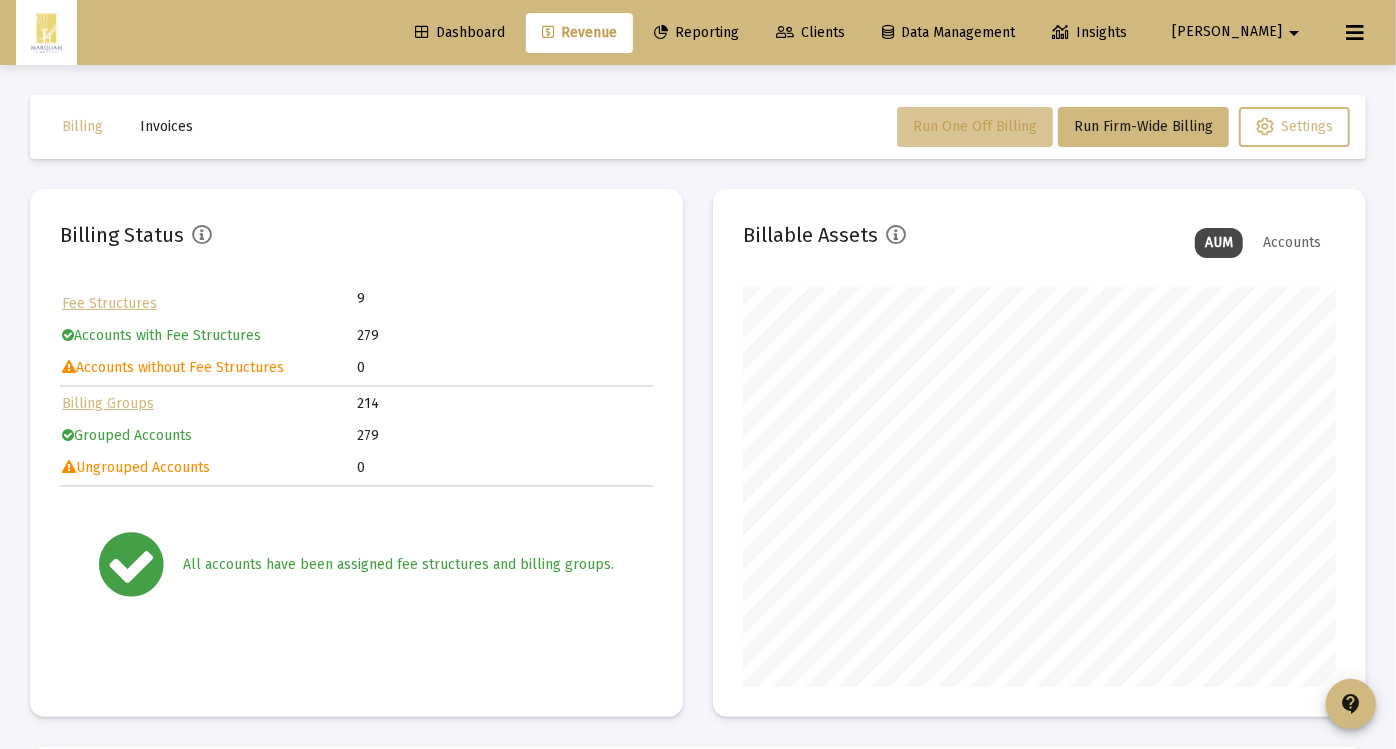 click on "Run One Off Billing" 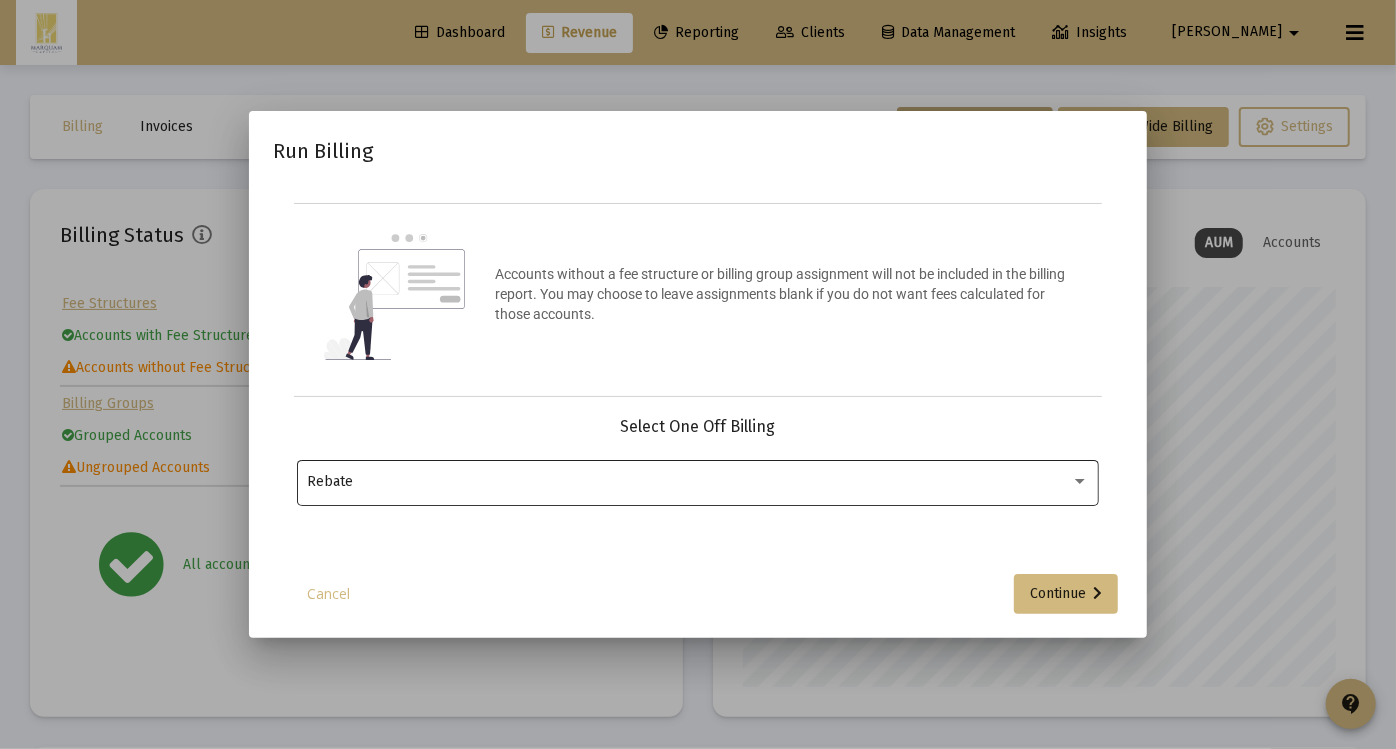 click on "Rebate" at bounding box center (698, 481) 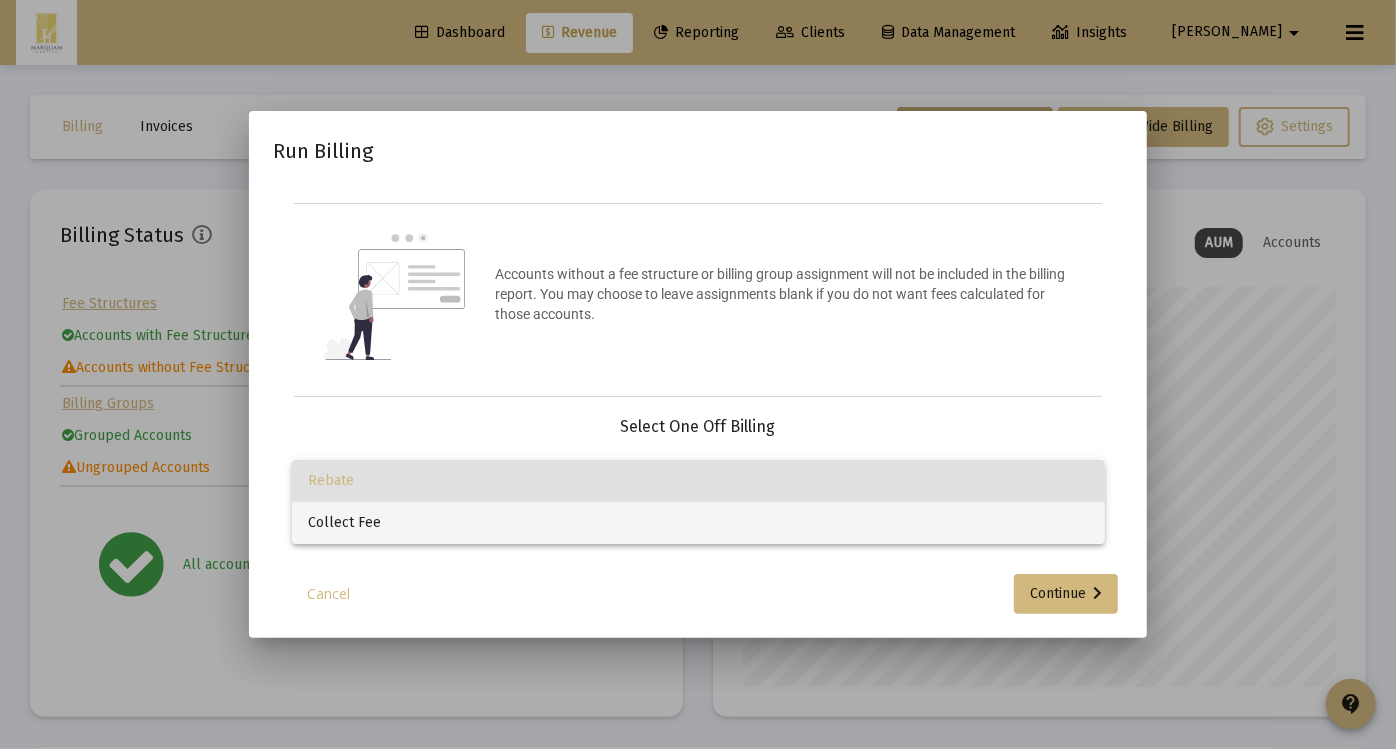 click on "Collect Fee" at bounding box center [698, 523] 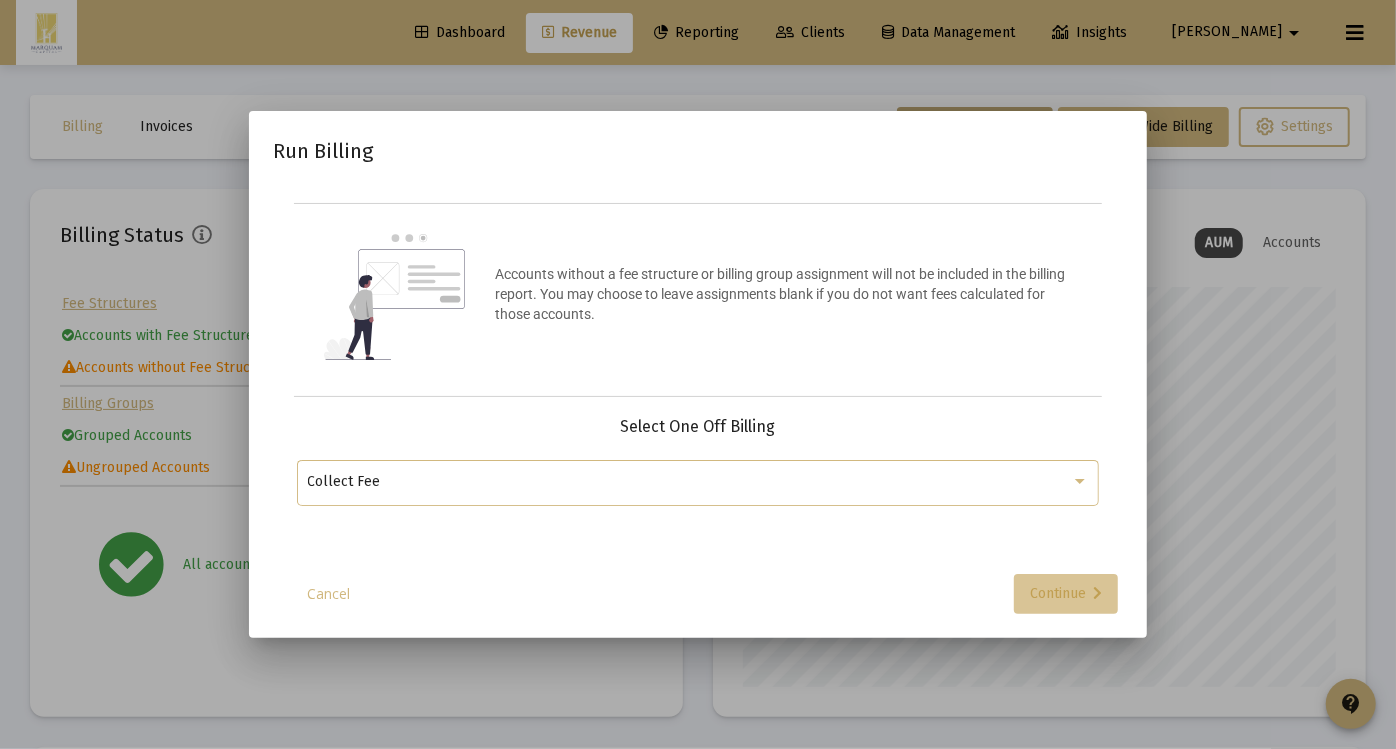 click on "Continue" at bounding box center (1066, 594) 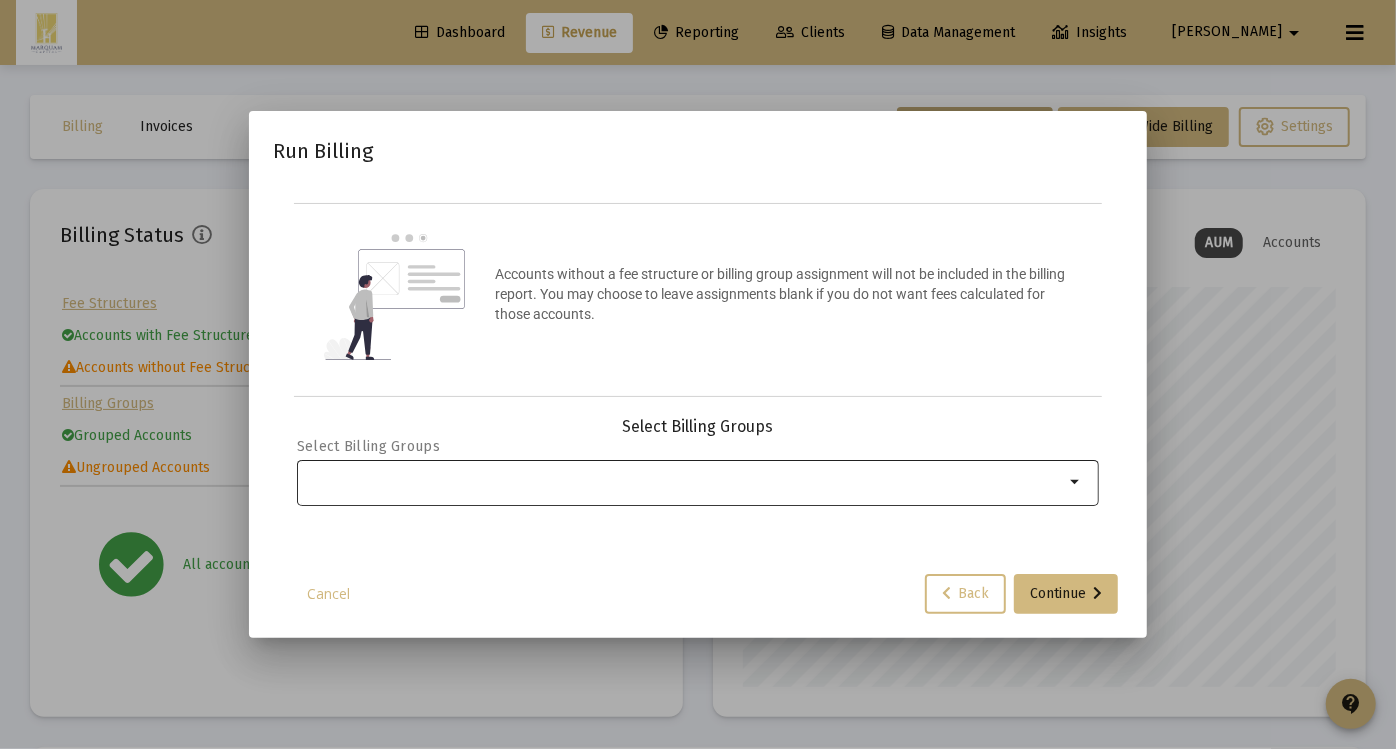 click at bounding box center [686, 481] 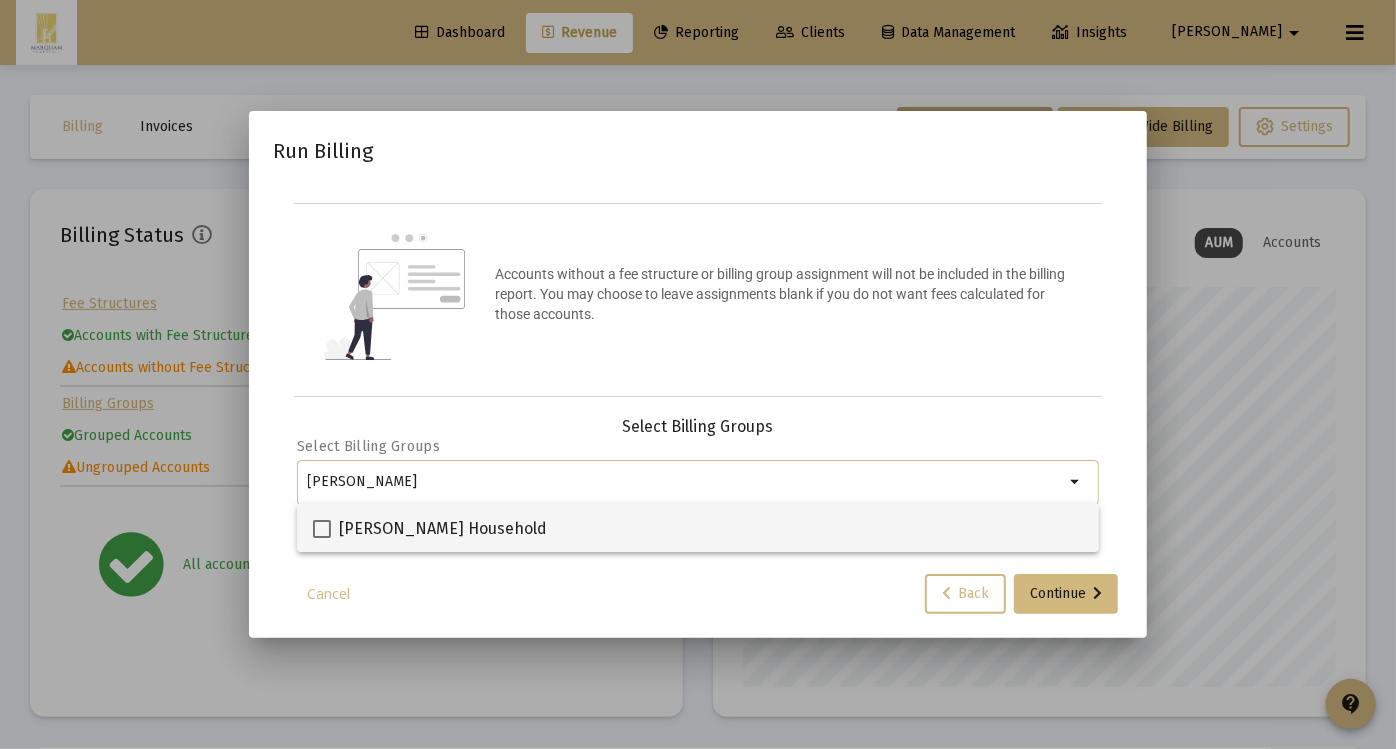 type on "webb" 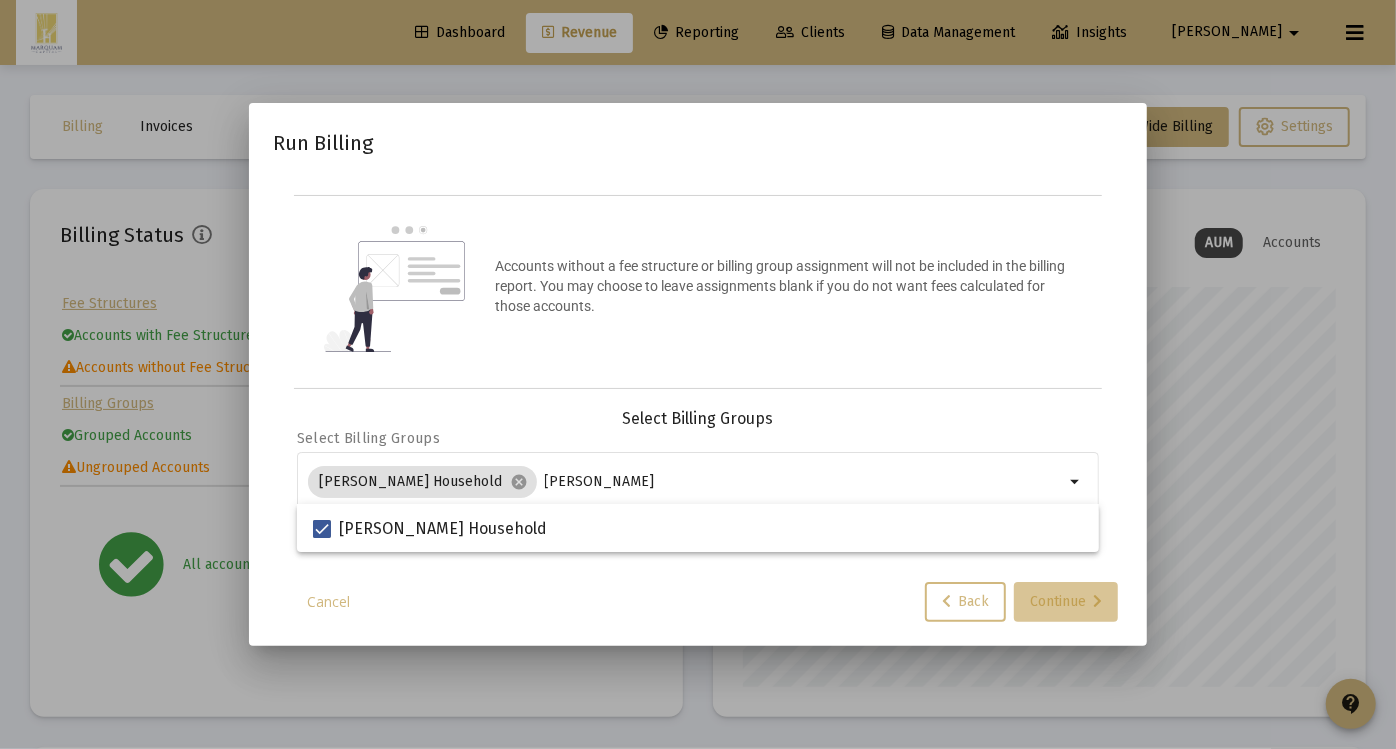 click at bounding box center (1097, 602) 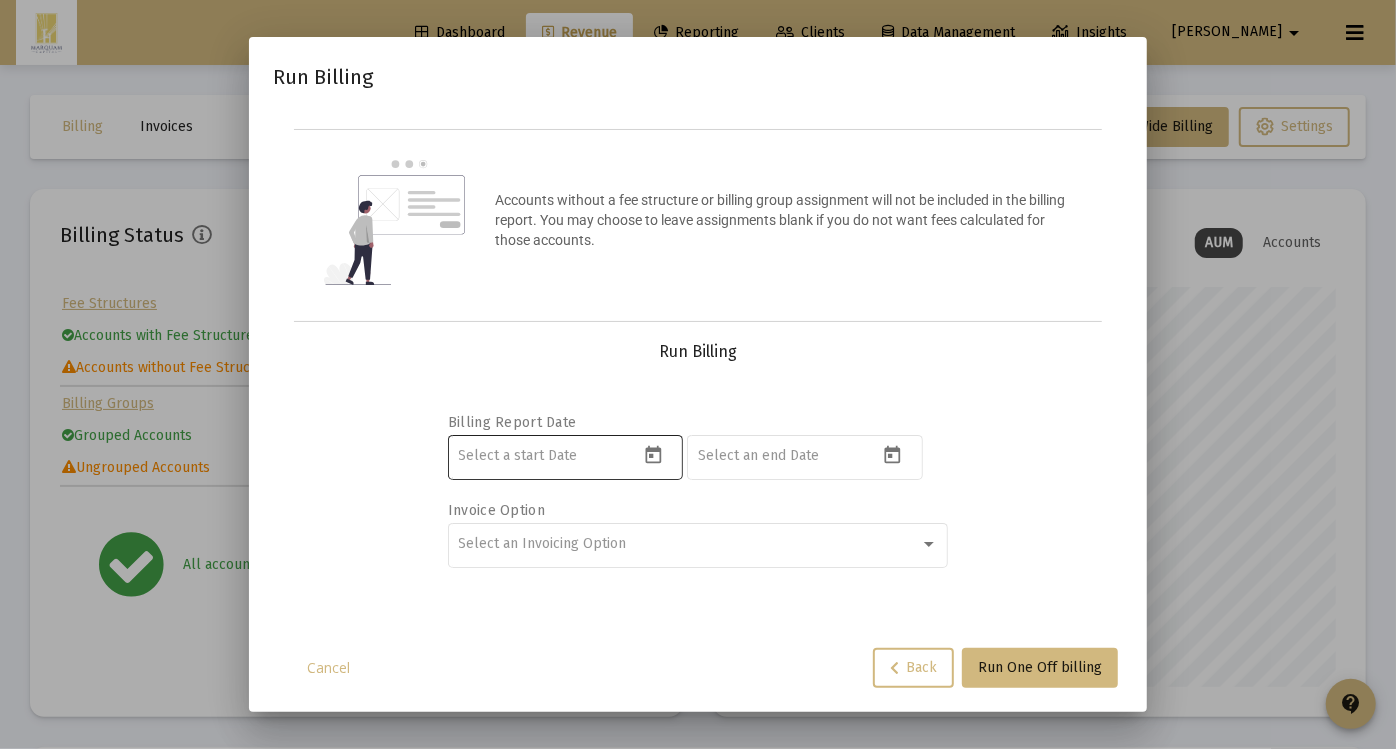 click at bounding box center (549, 456) 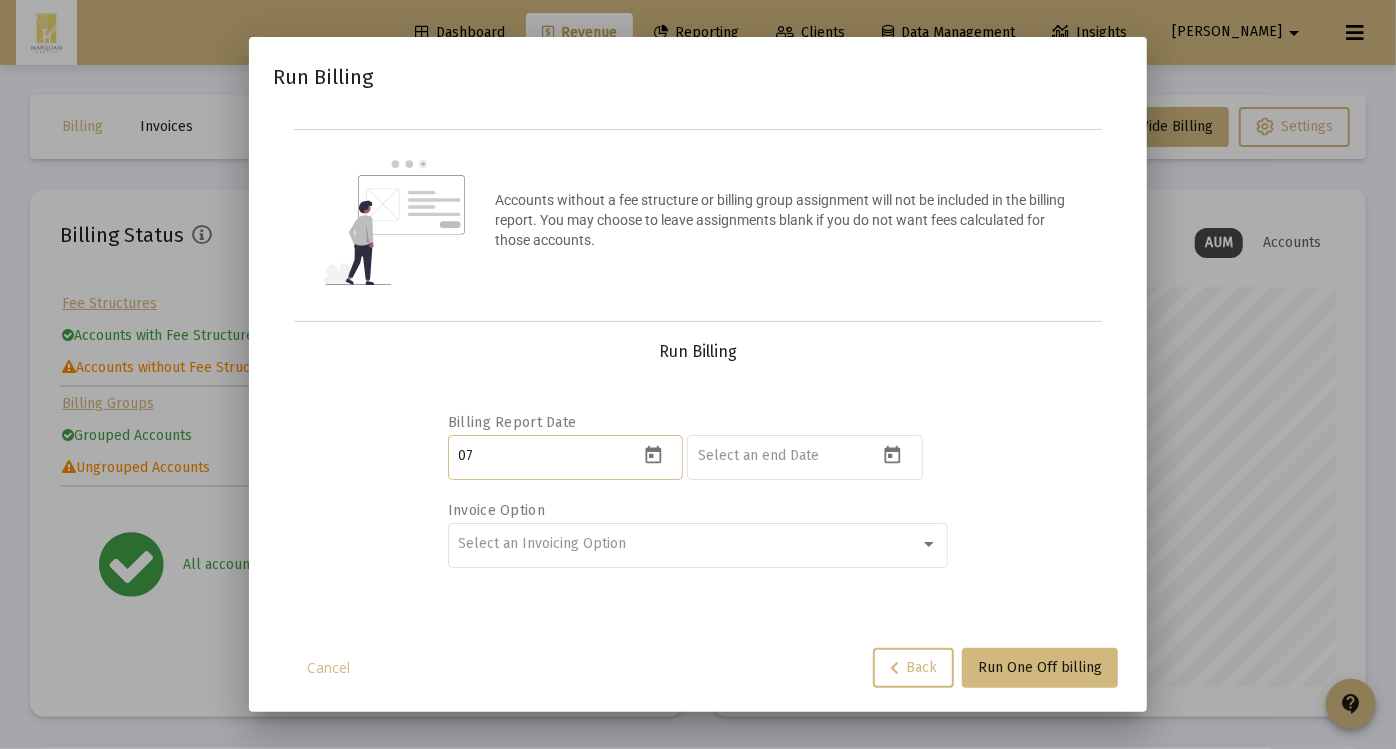 type on "0" 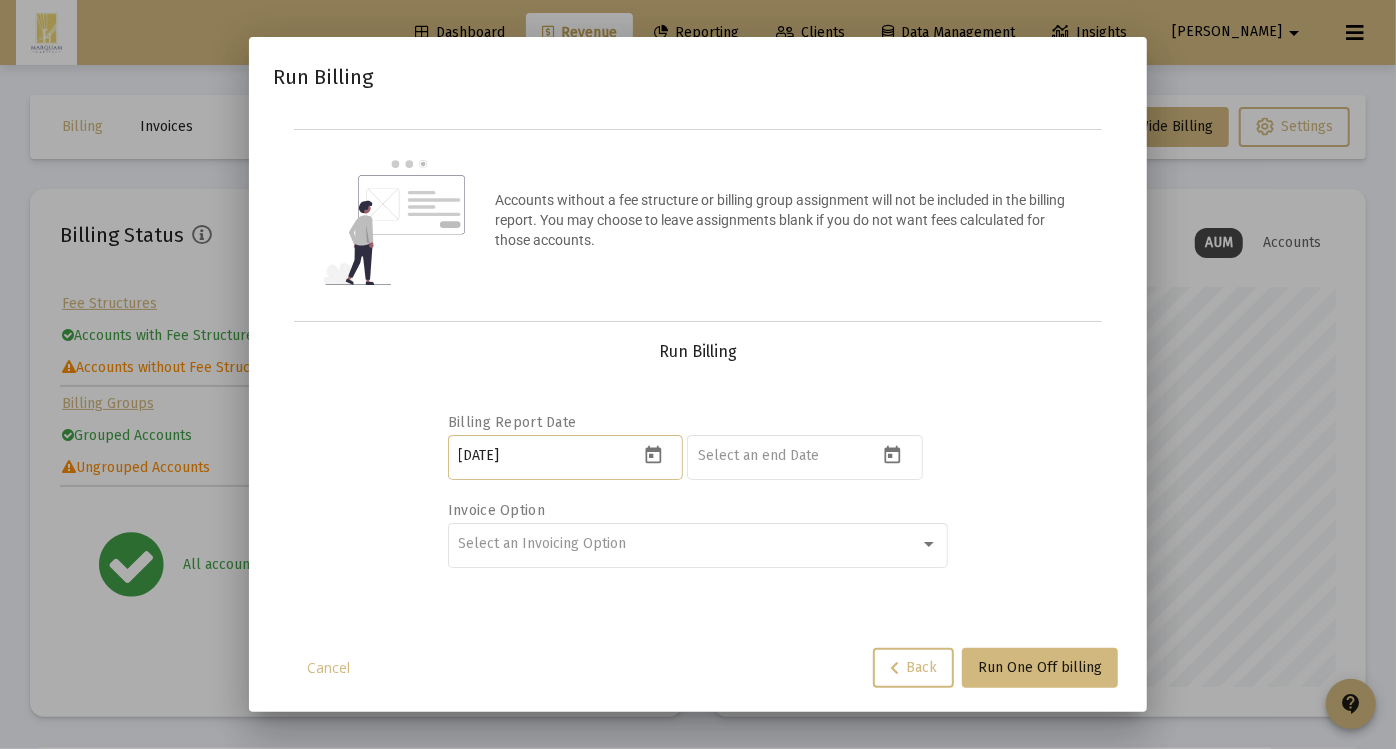 type on "2025-07-01" 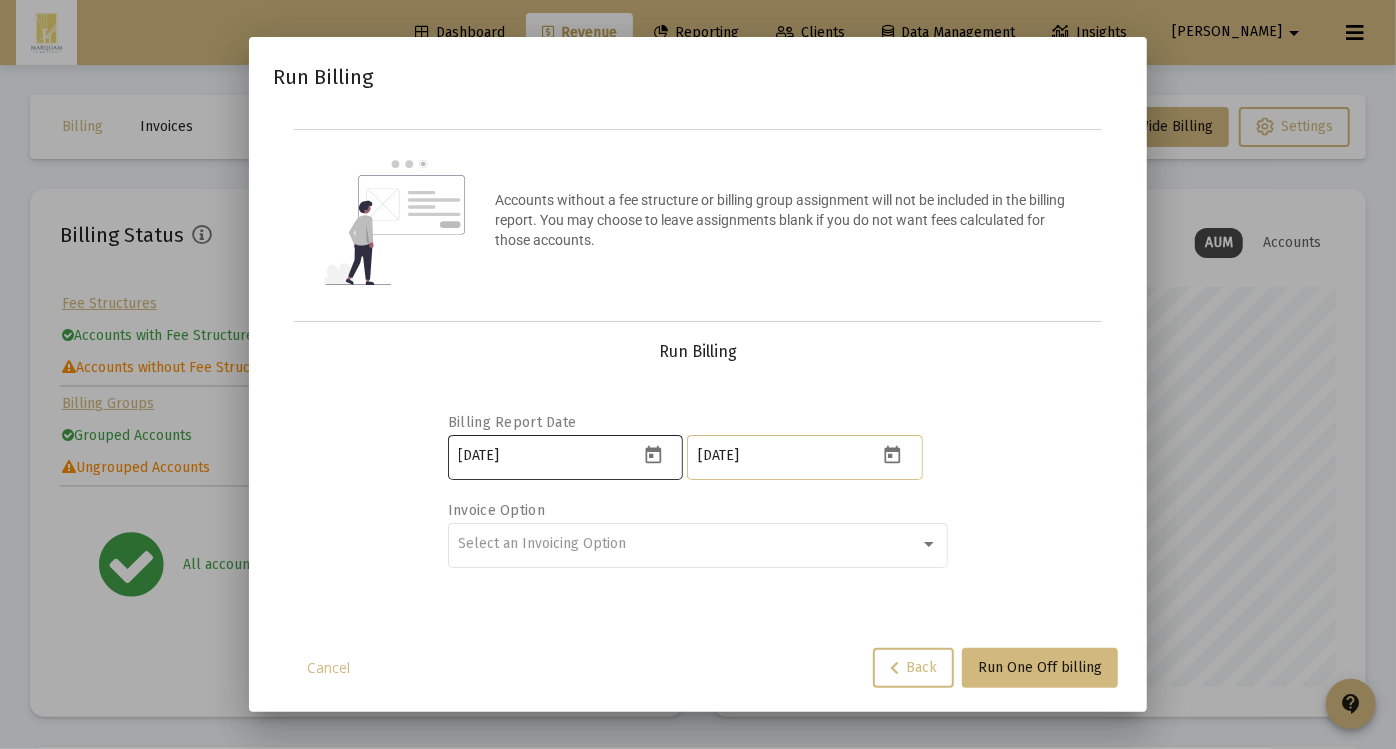type on "2025-09-30" 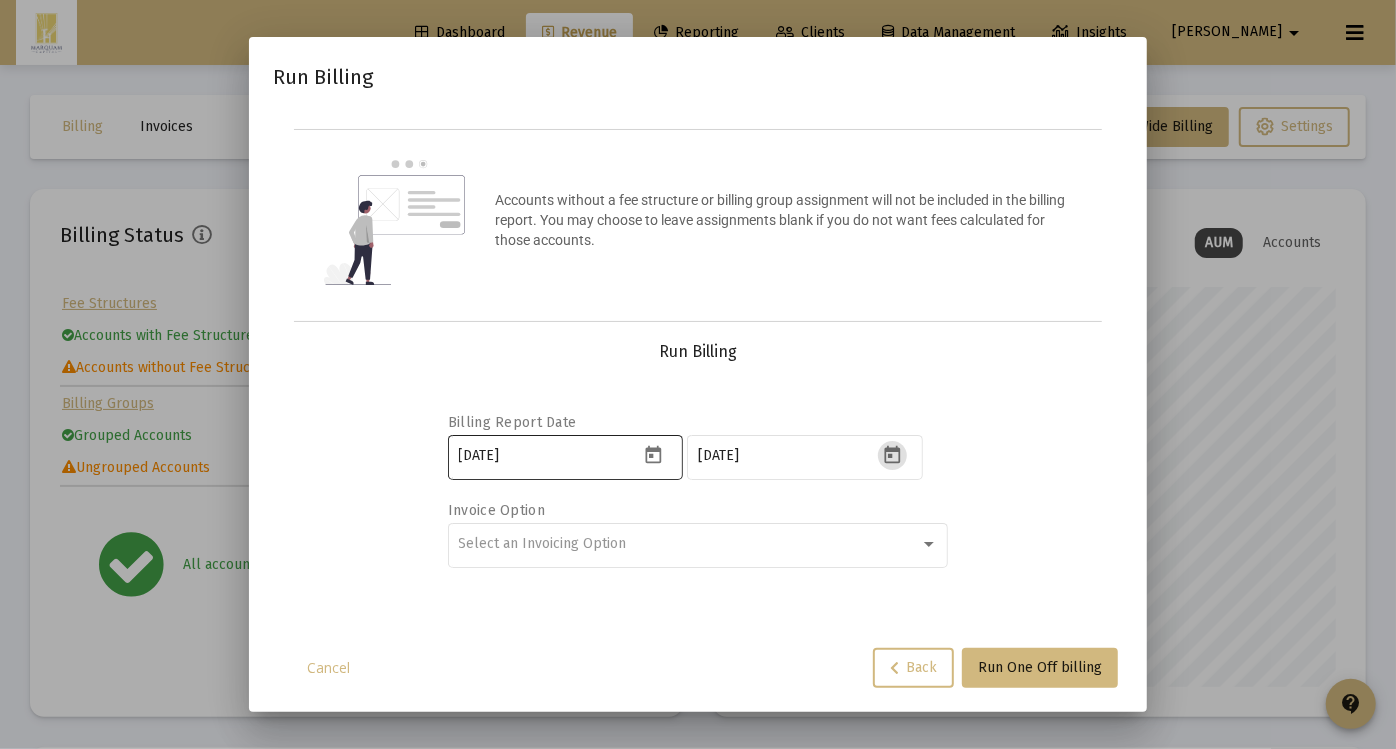 type 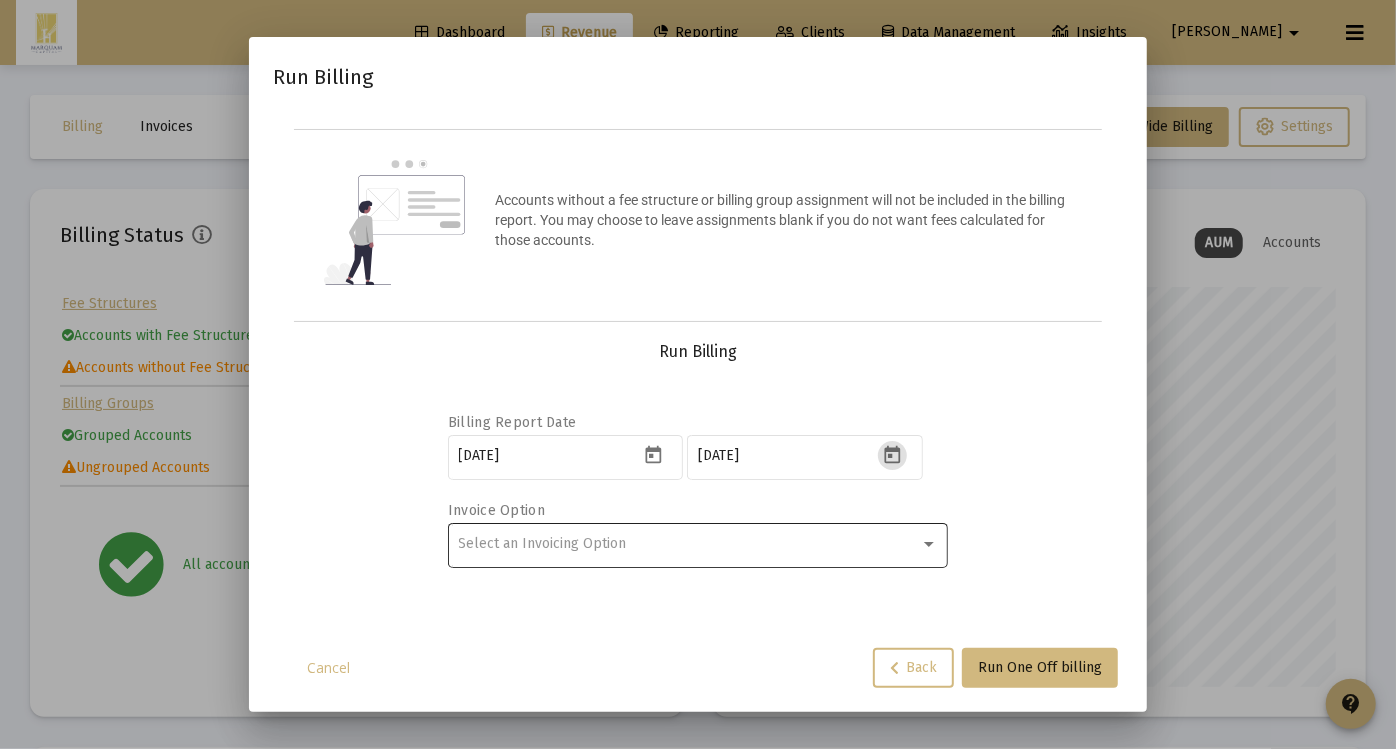 click on "Select an Invoicing Option" at bounding box center (543, 543) 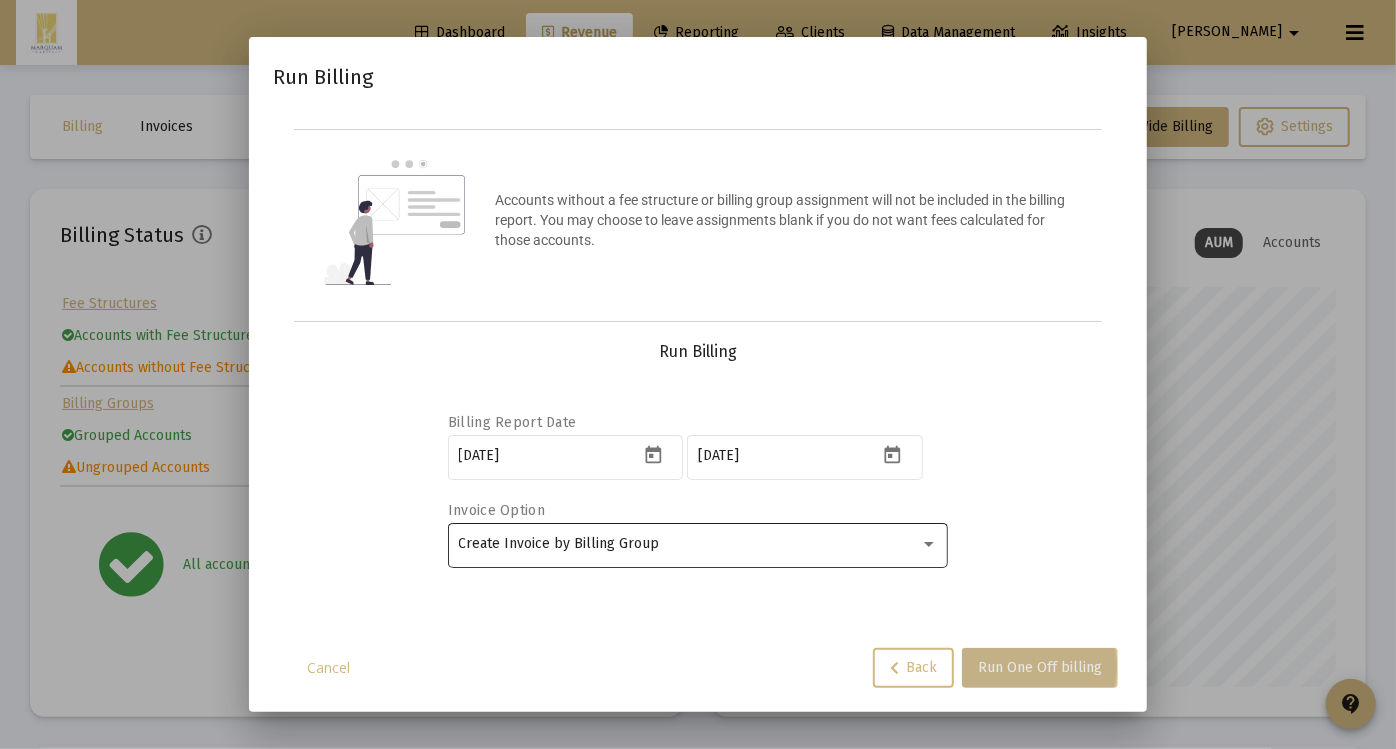 click on "Run One Off billing" at bounding box center [1040, 667] 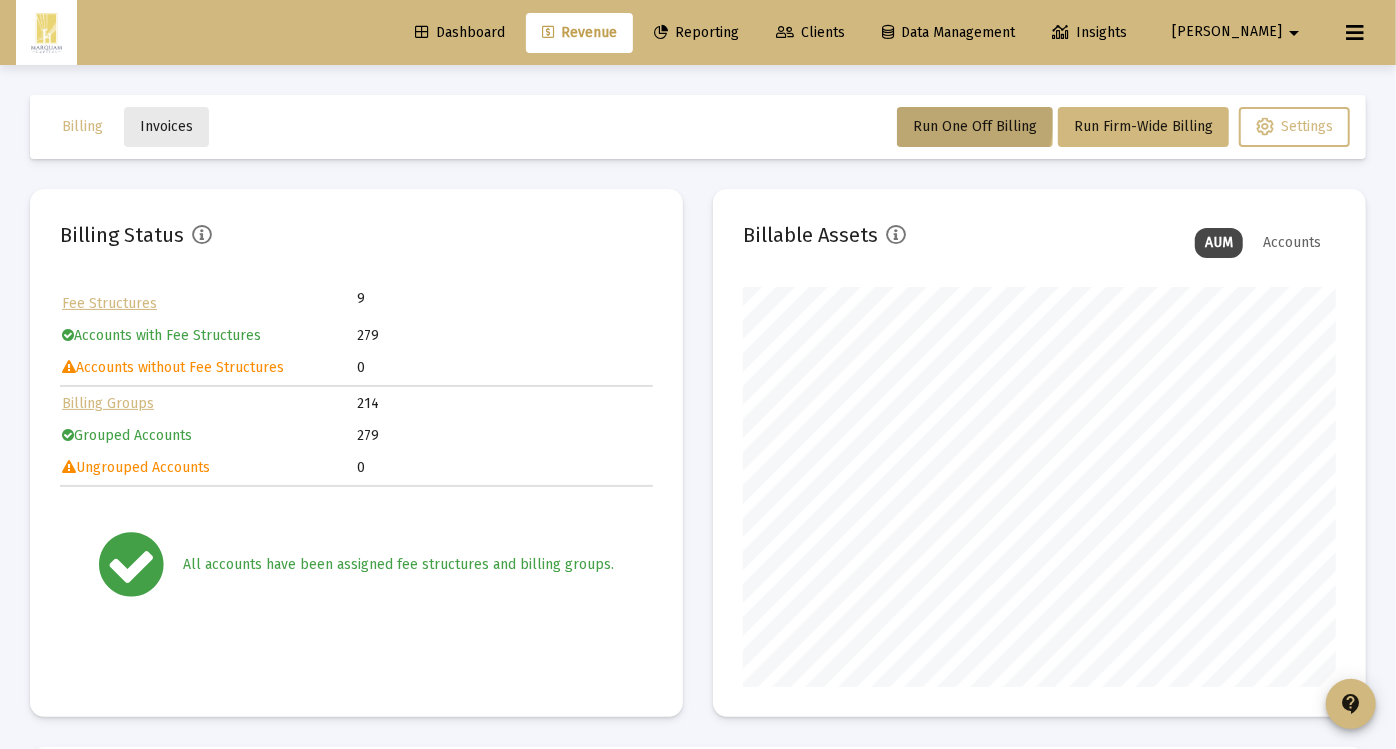 click on "Invoices" 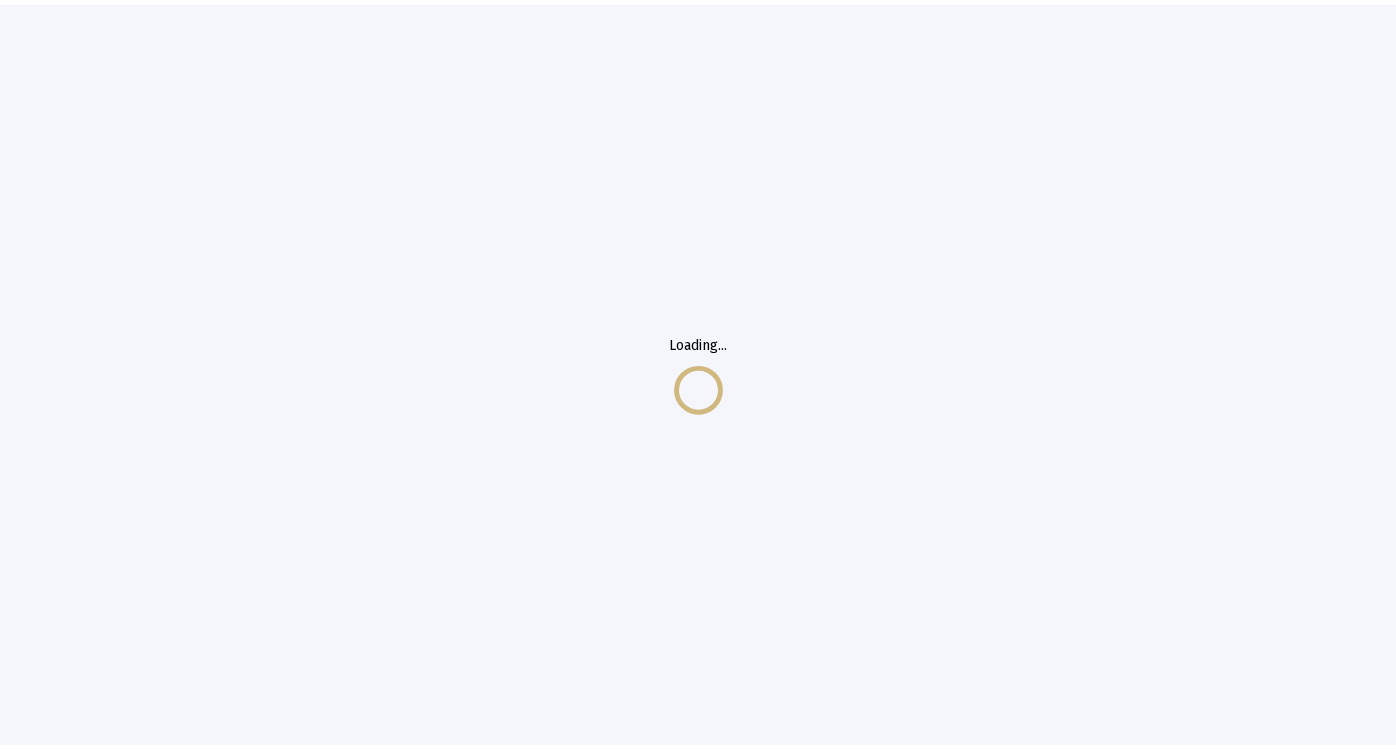 scroll, scrollTop: 0, scrollLeft: 0, axis: both 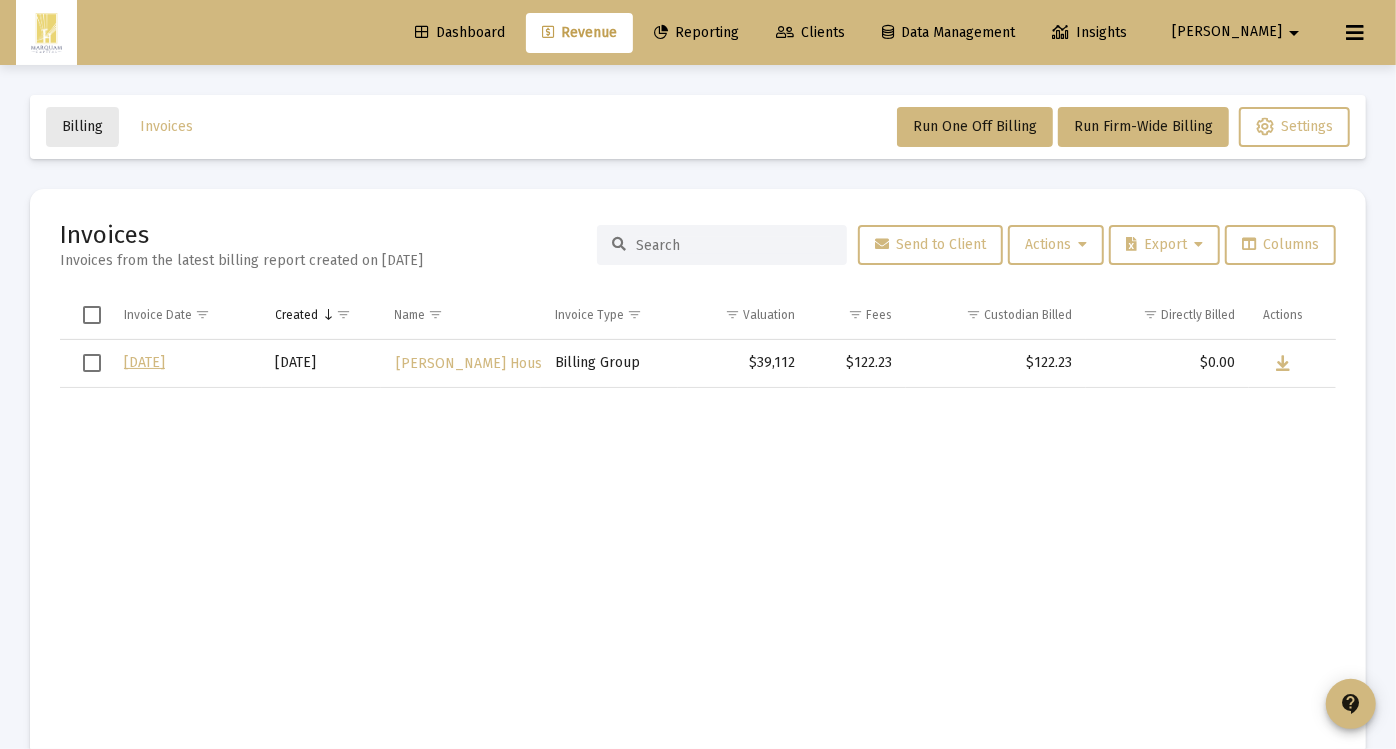click on "Billing" 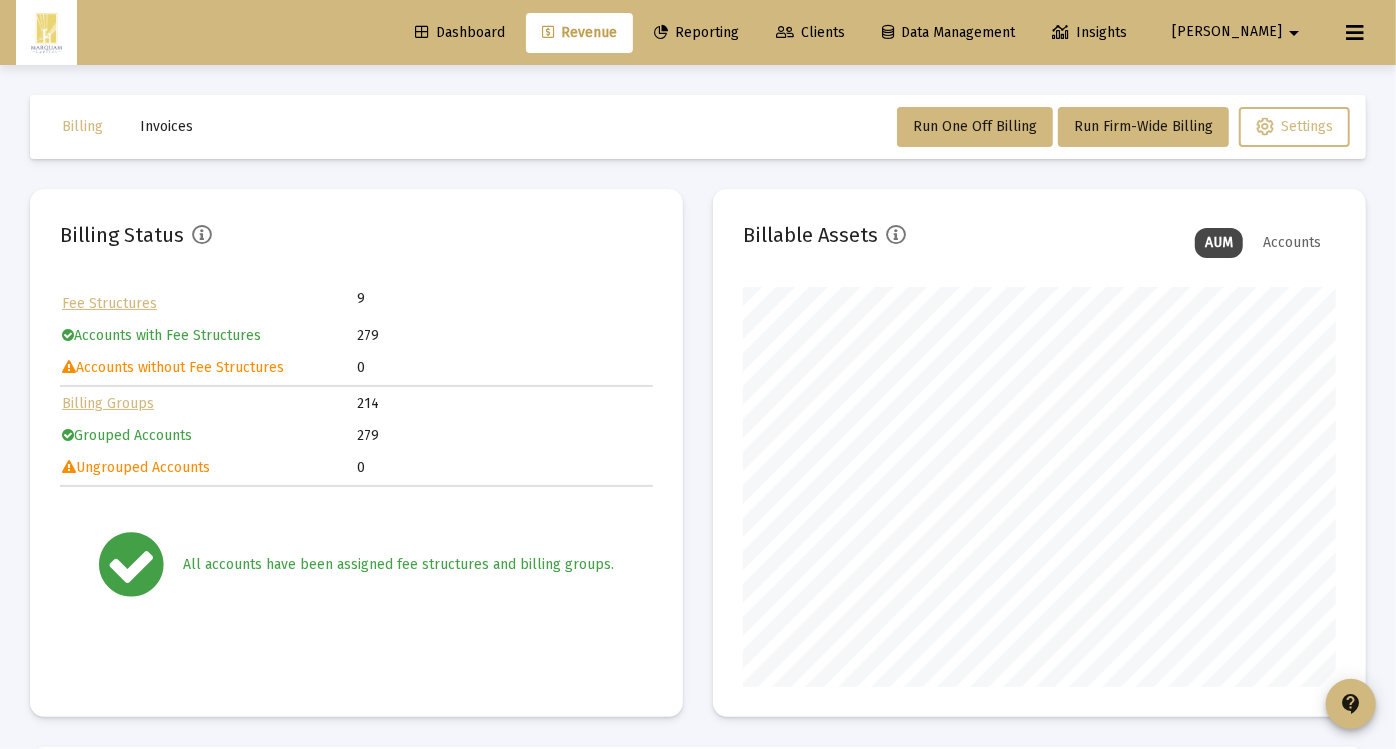 scroll, scrollTop: 999600, scrollLeft: 999406, axis: both 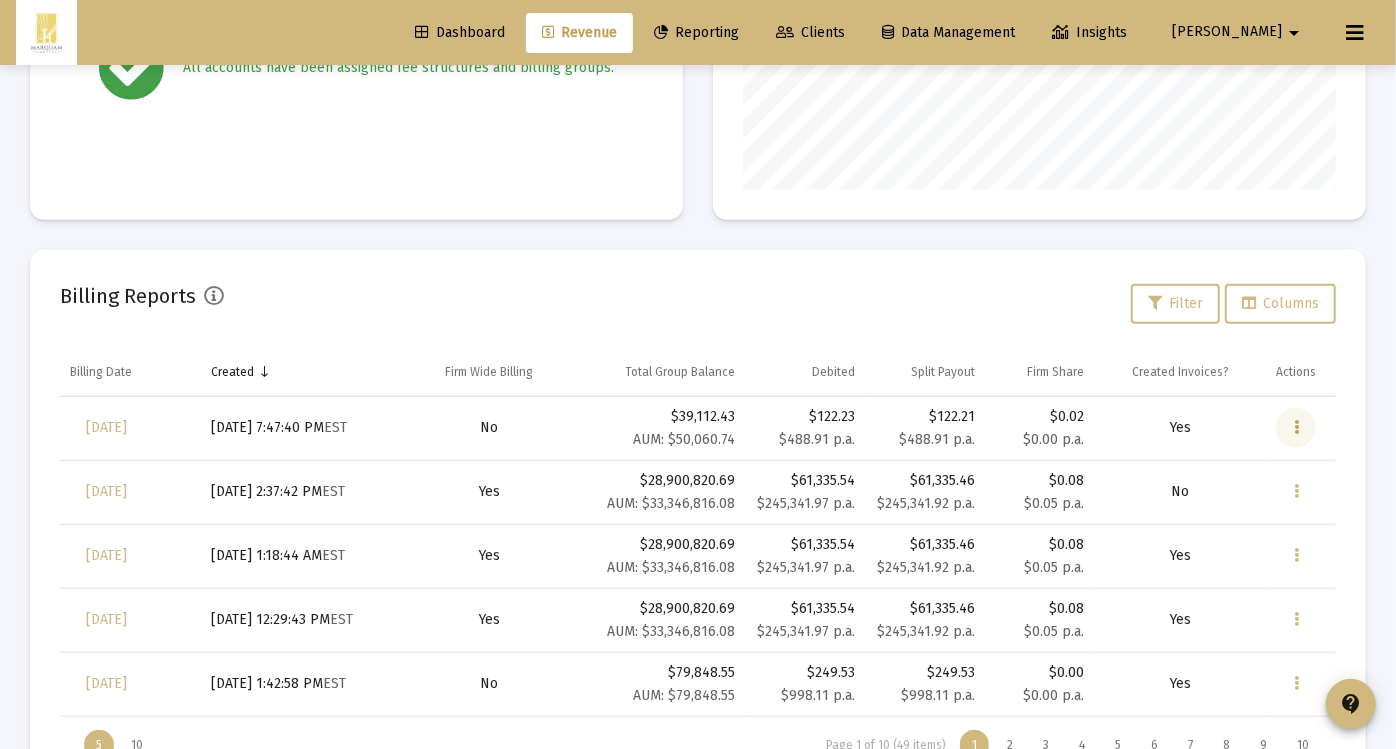 click at bounding box center (1296, 428) 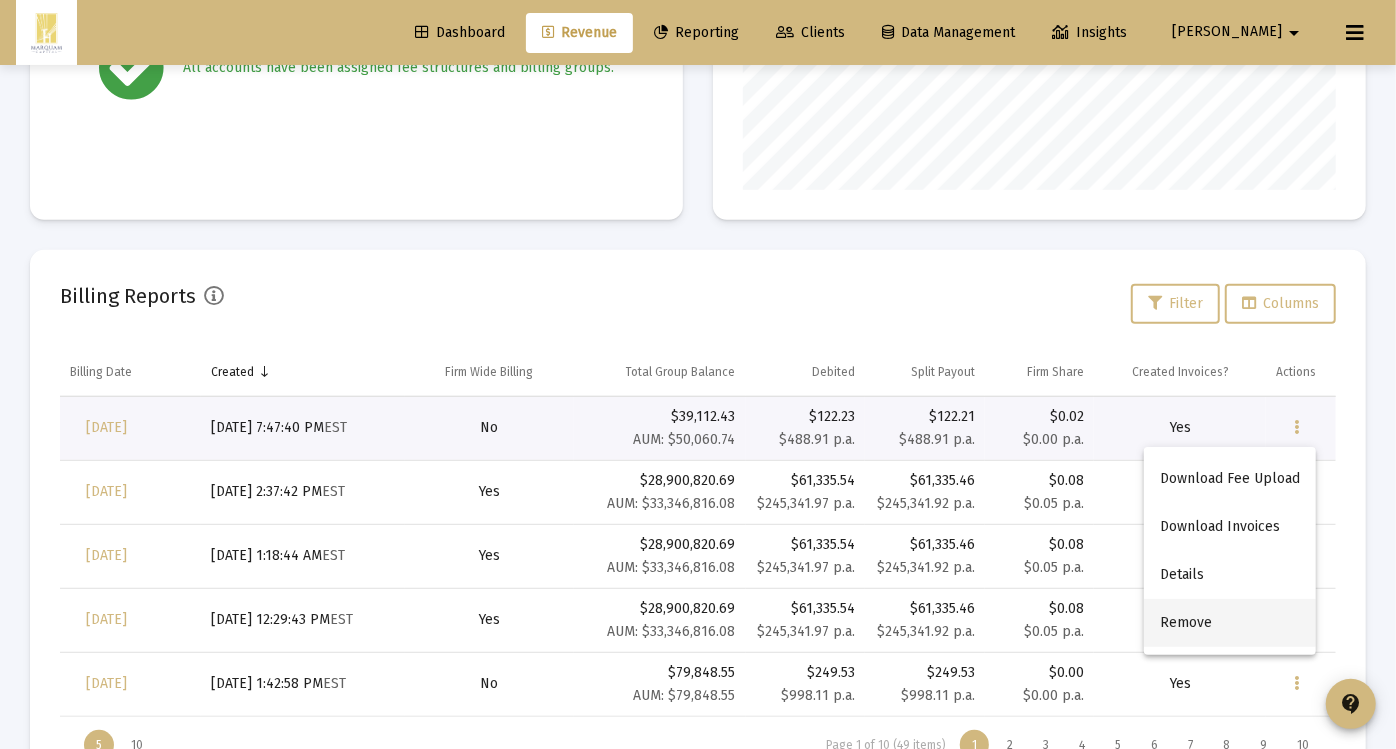 click on "Remove" at bounding box center (1230, 623) 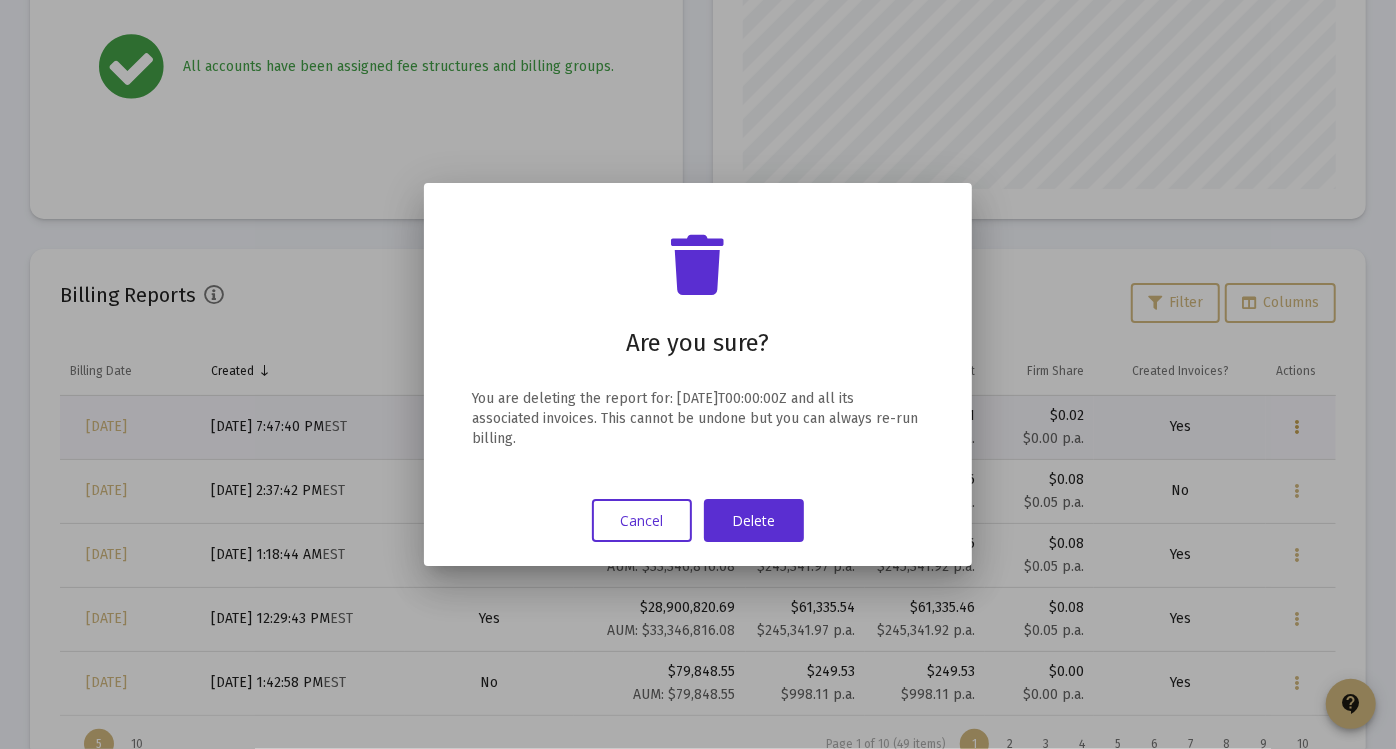 scroll, scrollTop: 0, scrollLeft: 0, axis: both 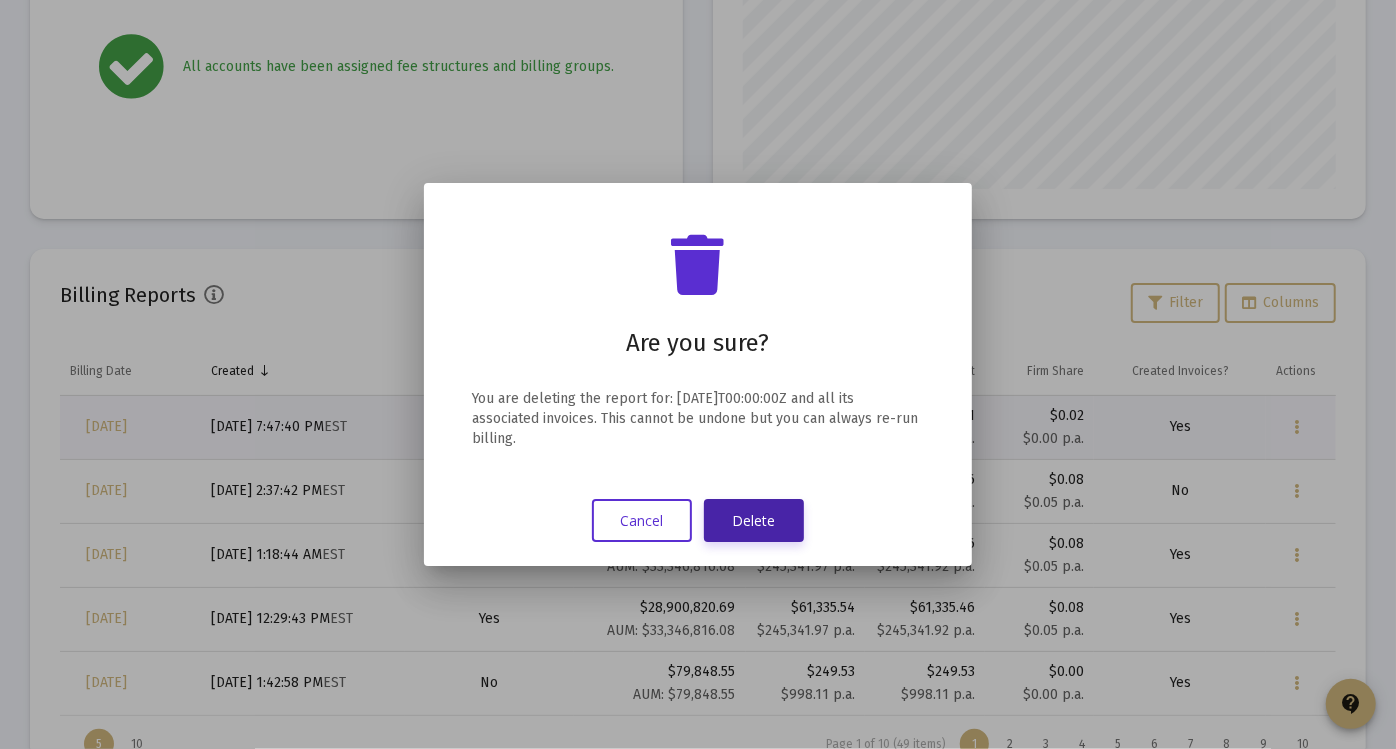 click on "Delete" at bounding box center [754, 520] 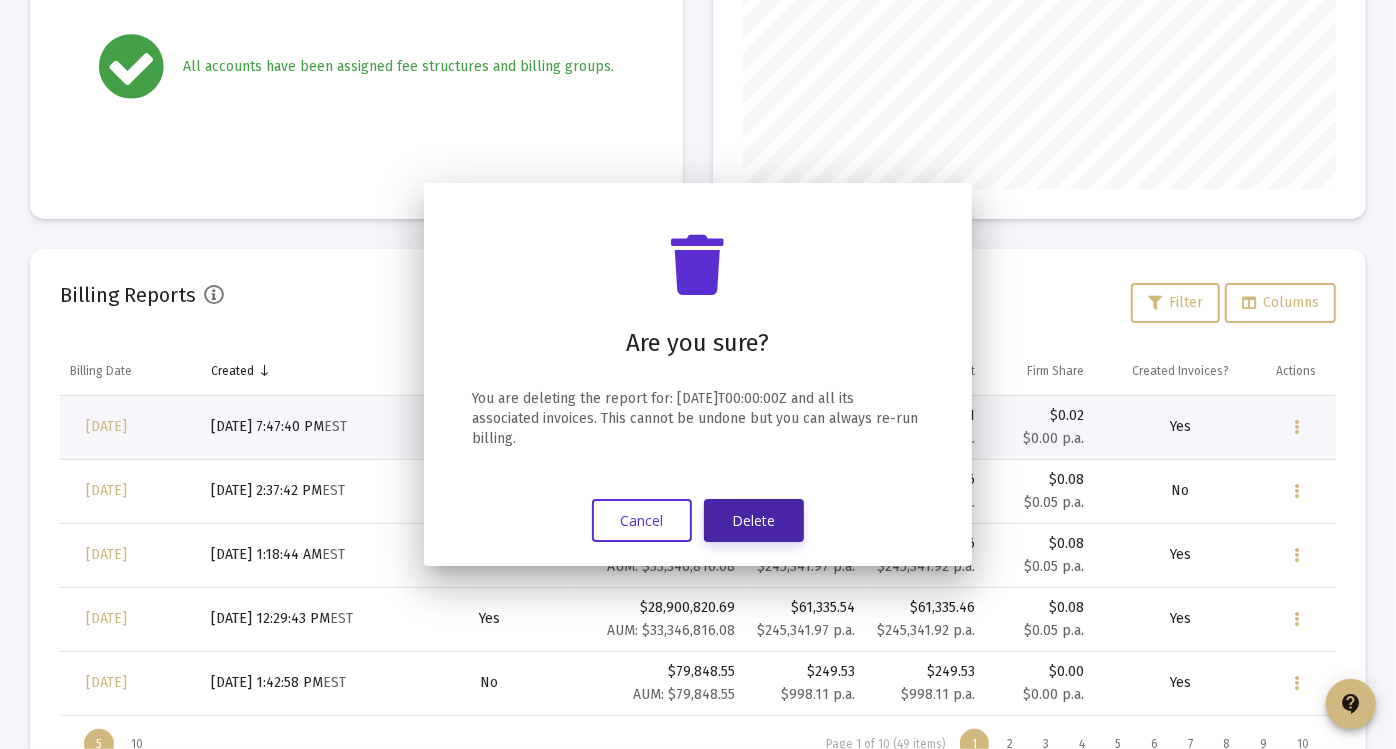 scroll, scrollTop: 497, scrollLeft: 0, axis: vertical 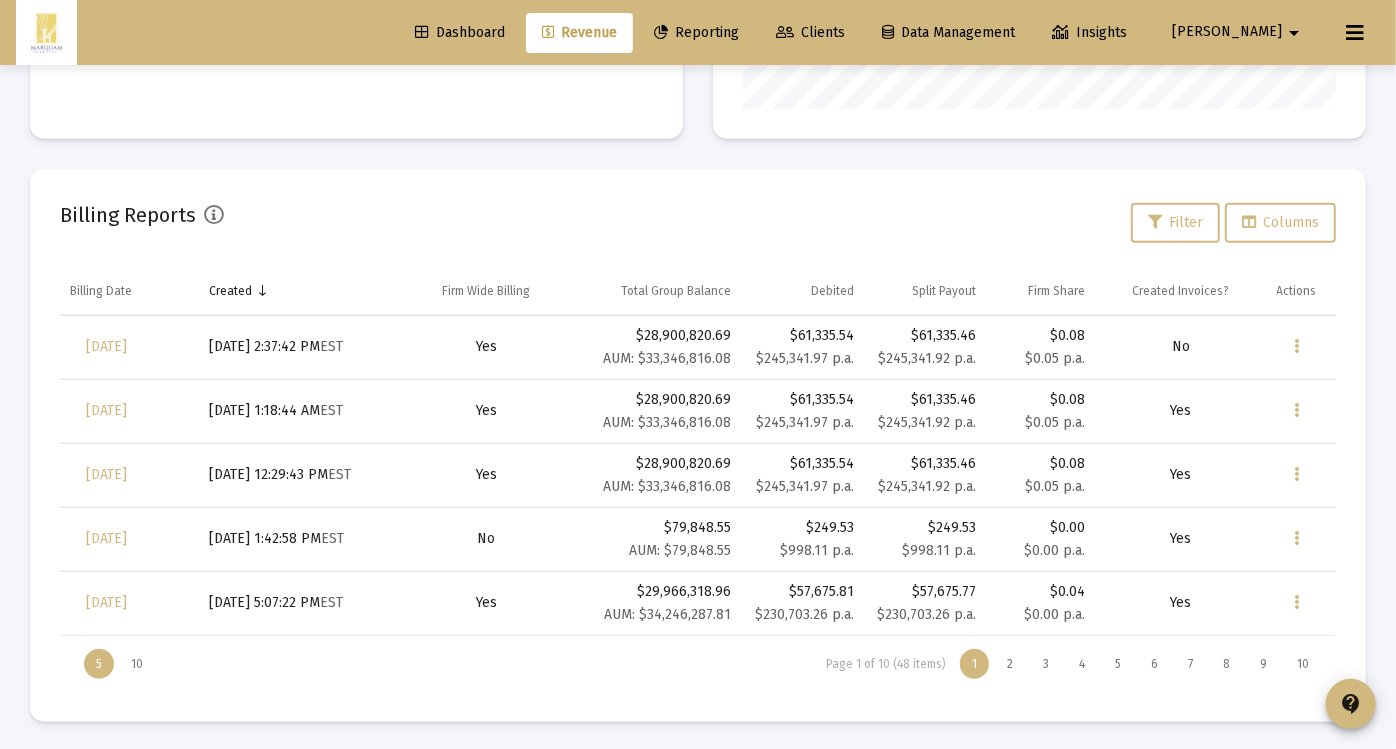 click on "Billing Reports  Filter   Columns  Billing Date Created Firm Wide Billing Total Group Balance Debited Split Payout Firm Share Created Invoices? Actions  [DATE]   [DATE] 2:37:42 PM   EST   Yes   $28,900,820.69   AUM: $33,346,816.08   $61,335.54   $245,341.97 p.a.   $61,335.46   $245,341.92 p.a.   $0.08   $0.05 p.a.   No   [DATE]   [DATE] 1:18:44 AM   EST   Yes   $28,900,820.69   AUM: $33,346,816.08   $61,335.54   $245,341.97 p.a.   $61,335.46   $245,341.92 p.a.   $0.08   $0.05 p.a.   Yes   [DATE]   [DATE] 12:29:43 PM   EST   Yes   $28,900,820.69   AUM: $33,346,816.08   $61,335.54   $245,341.97 p.a.   $61,335.46   $245,341.92 p.a.   $0.08   $0.05 p.a.   Yes   [DATE]   [DATE] 1:42:58 PM   EST   No   $79,848.55   AUM: $79,848.55   $249.53   $998.11 p.a.   $249.53   $998.11 p.a.   $0.00   $0.00 p.a.   Yes   [DATE]   [DATE] 5:07:22 PM   EST   Yes   $29,966,318.96   AUM: $34,246,287.81   $57,675.81   $230,703.26 p.a.   $57,675.77   $230,703.26 p.a.   Yes" 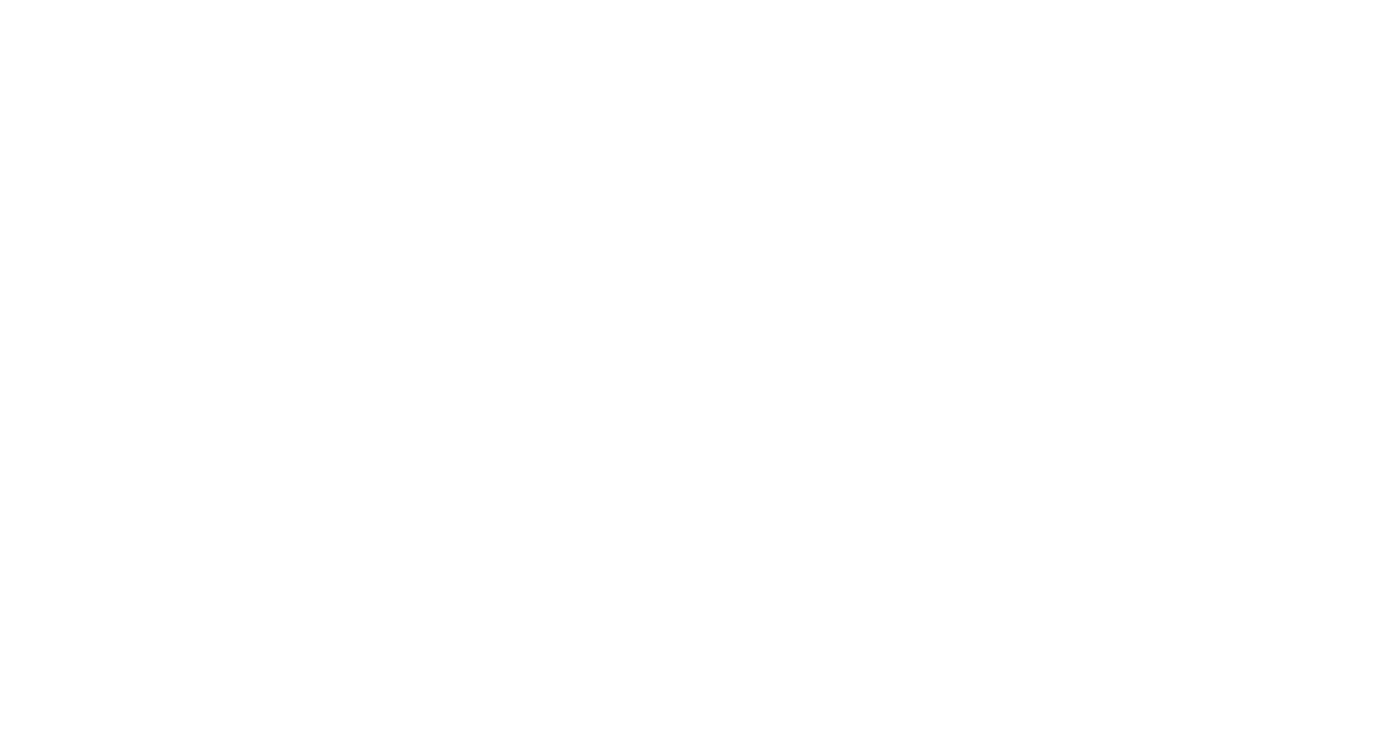 scroll, scrollTop: 0, scrollLeft: 0, axis: both 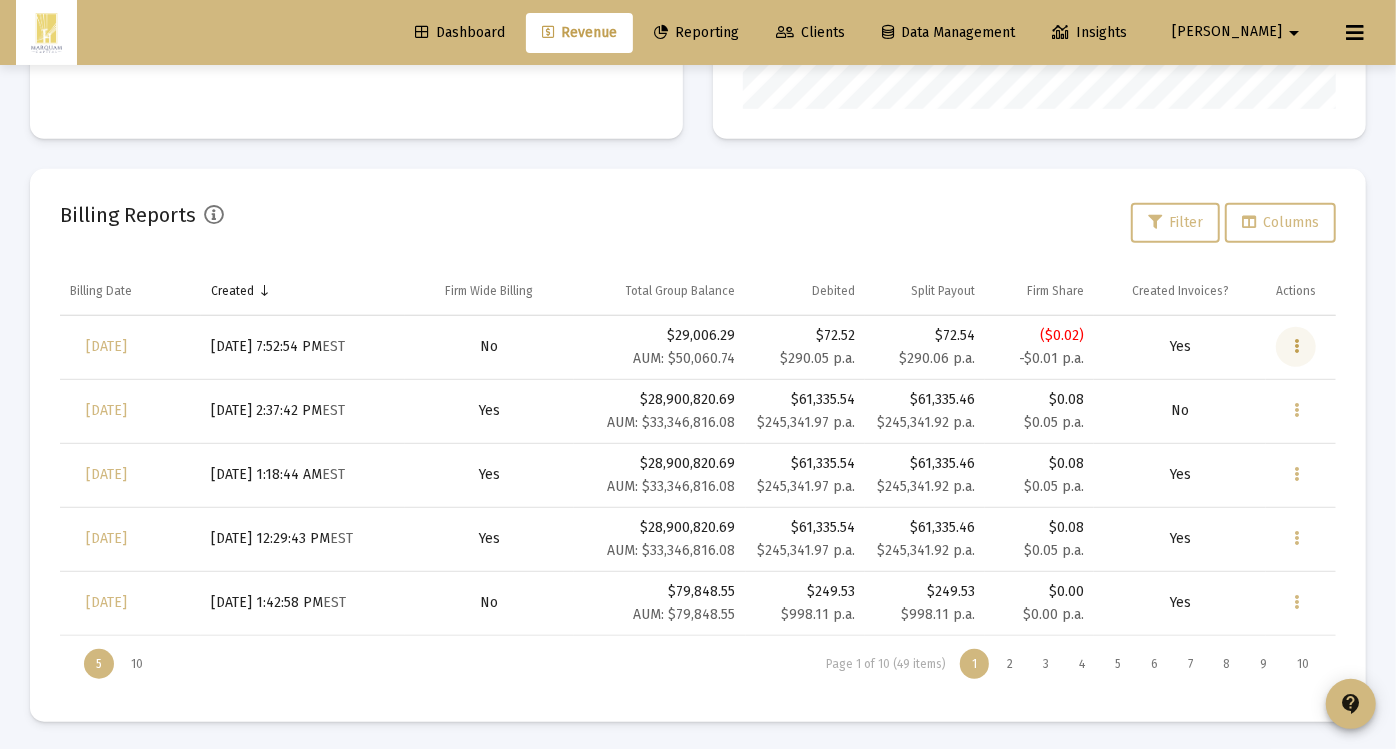 click at bounding box center [1296, 347] 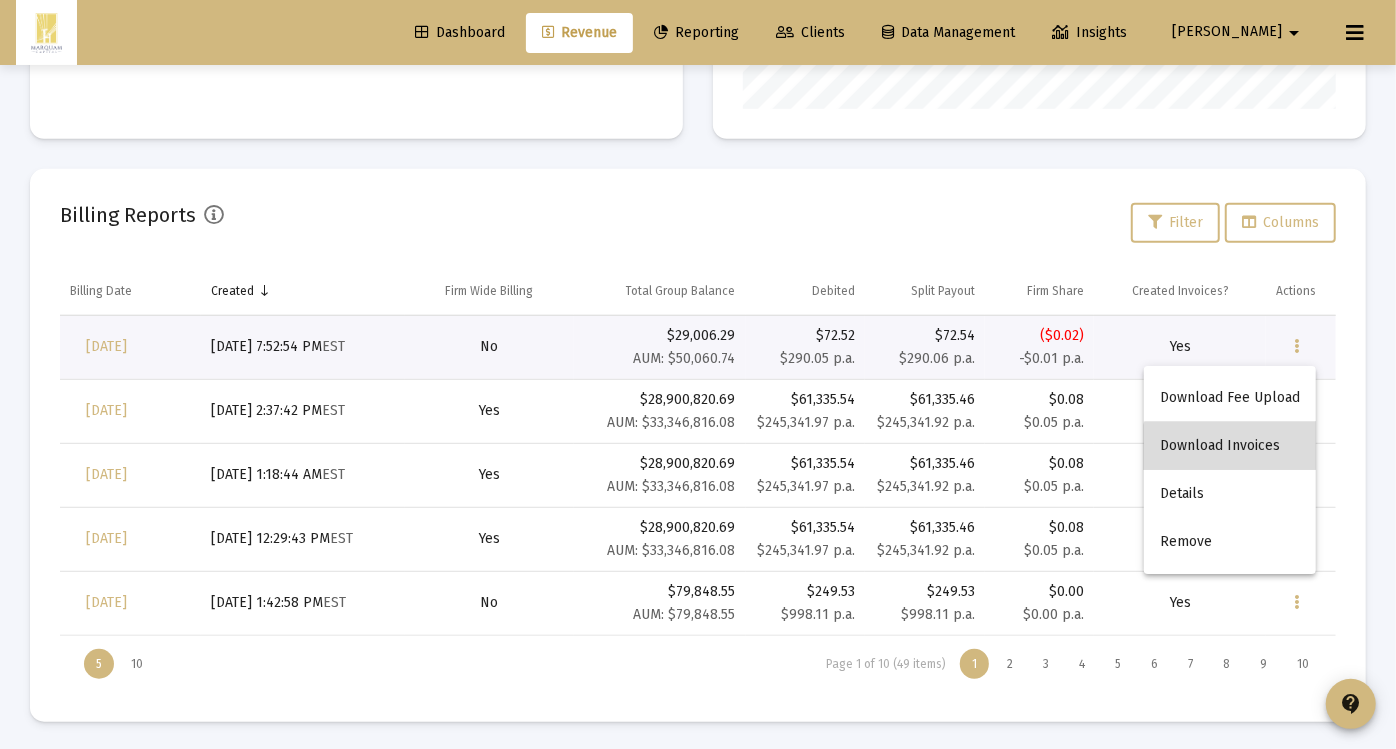 click on "Download Invoices" at bounding box center [1230, 446] 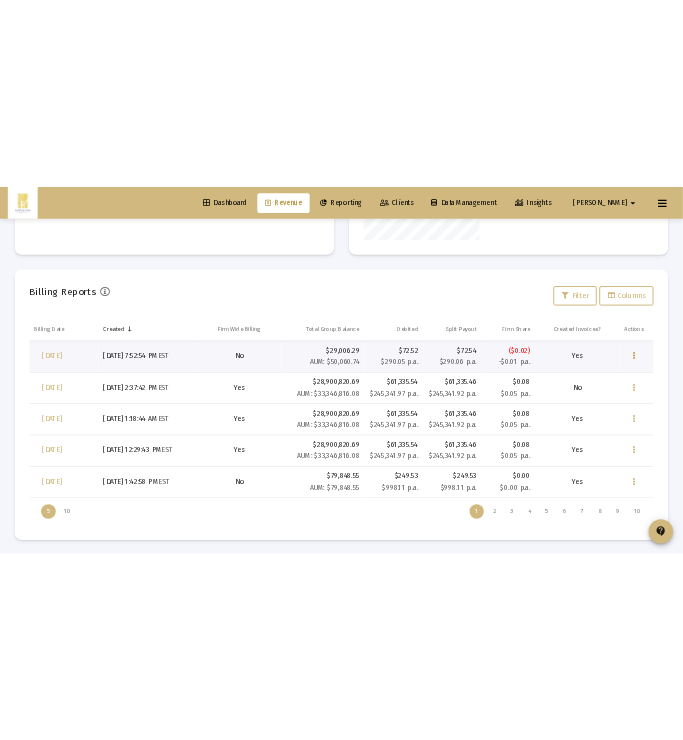 scroll, scrollTop: 400, scrollLeft: 237, axis: both 